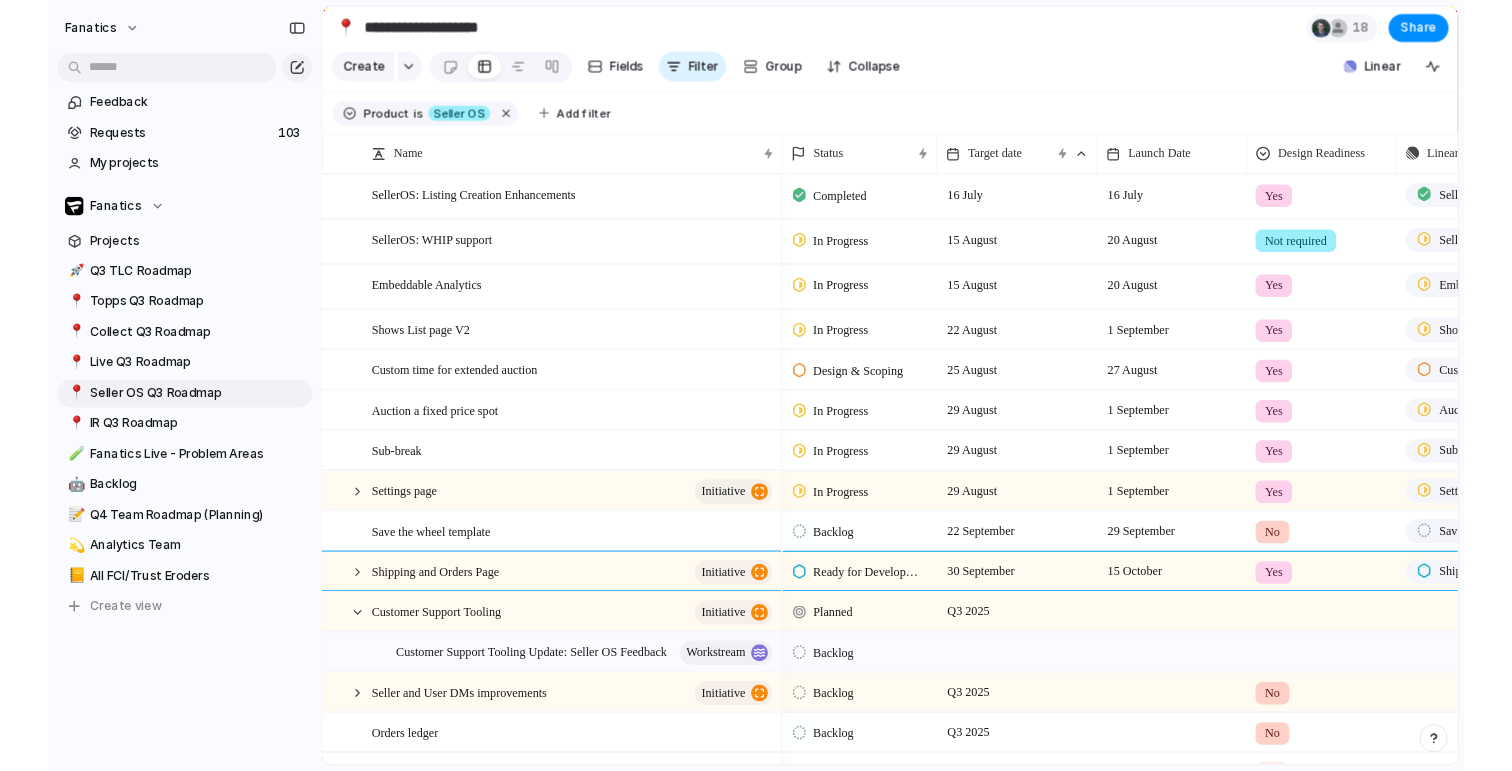 scroll, scrollTop: 0, scrollLeft: 0, axis: both 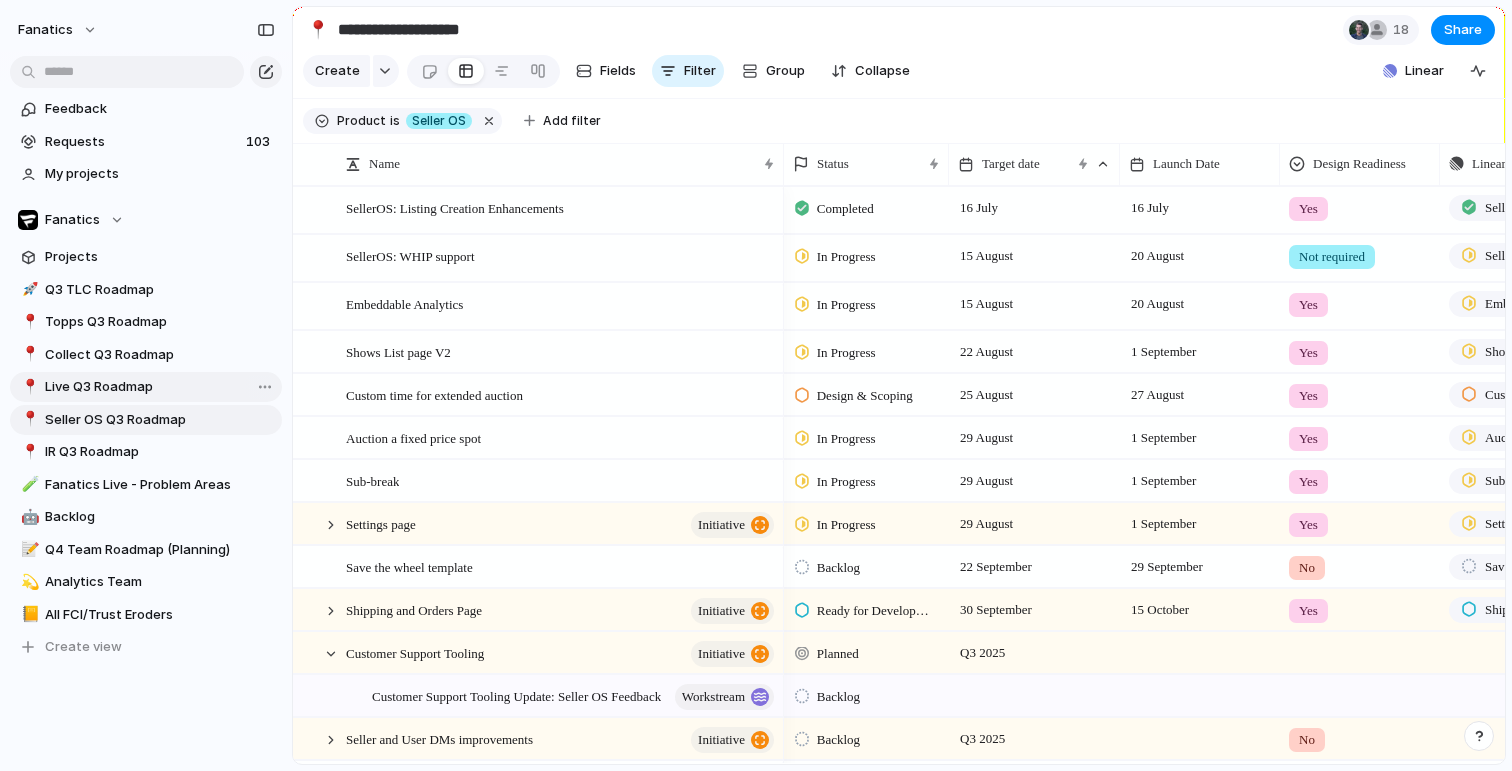 click on "Live Q3 Roadmap" at bounding box center (160, 387) 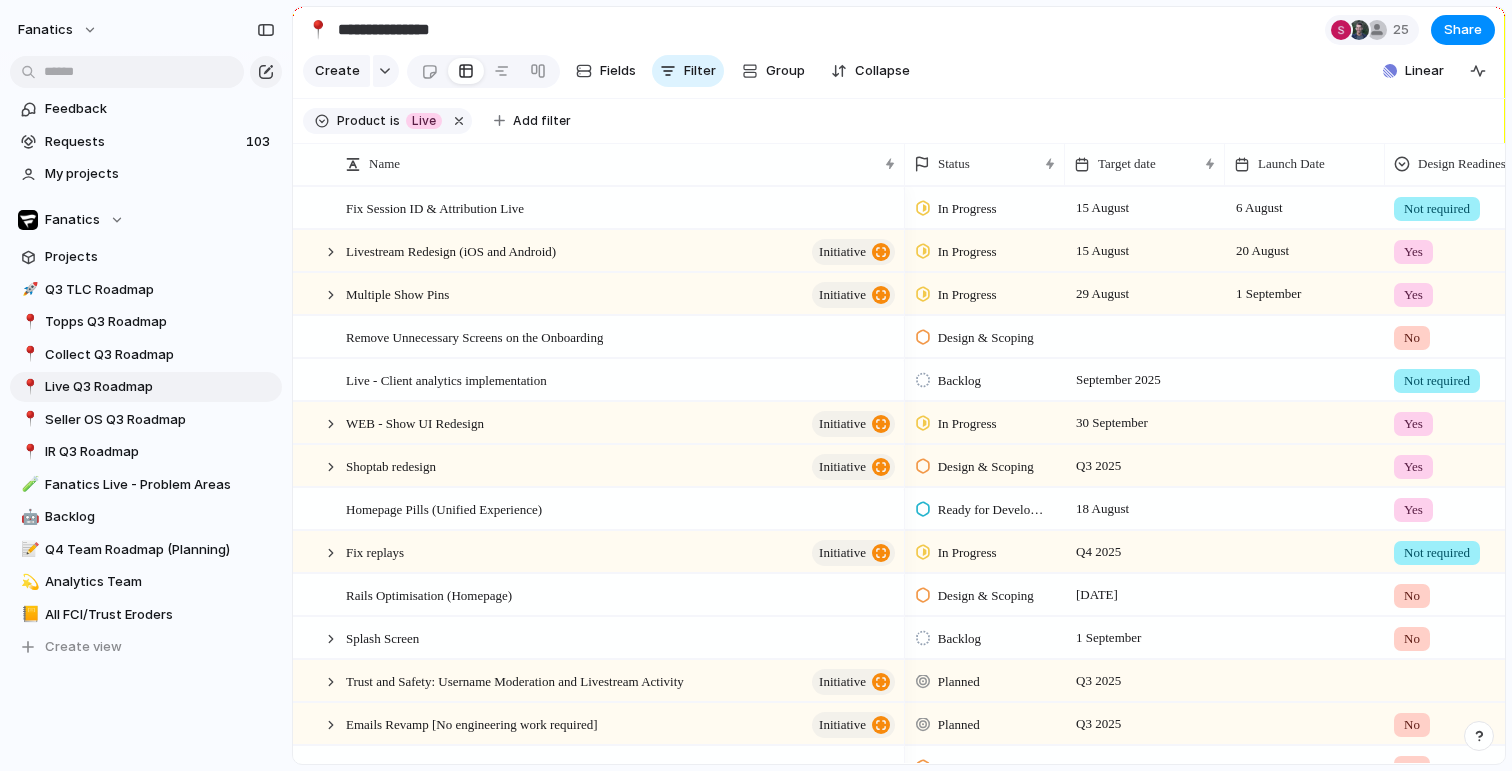 scroll, scrollTop: 95, scrollLeft: 0, axis: vertical 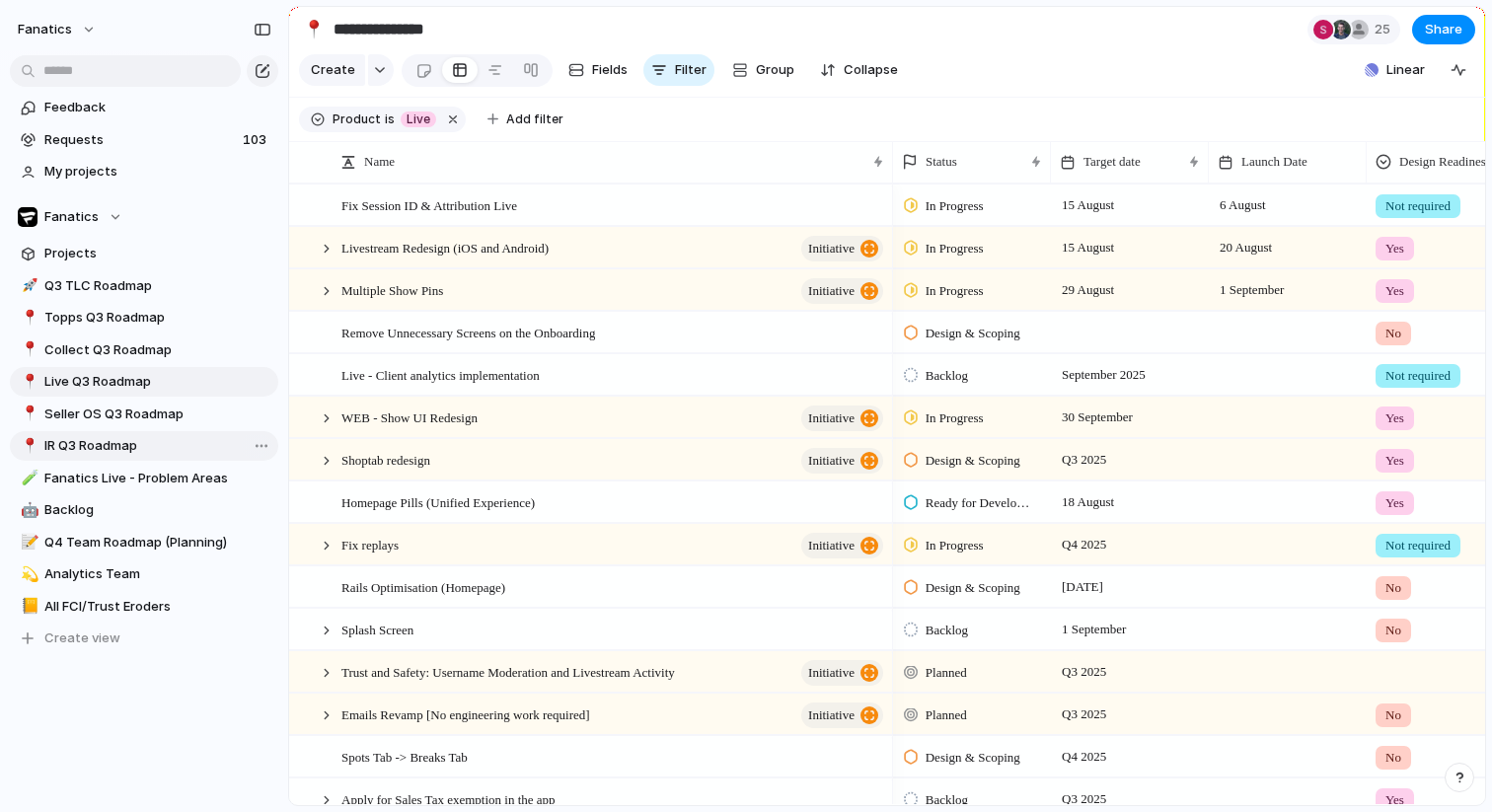click on "IR Q3 Roadmap" at bounding box center [158, 446] 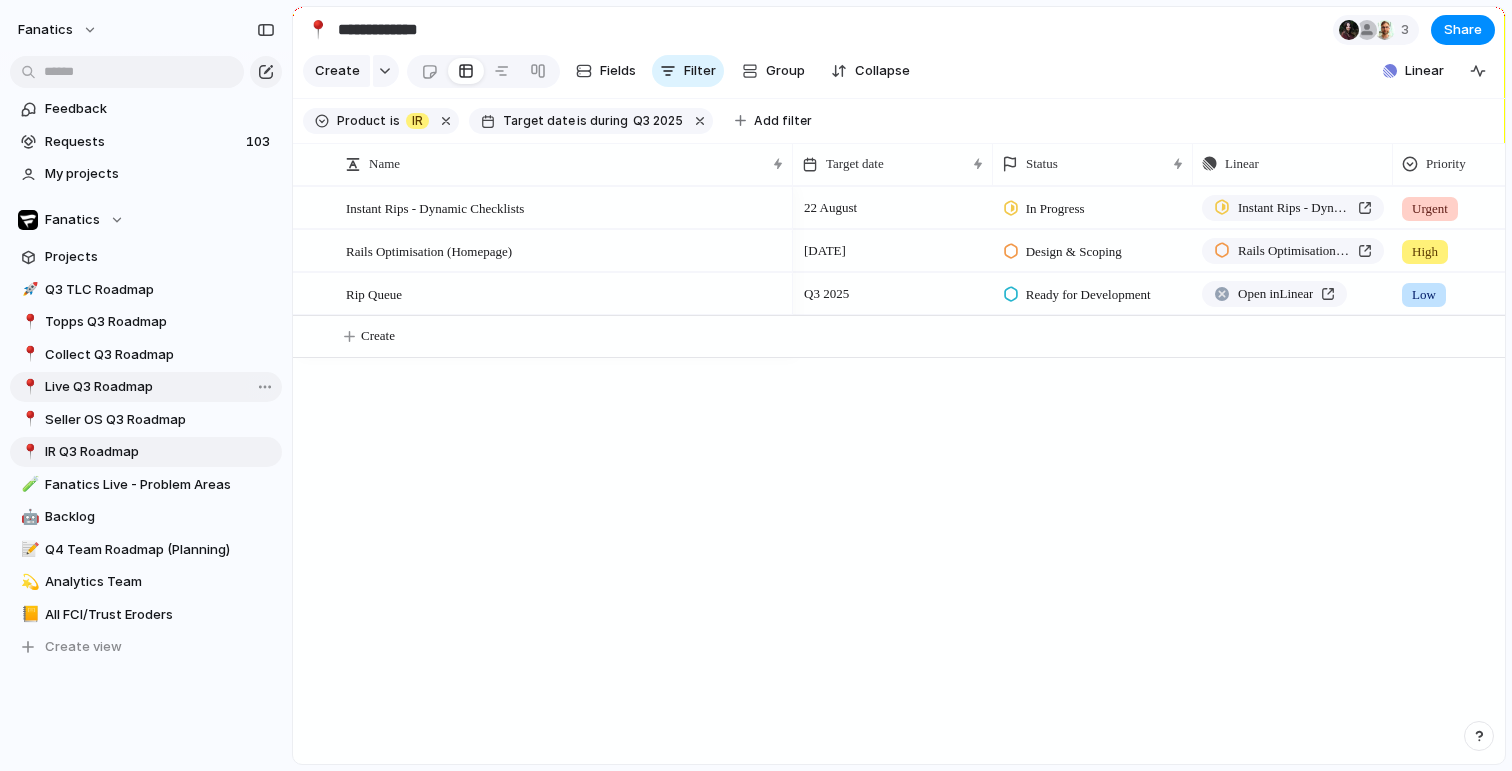 click on "Live Q3 Roadmap" at bounding box center [160, 387] 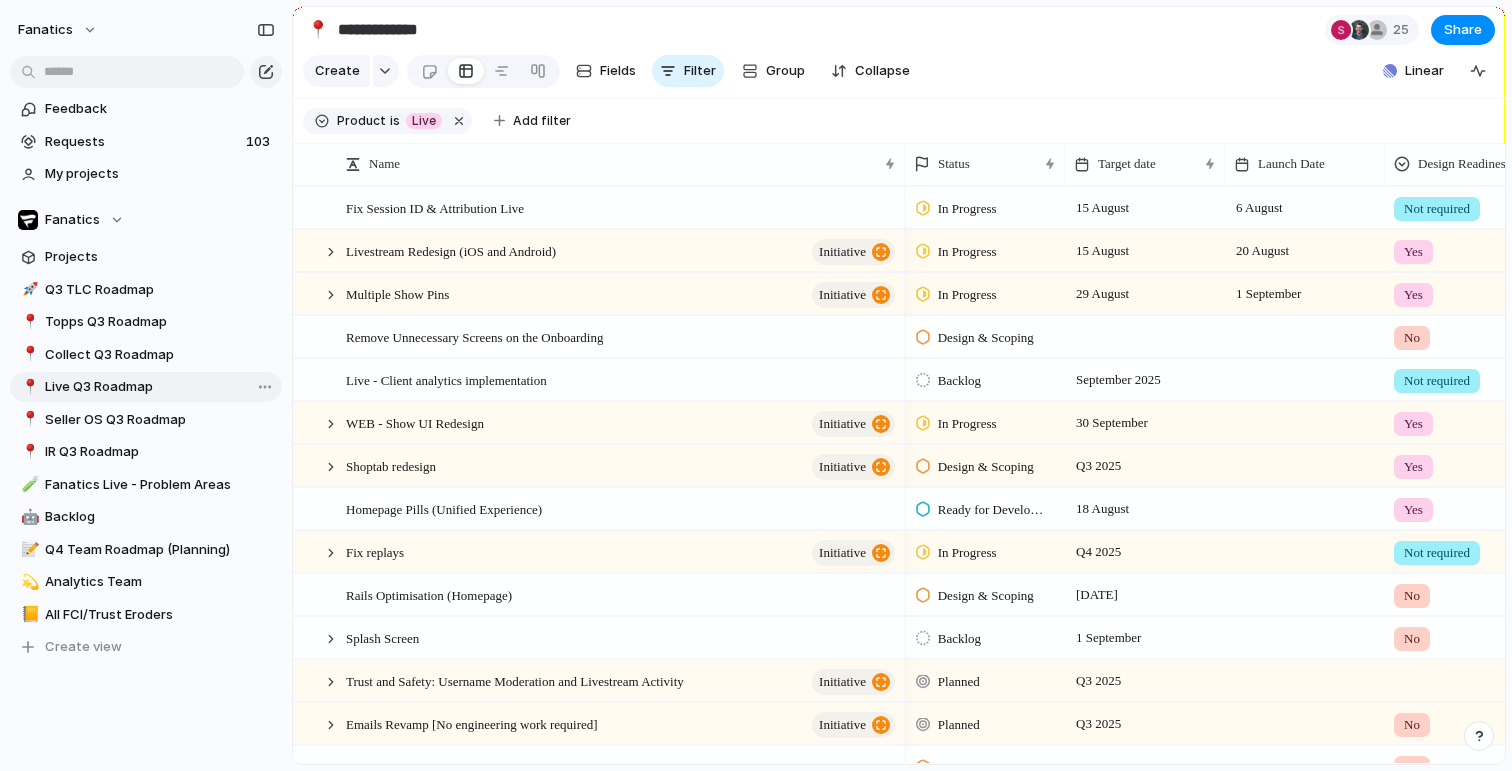 type on "**********" 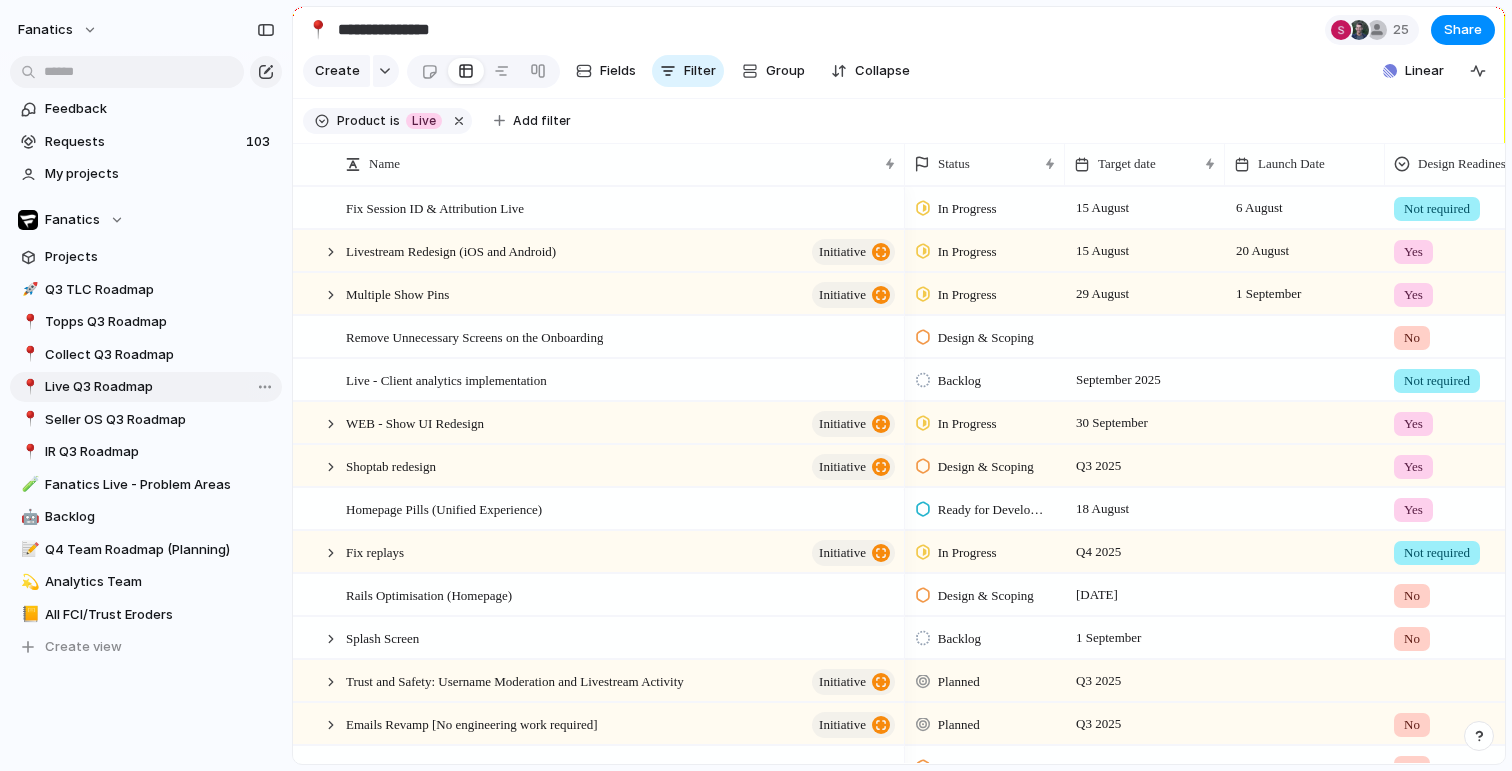 scroll, scrollTop: 100, scrollLeft: 0, axis: vertical 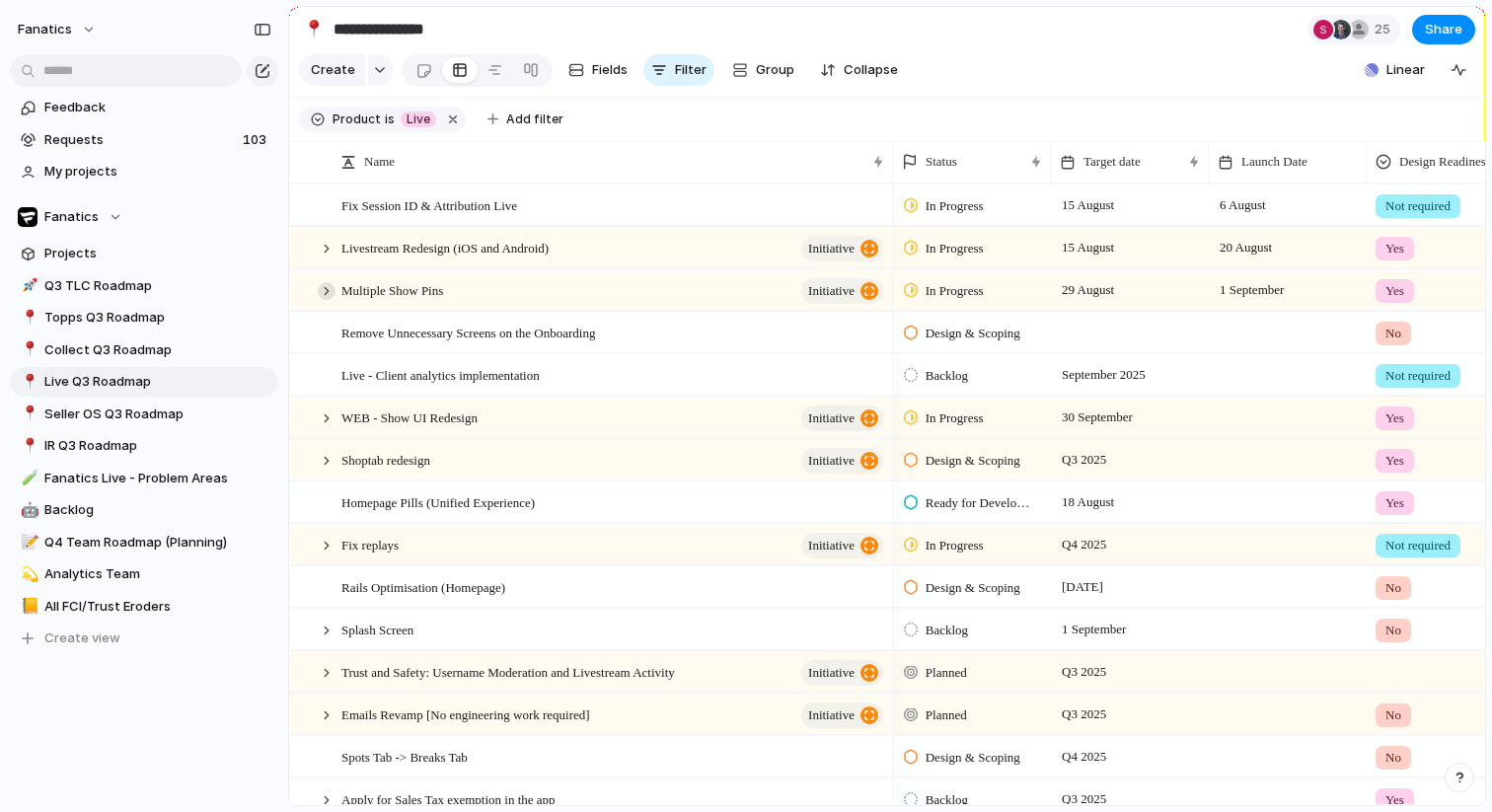 click at bounding box center (327, 291) 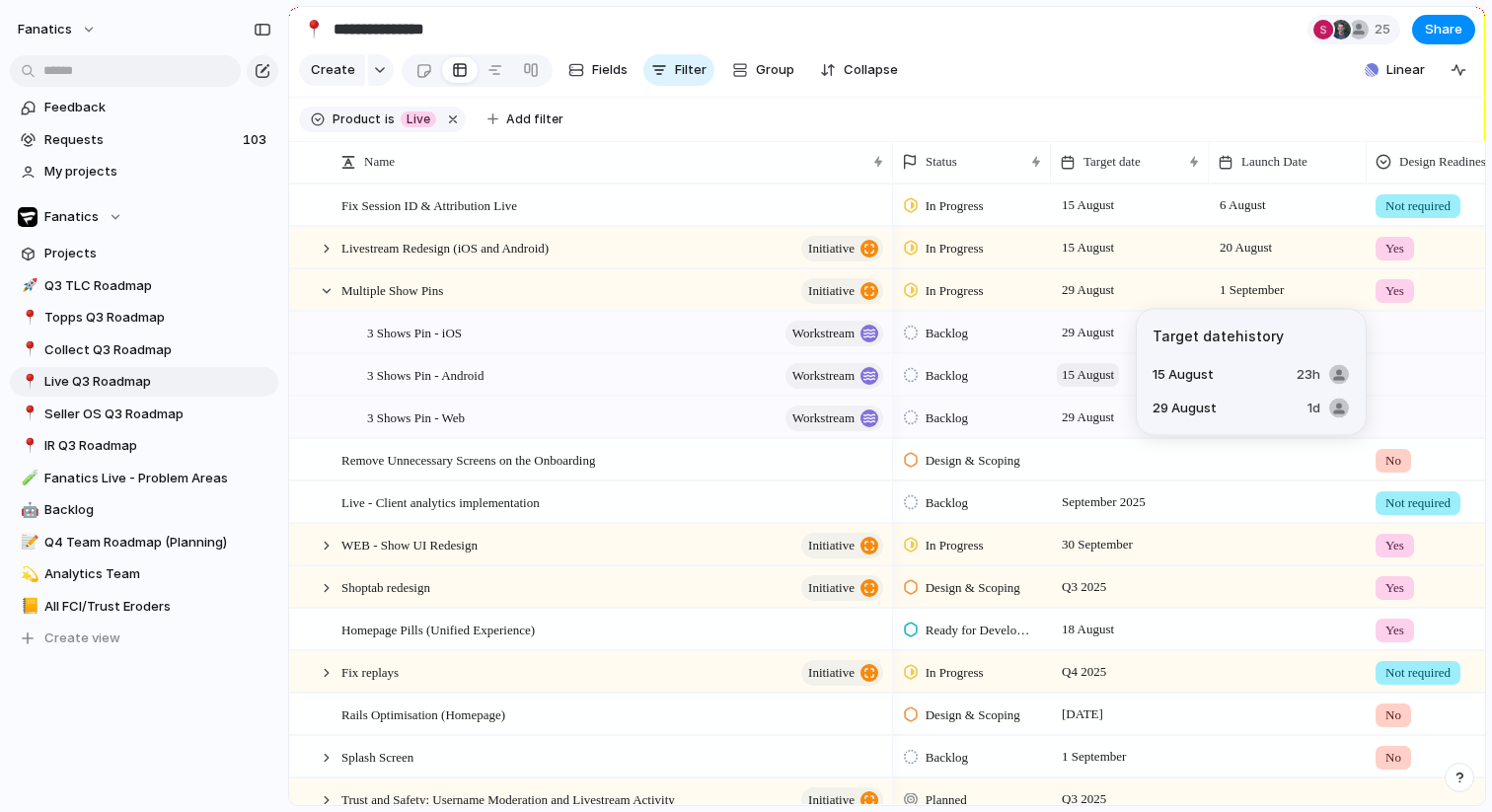click on "15 August" at bounding box center (1087, 375) 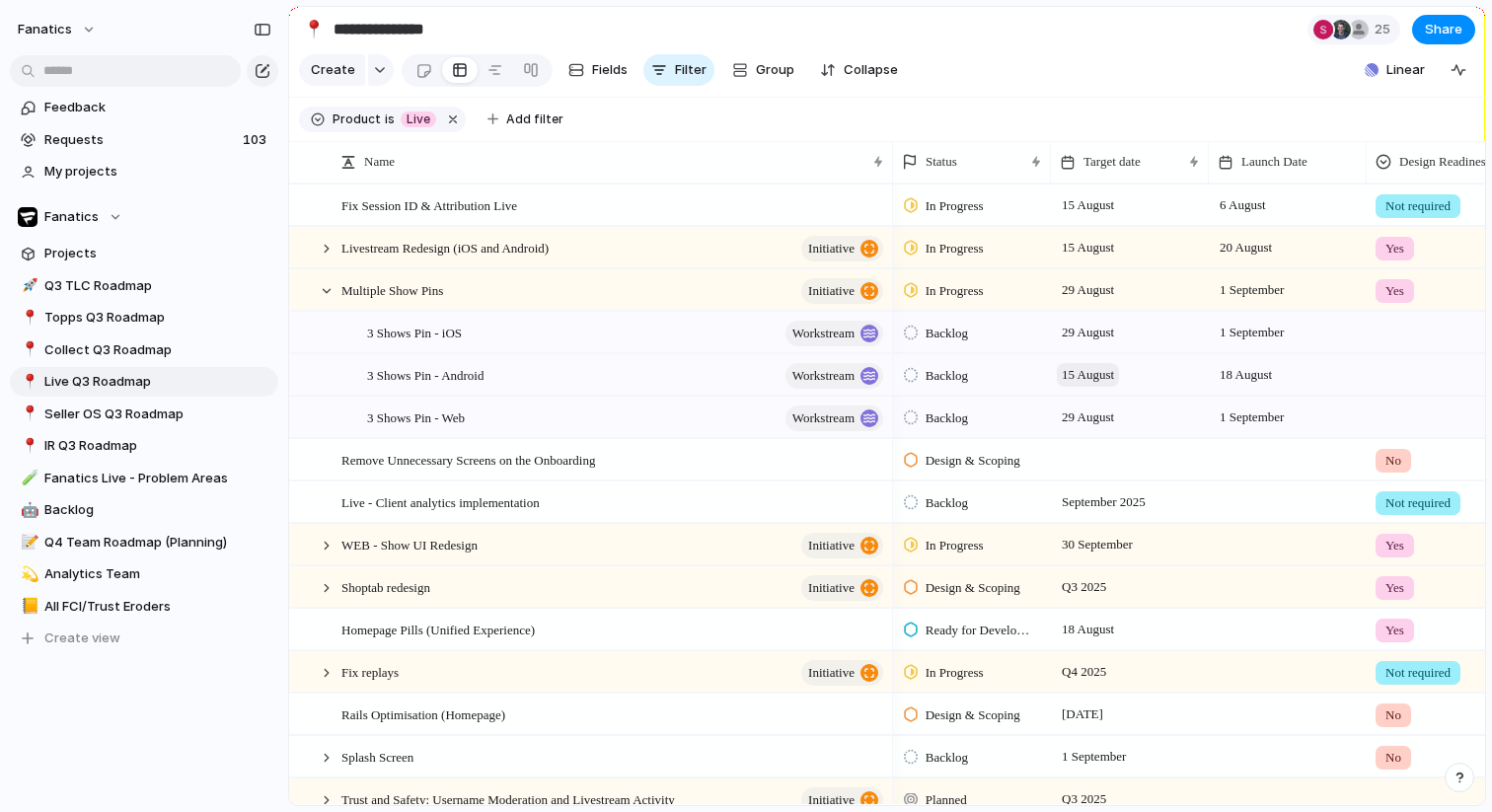 click on "15 August" at bounding box center [1087, 375] 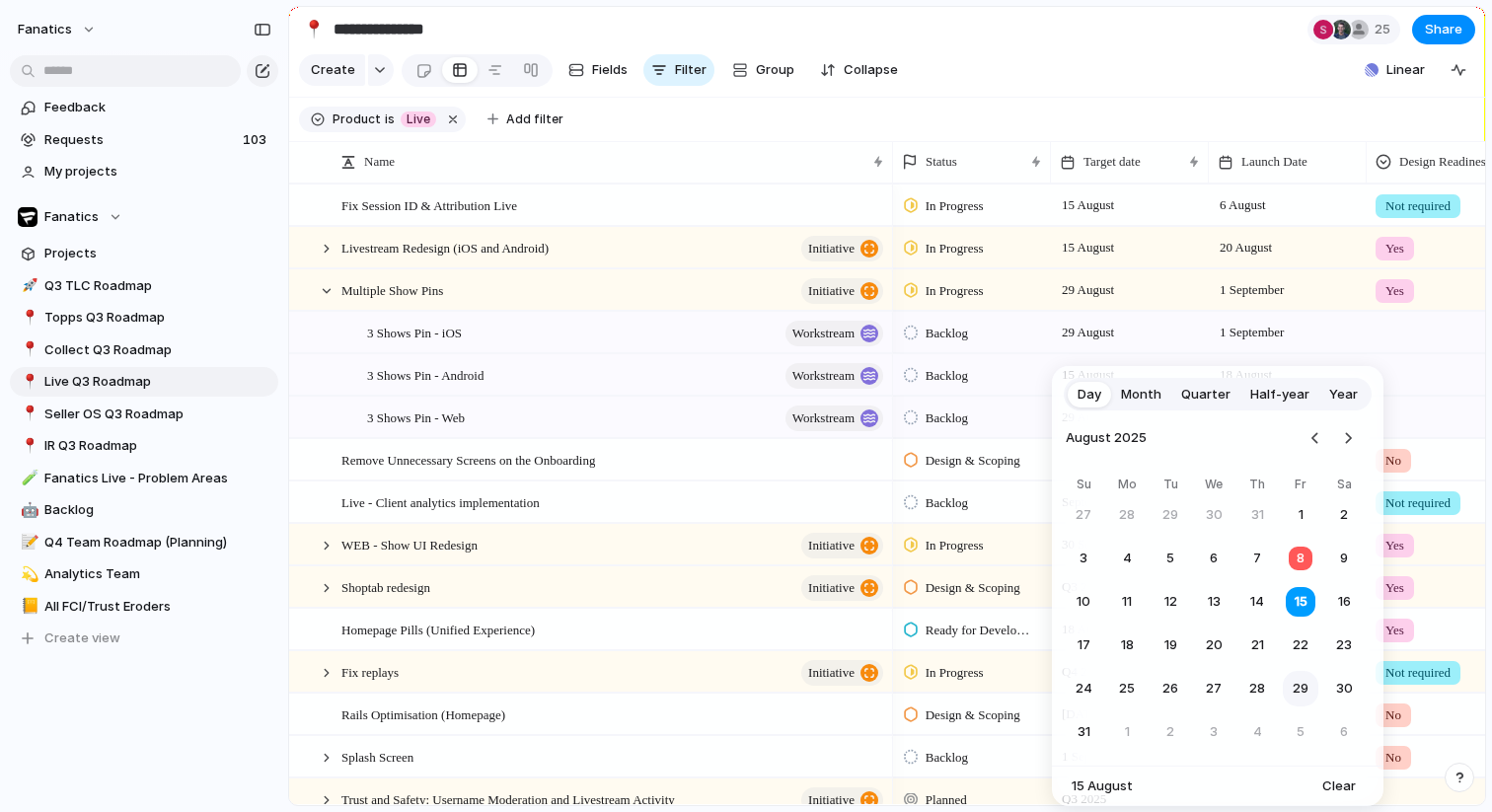 click on "29" at bounding box center [1301, 689] 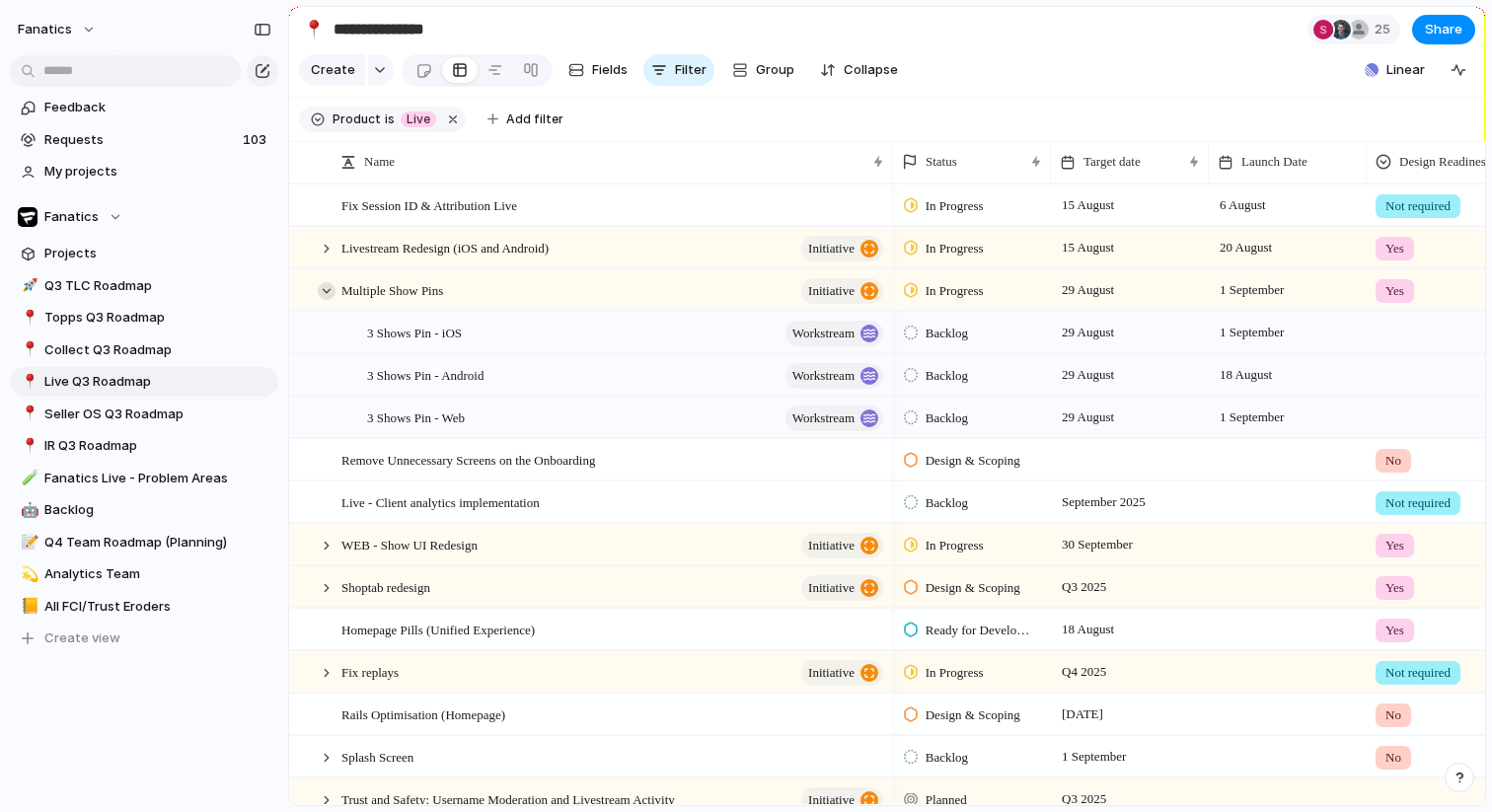 click at bounding box center (327, 291) 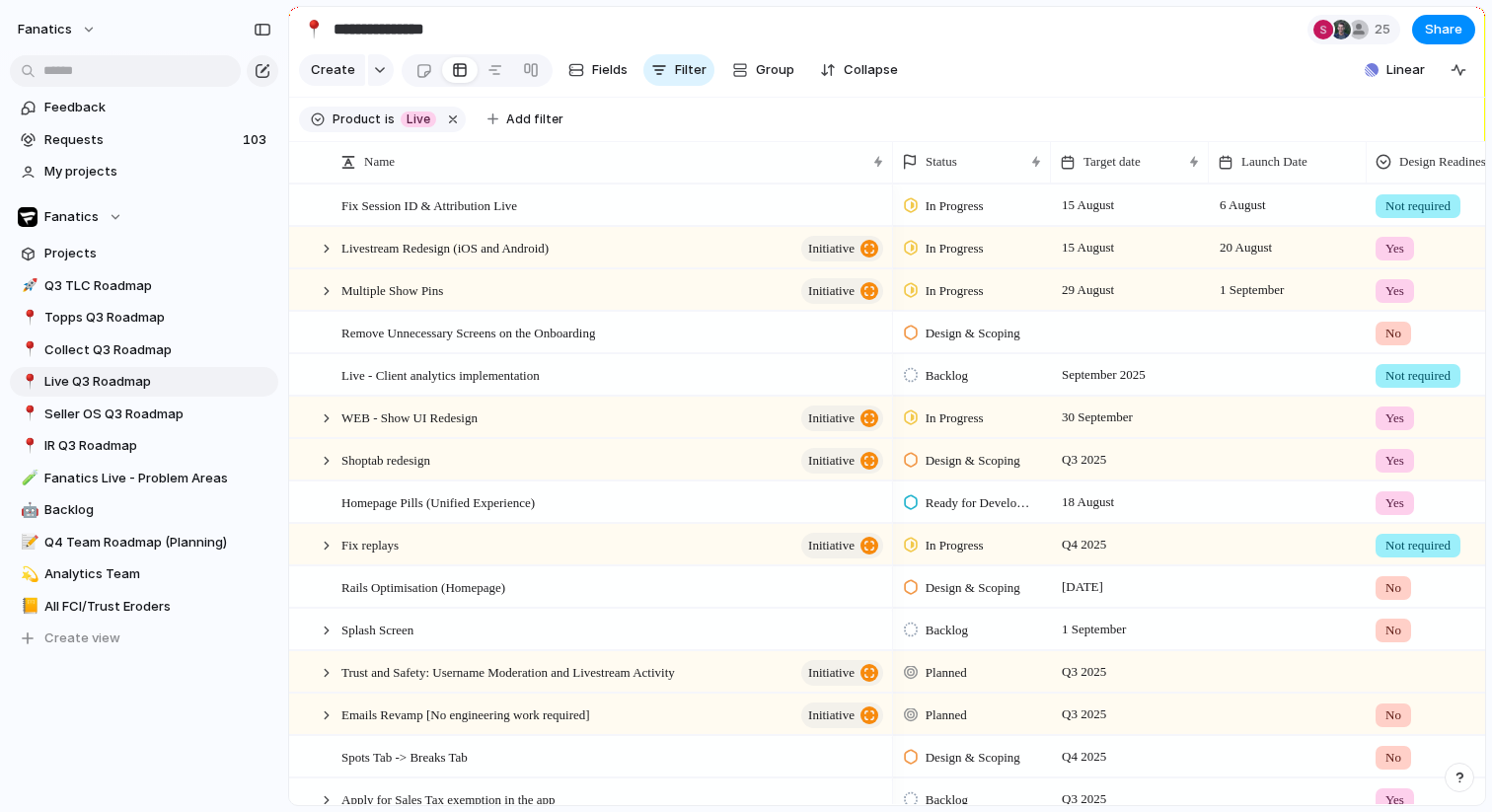 click at bounding box center [1130, 332] 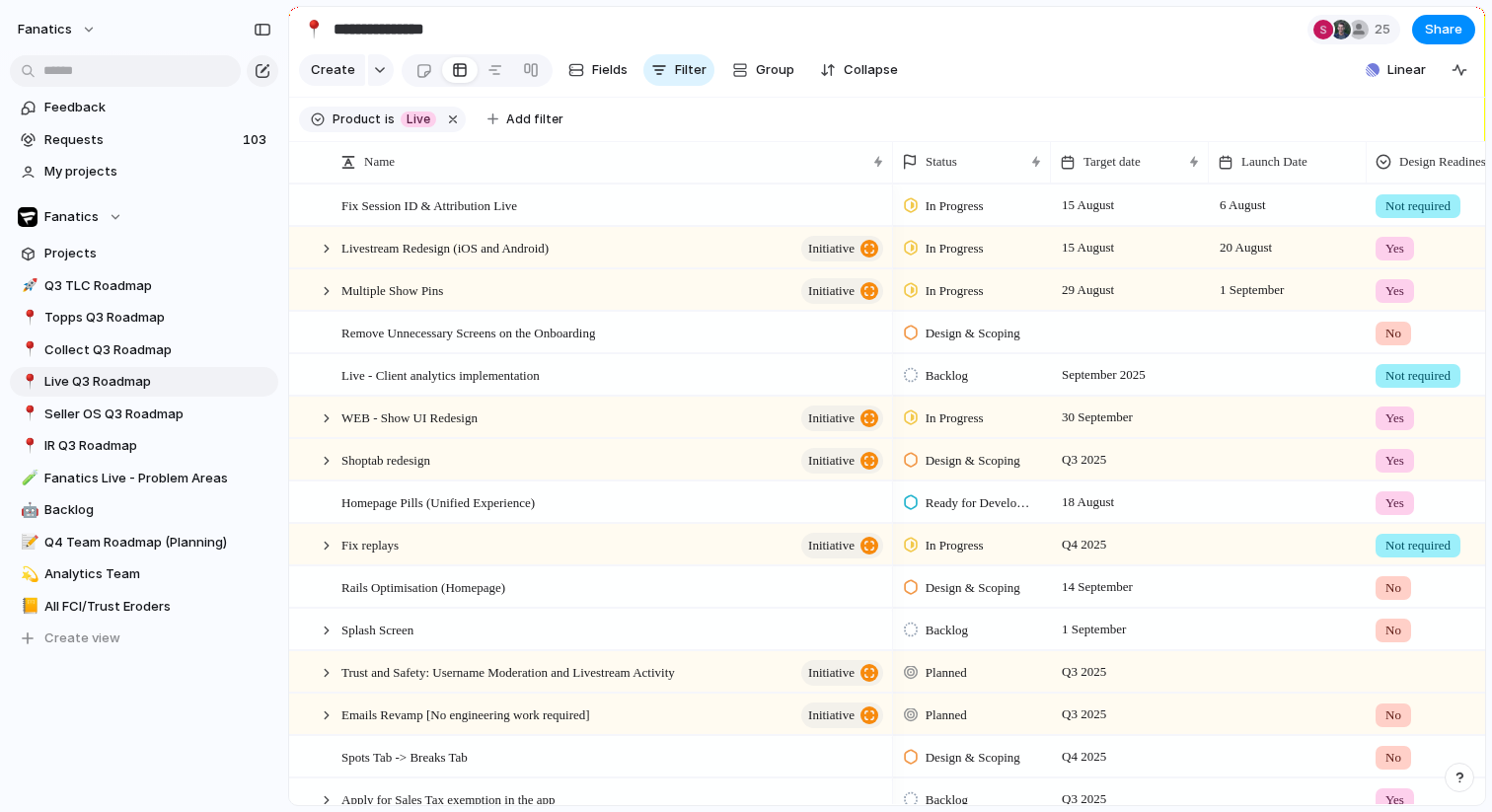 scroll, scrollTop: 0, scrollLeft: 0, axis: both 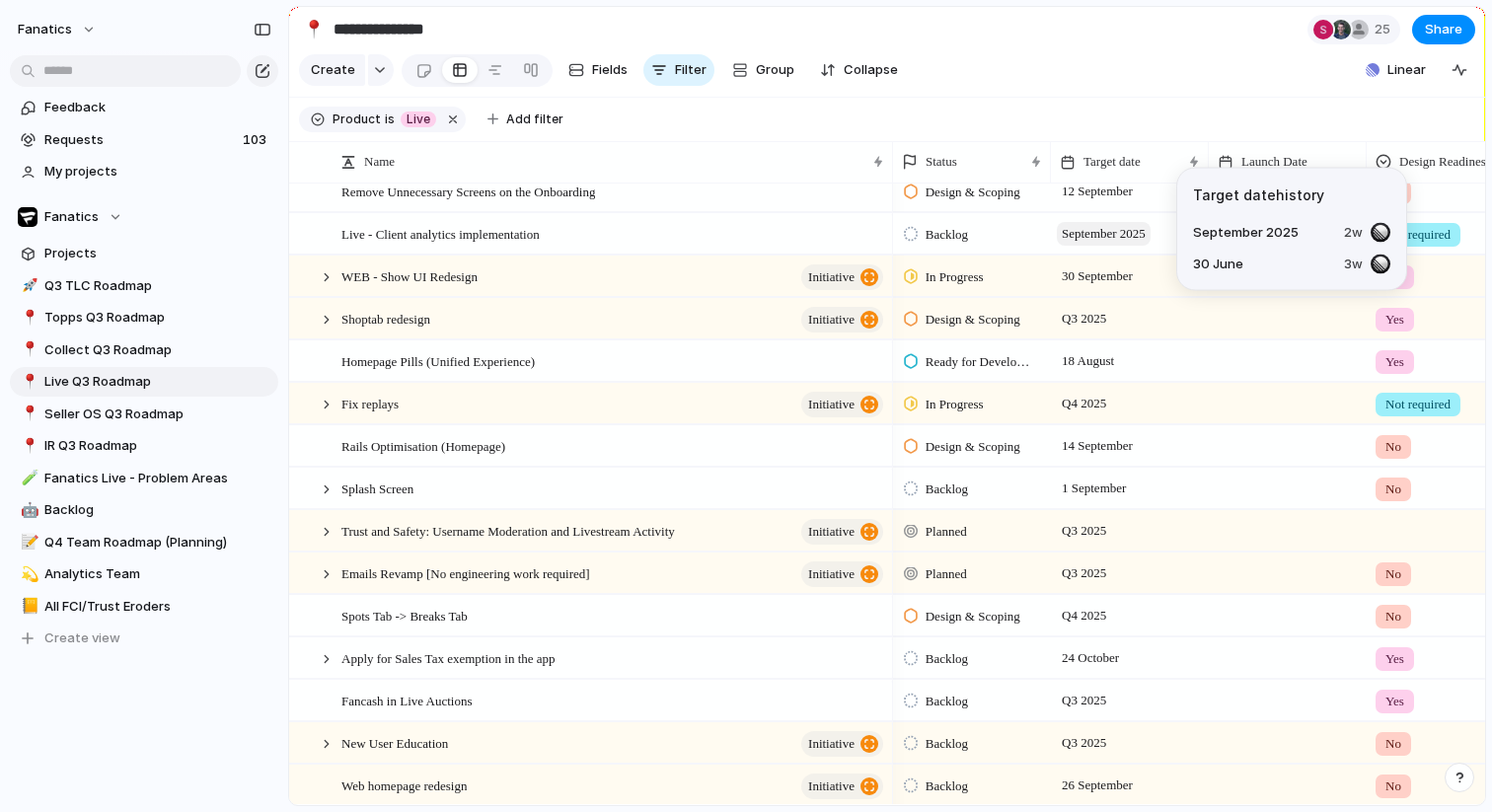 click on "September 2025" at bounding box center [1103, 234] 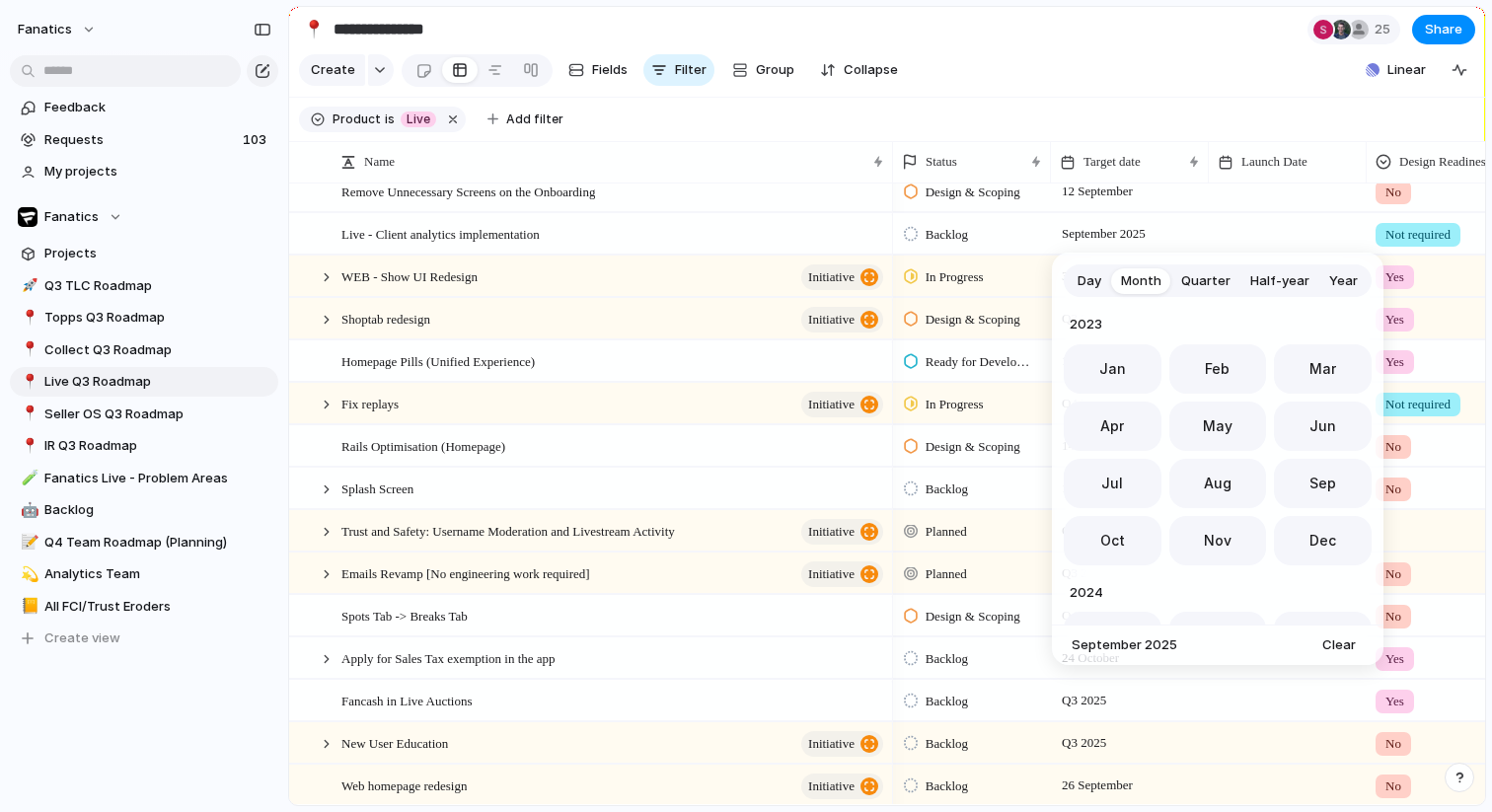 scroll, scrollTop: 542, scrollLeft: 0, axis: vertical 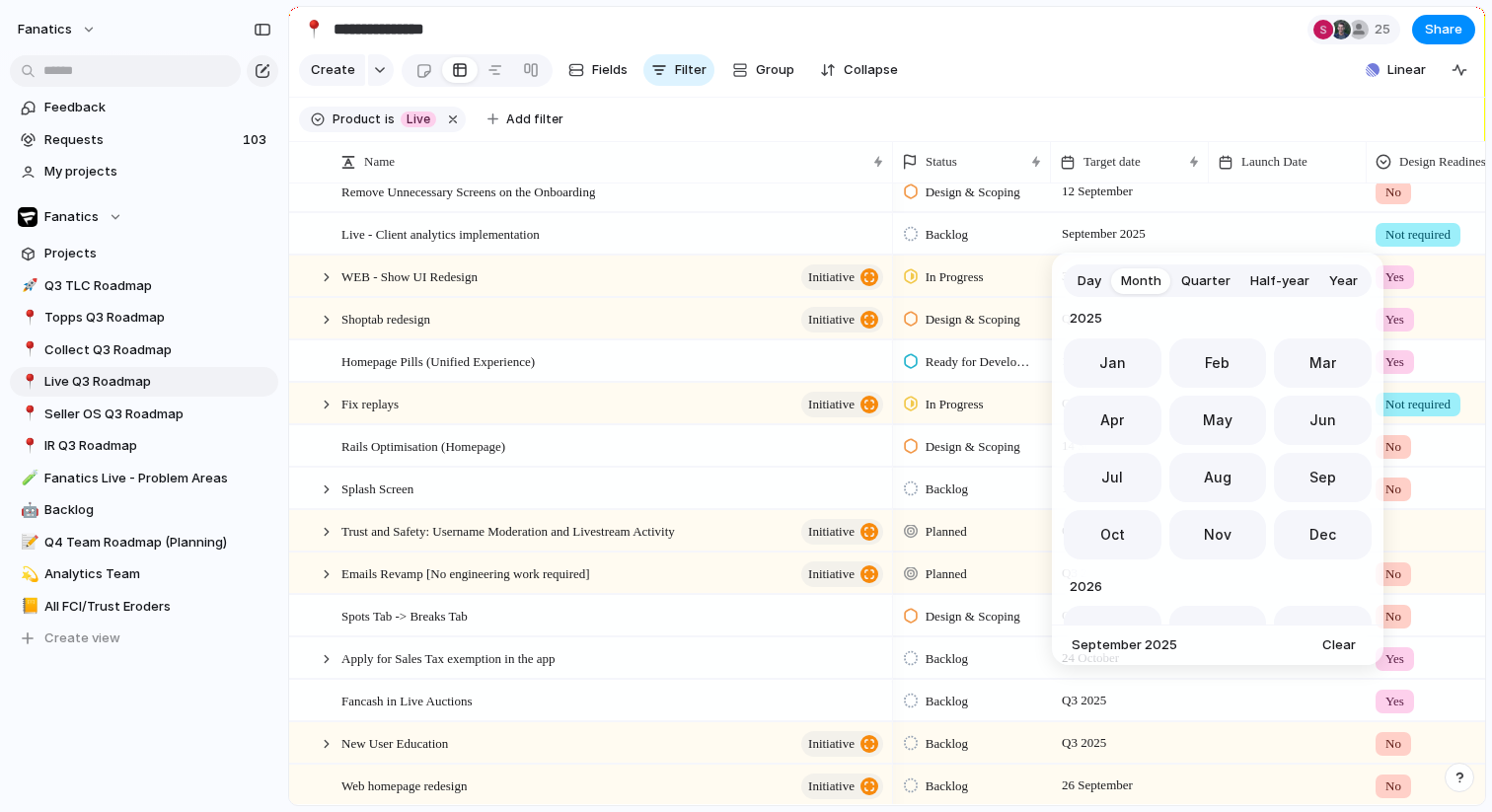 click on "Day" at bounding box center [1089, 281] 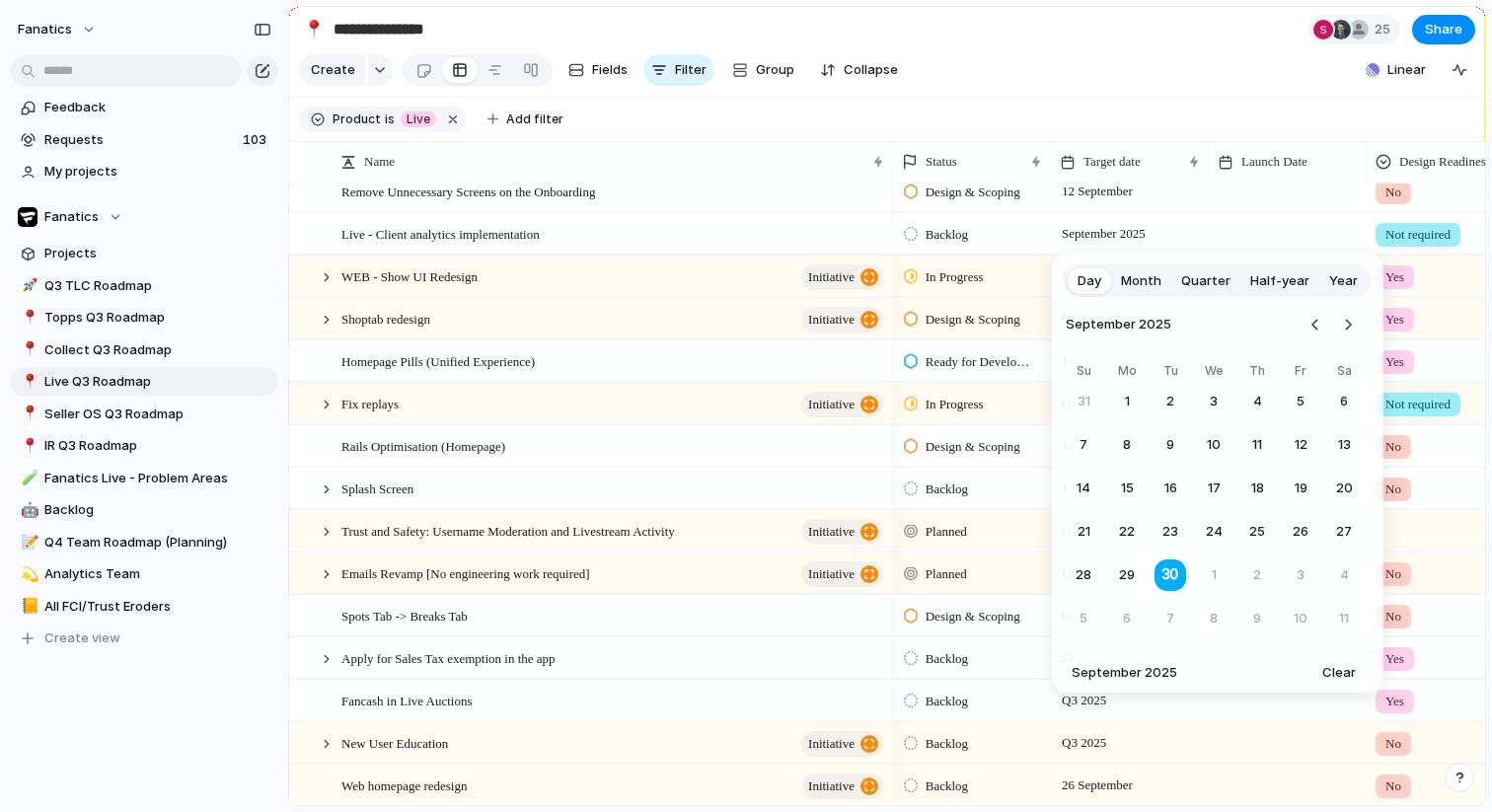 click on "30" at bounding box center [1170, 575] 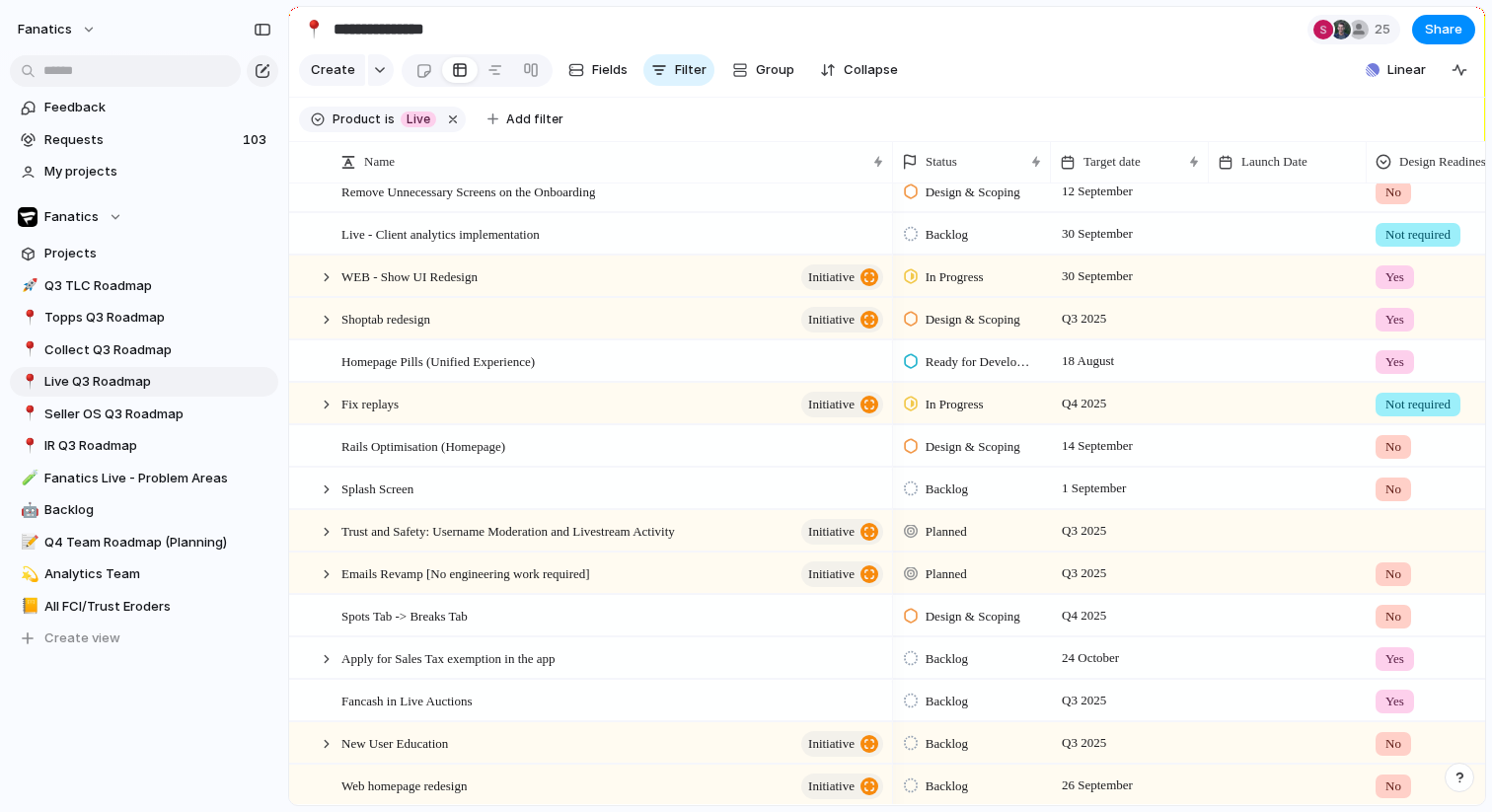 scroll, scrollTop: 118, scrollLeft: 0, axis: vertical 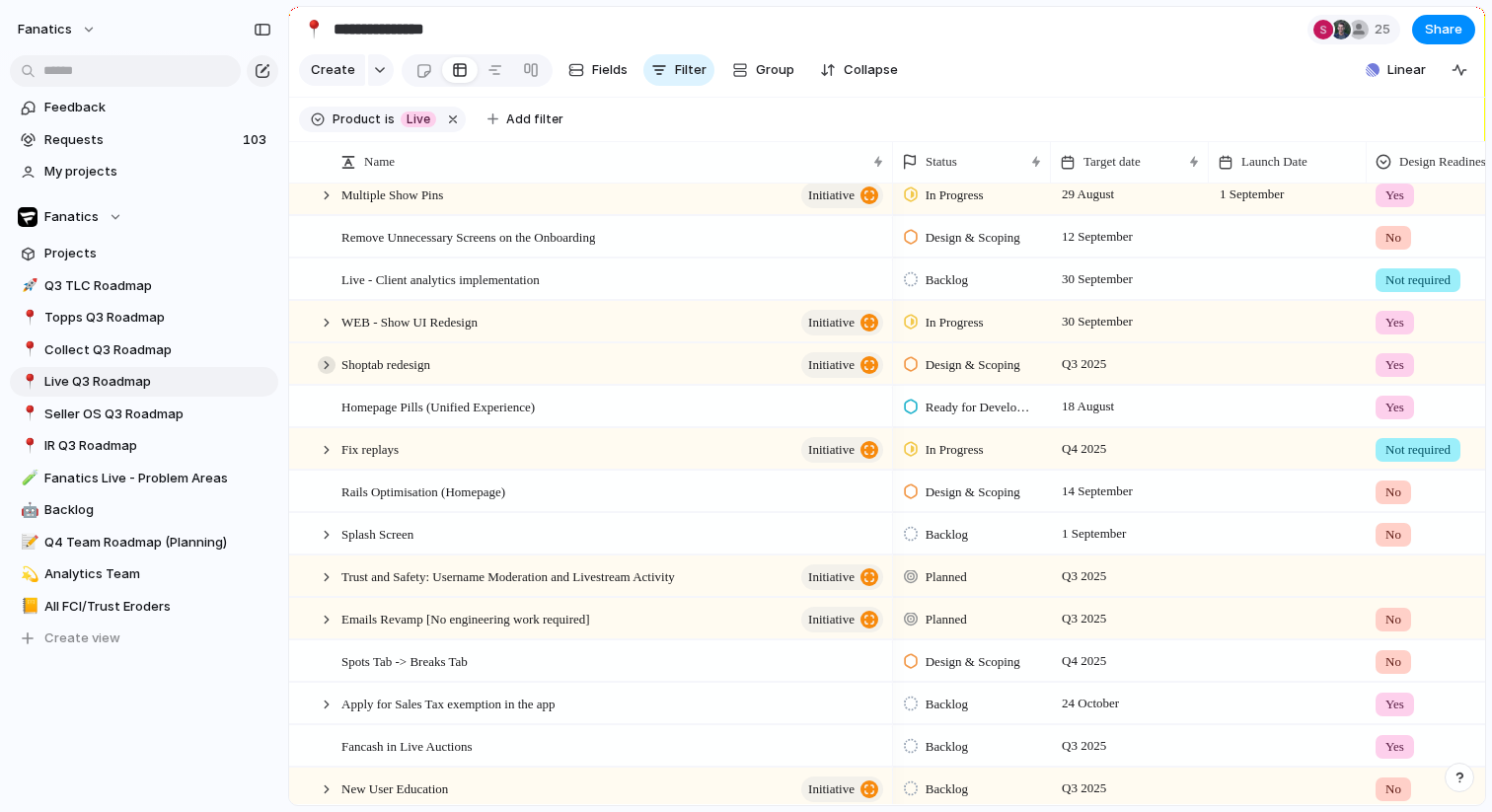 click at bounding box center (327, 365) 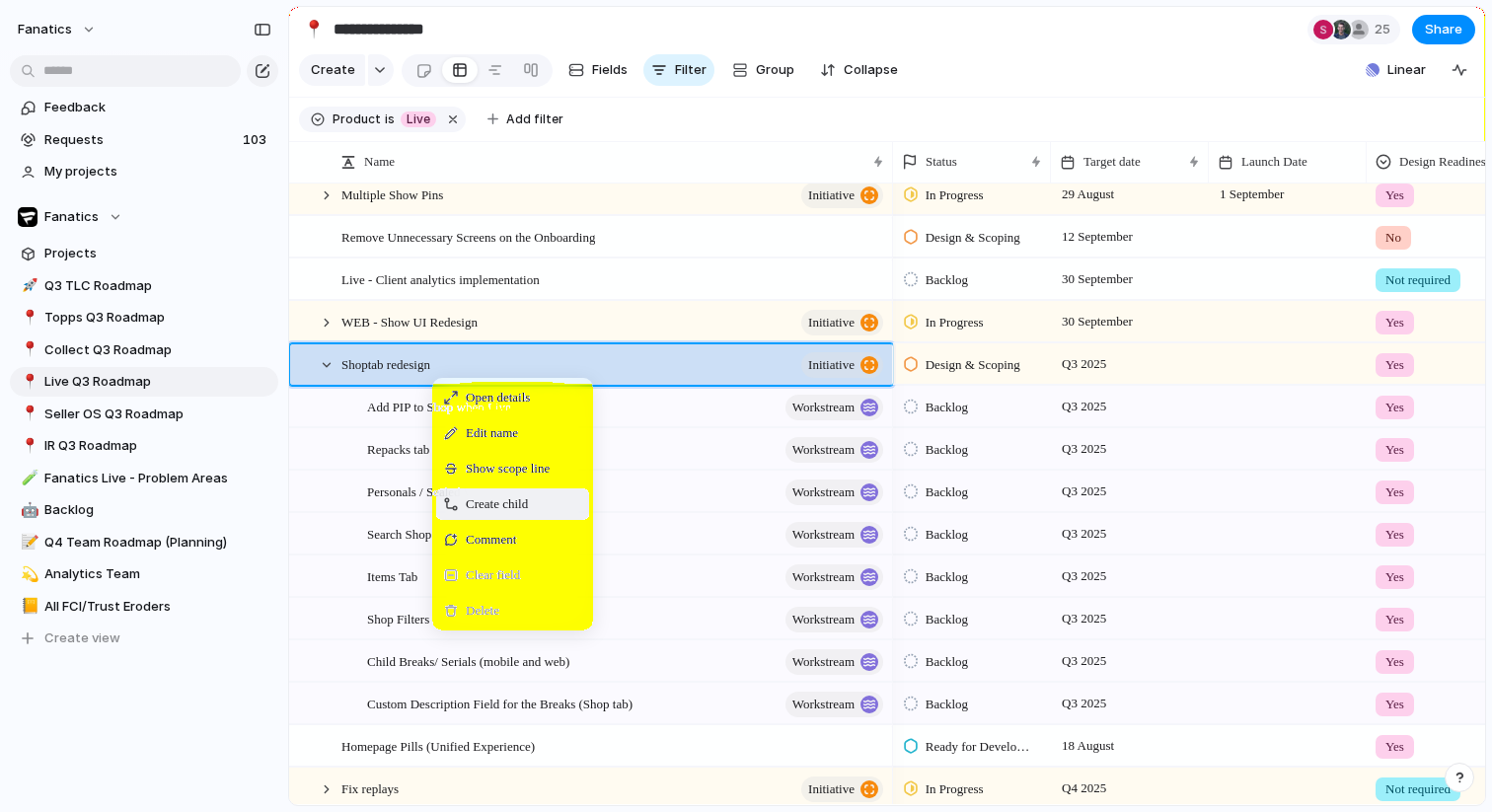 click on "Create child" at bounding box center [496, 504] 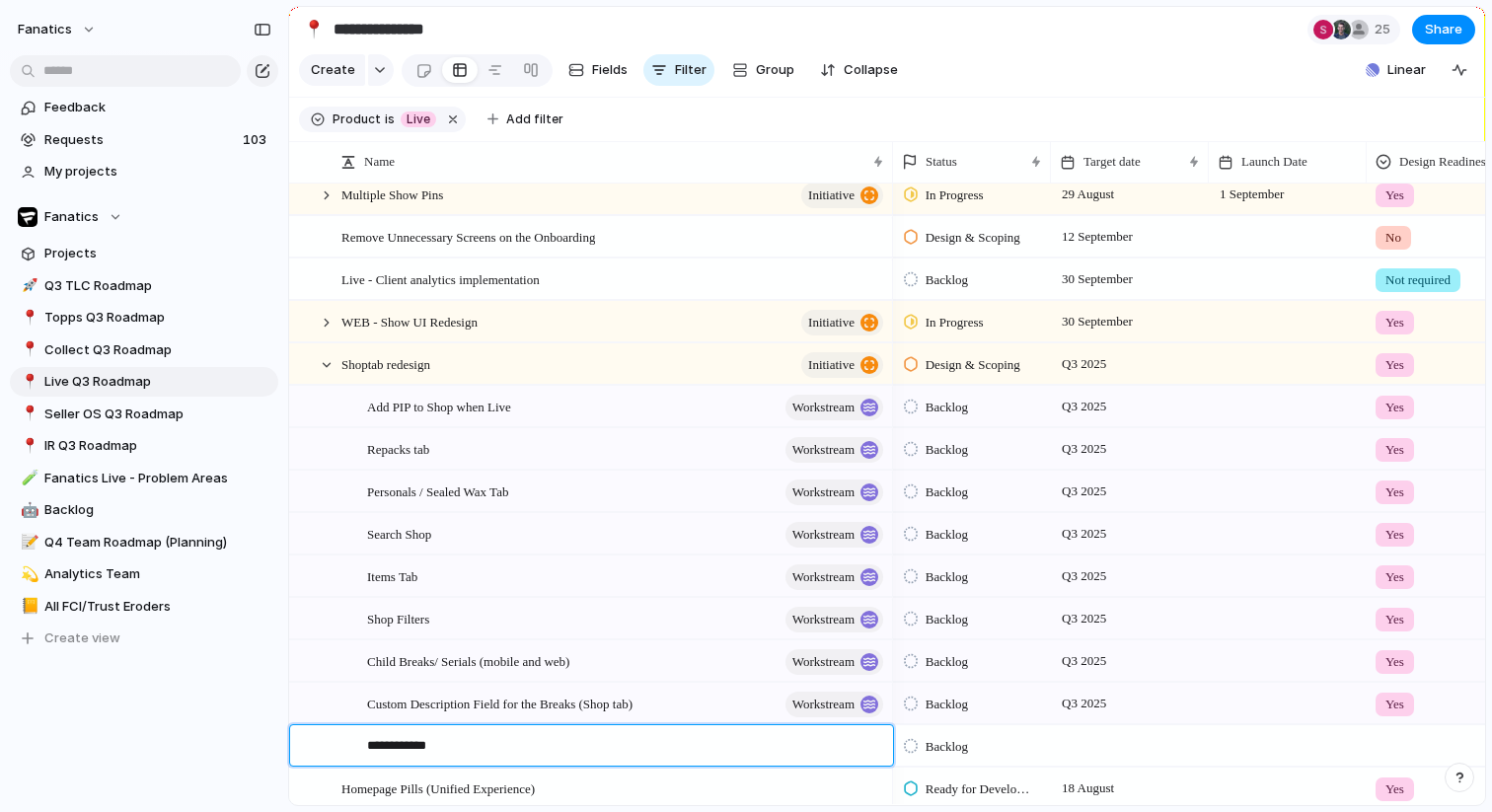 type on "**********" 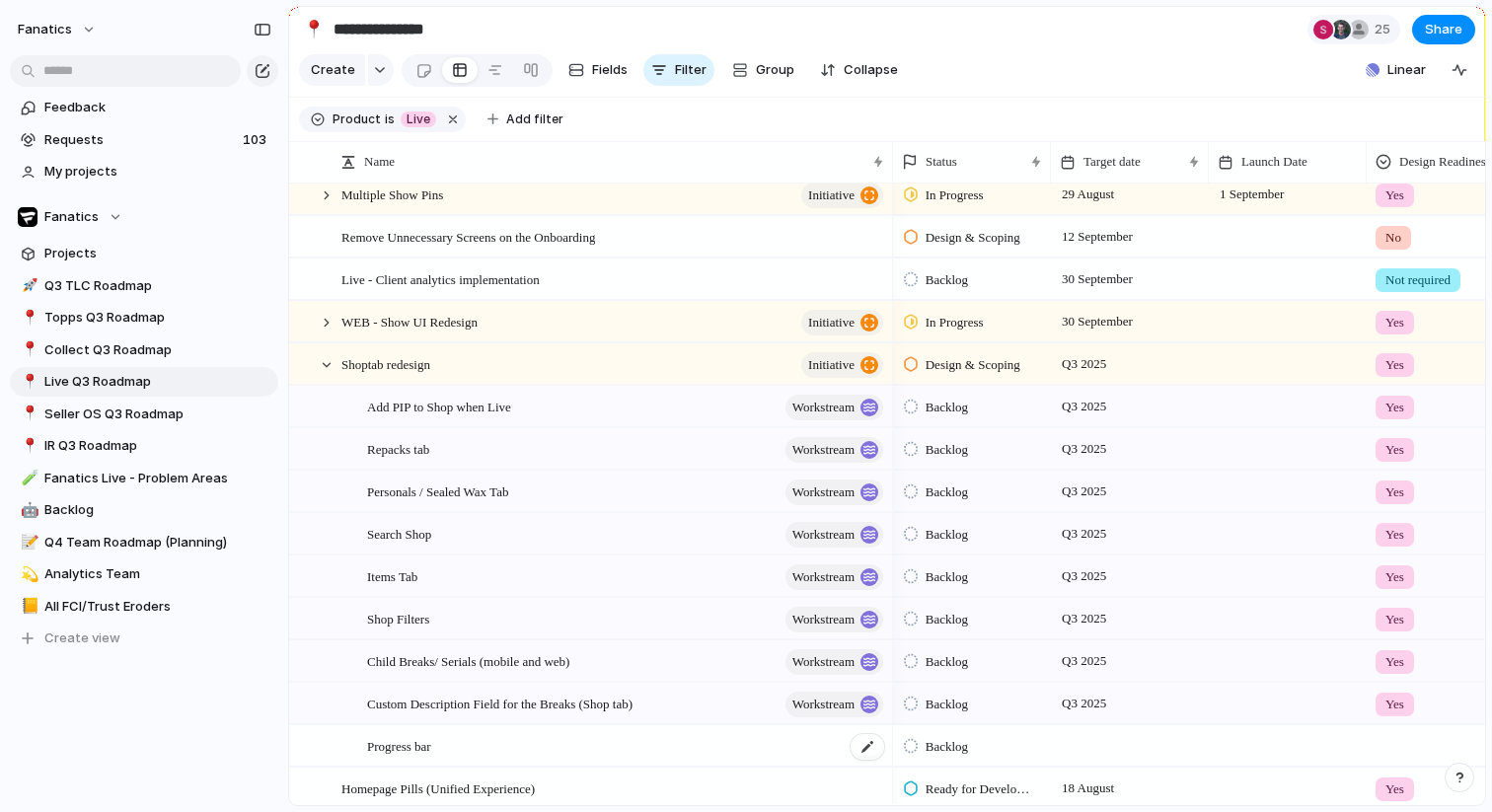 click on "Progress bar" at bounding box center (399, 745) 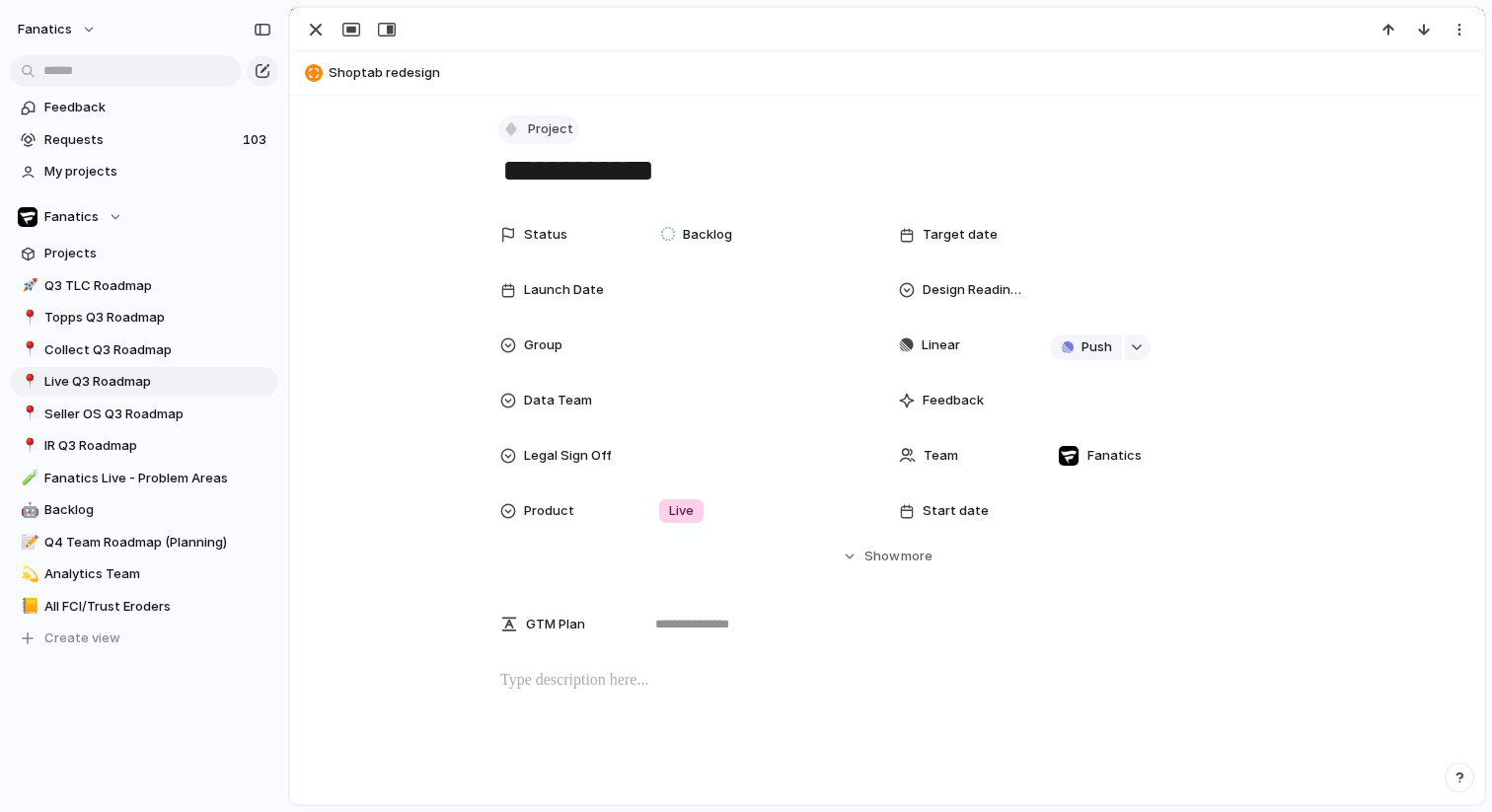 click at bounding box center [511, 129] 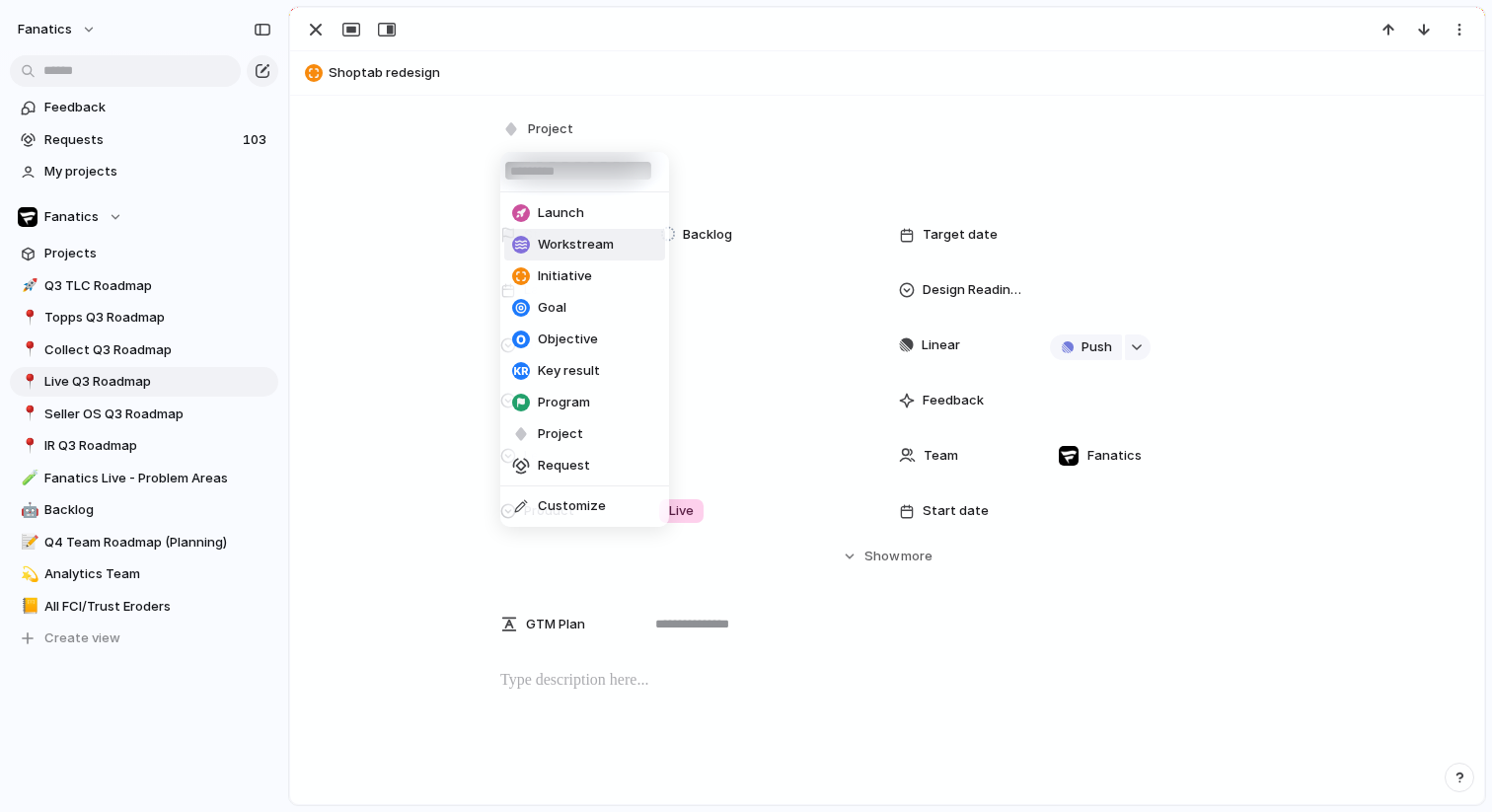 click on "Workstream" at bounding box center (575, 245) 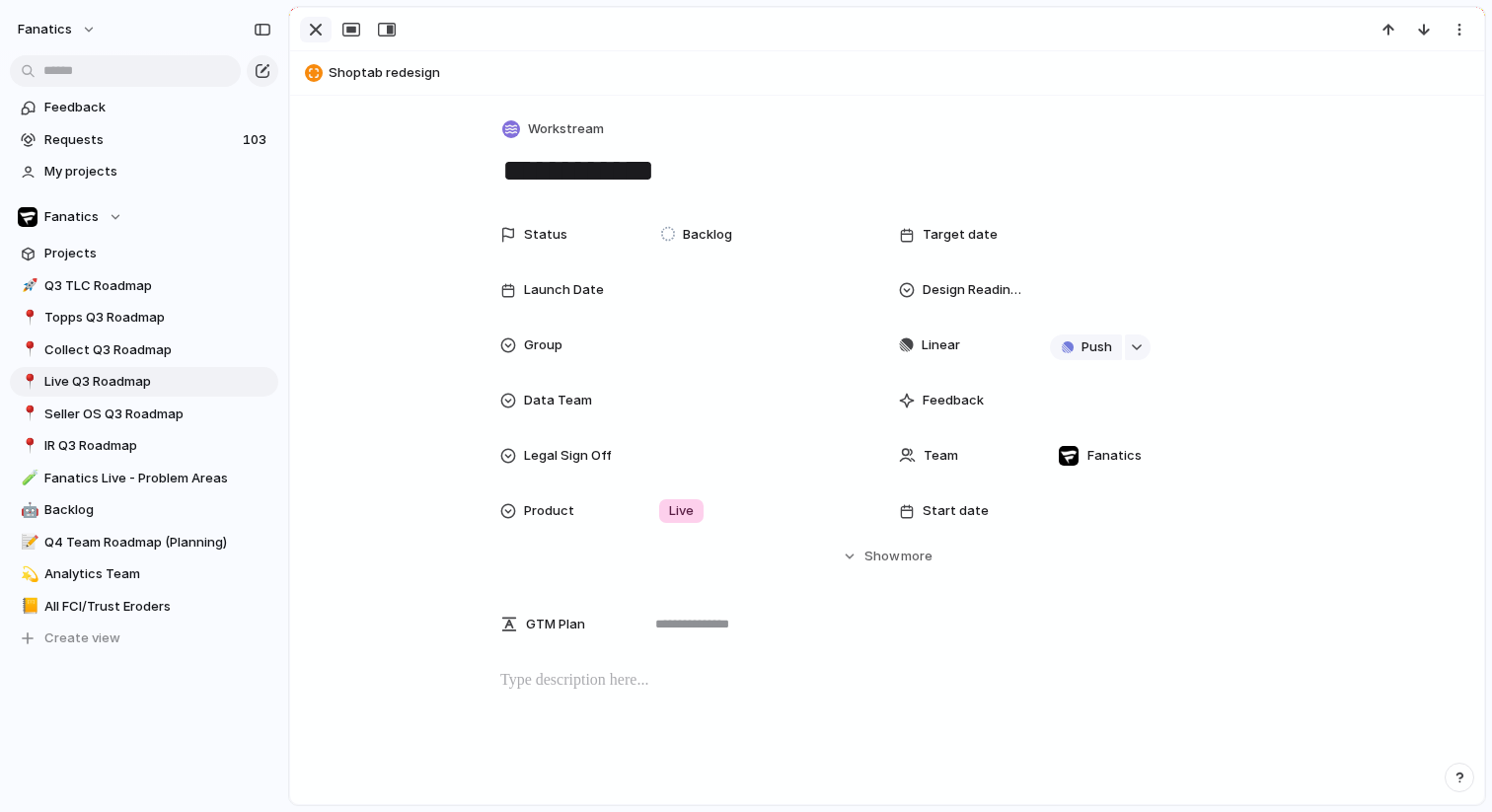 click at bounding box center [316, 30] 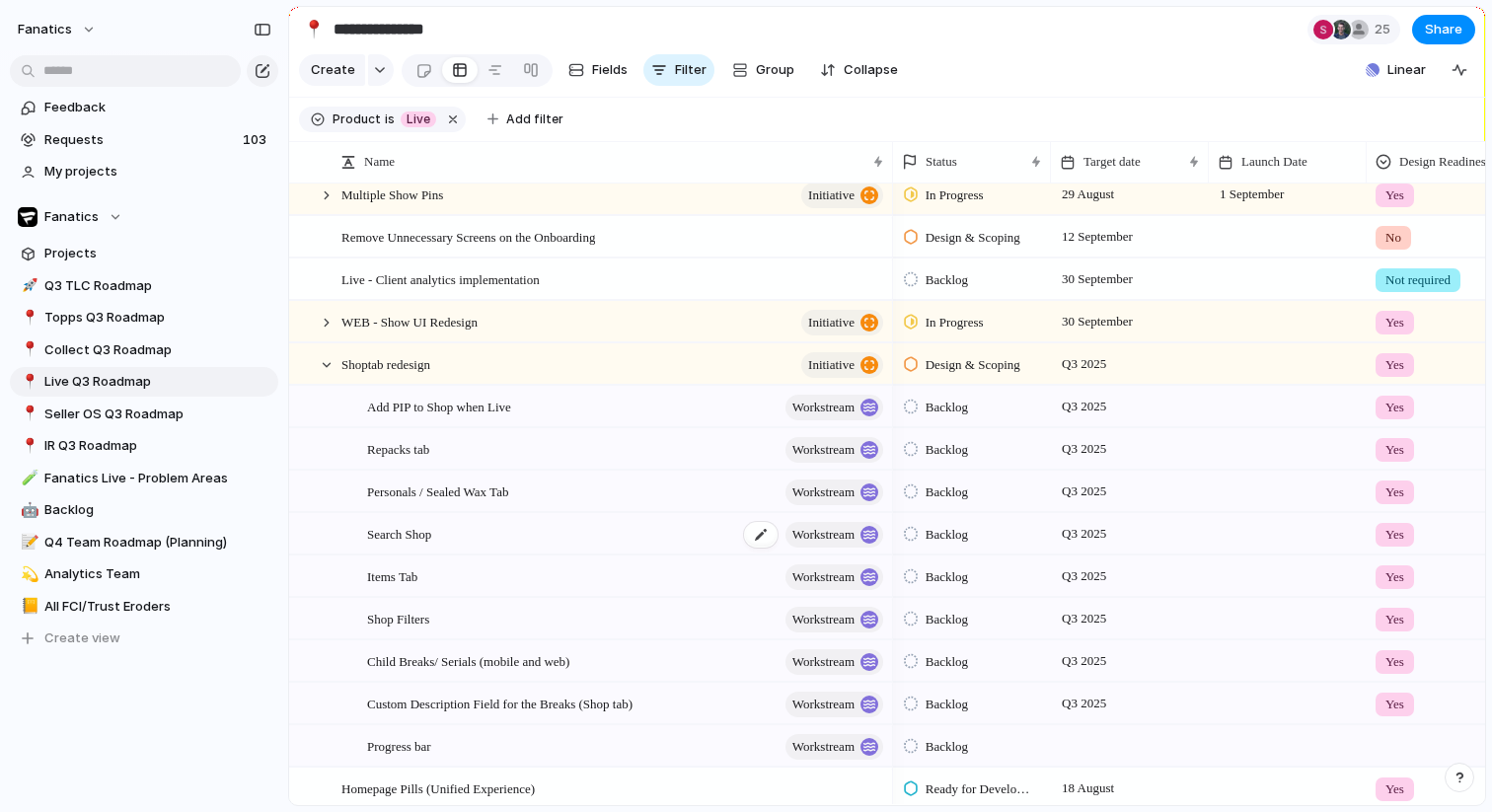 scroll, scrollTop: 157, scrollLeft: 0, axis: vertical 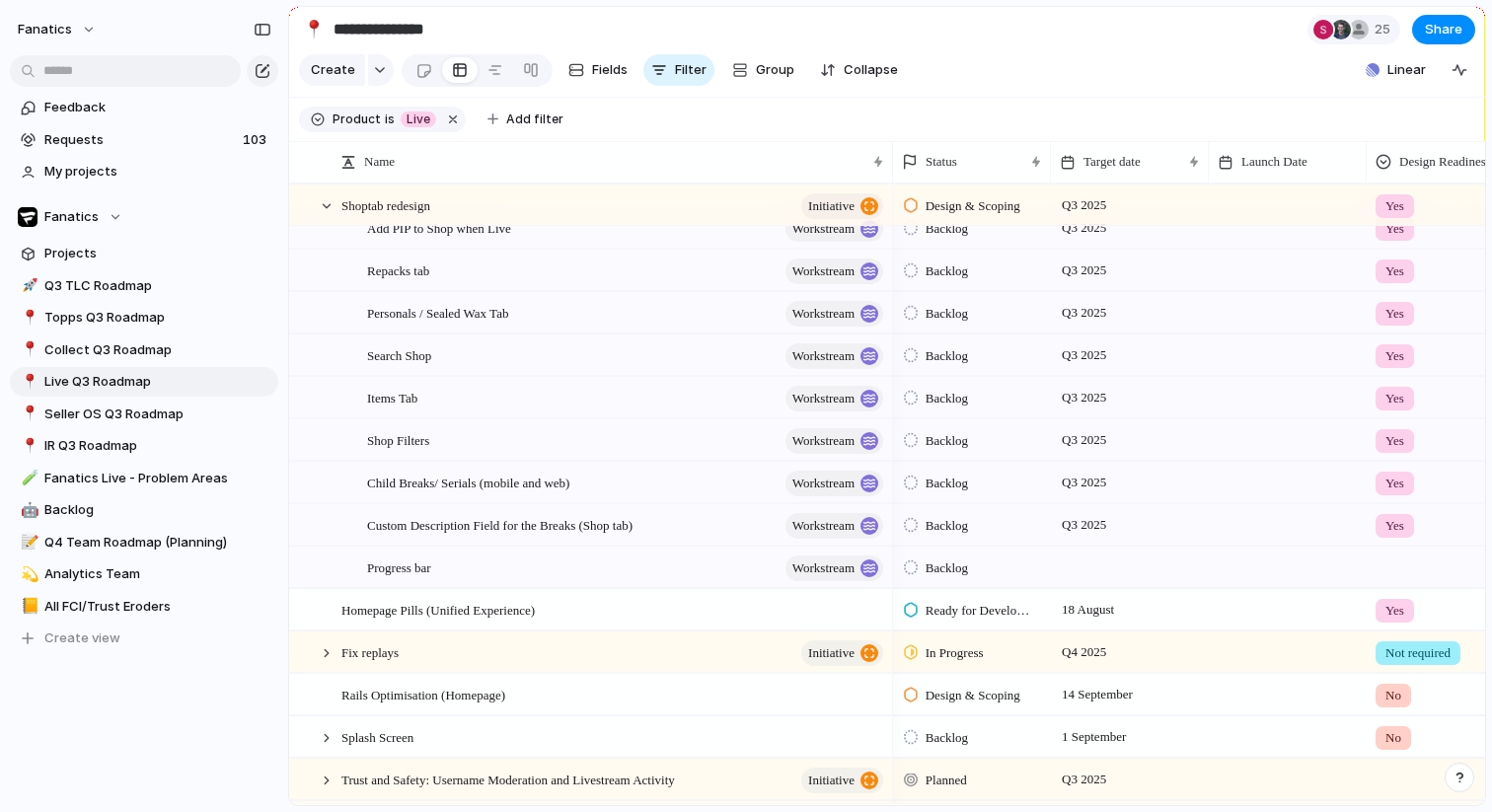 click at bounding box center (1130, 566) 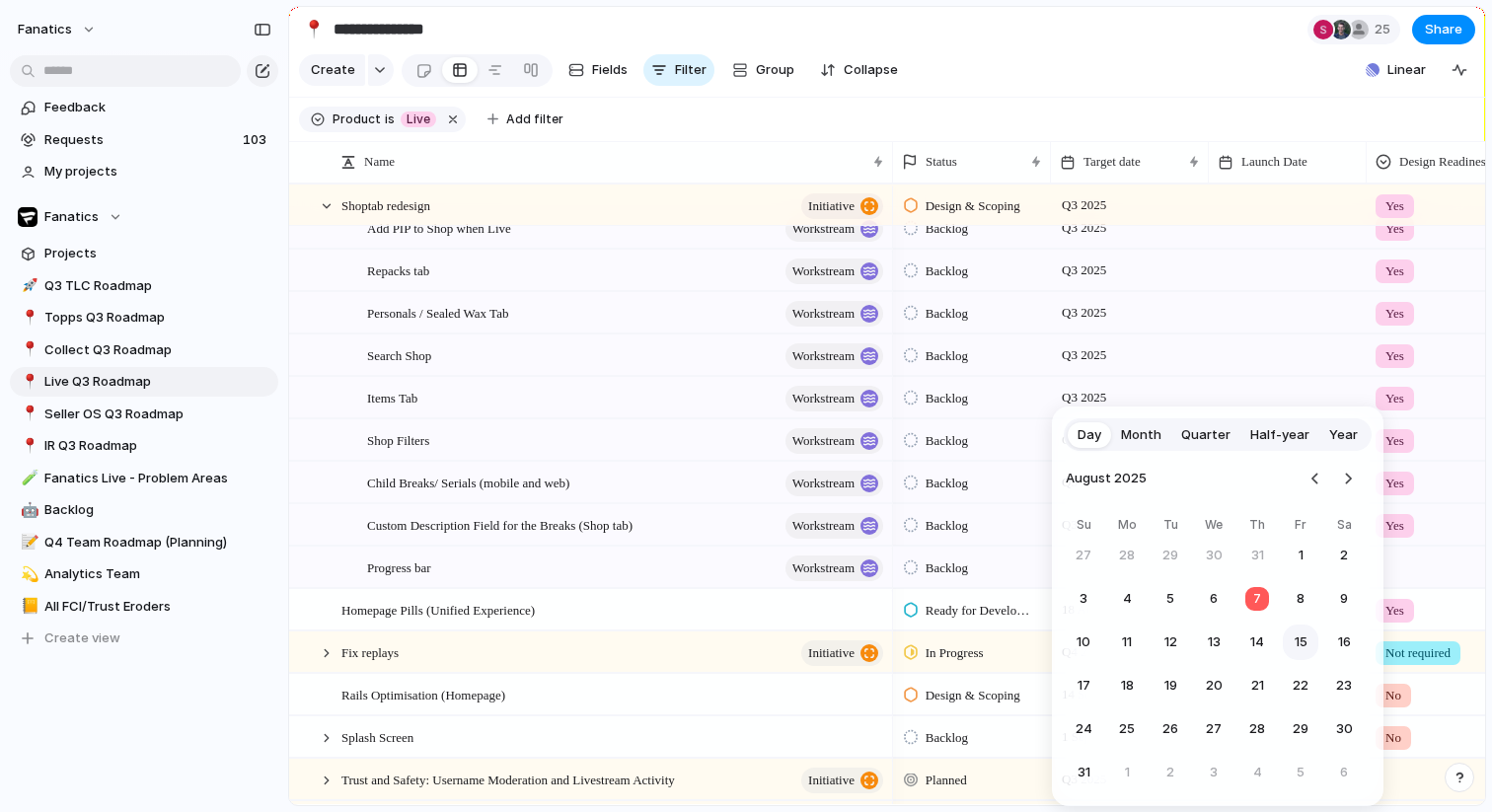 click on "15" at bounding box center [1301, 642] 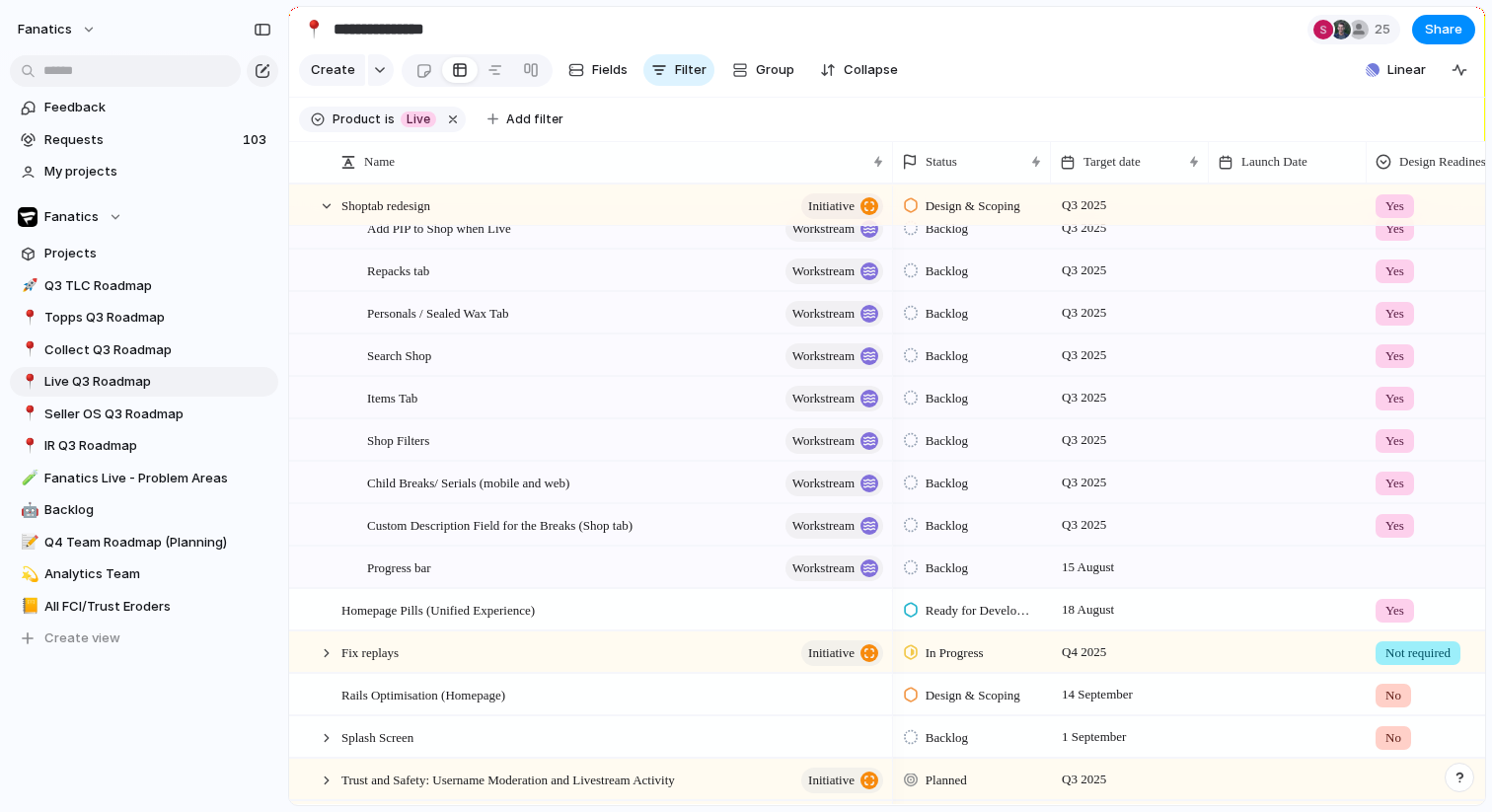 scroll, scrollTop: 255, scrollLeft: 0, axis: vertical 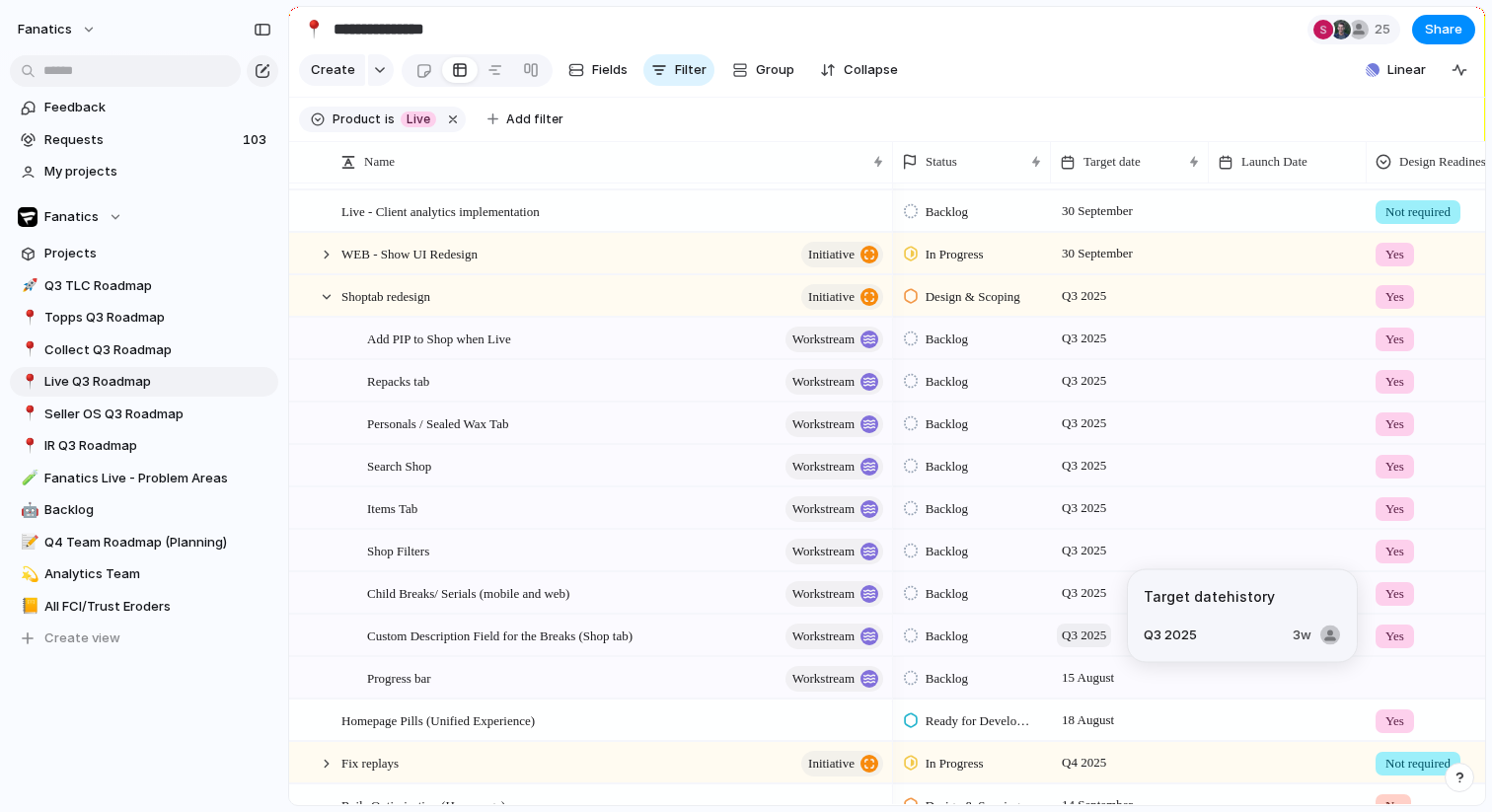 click on "Q3 2025" at bounding box center [1083, 635] 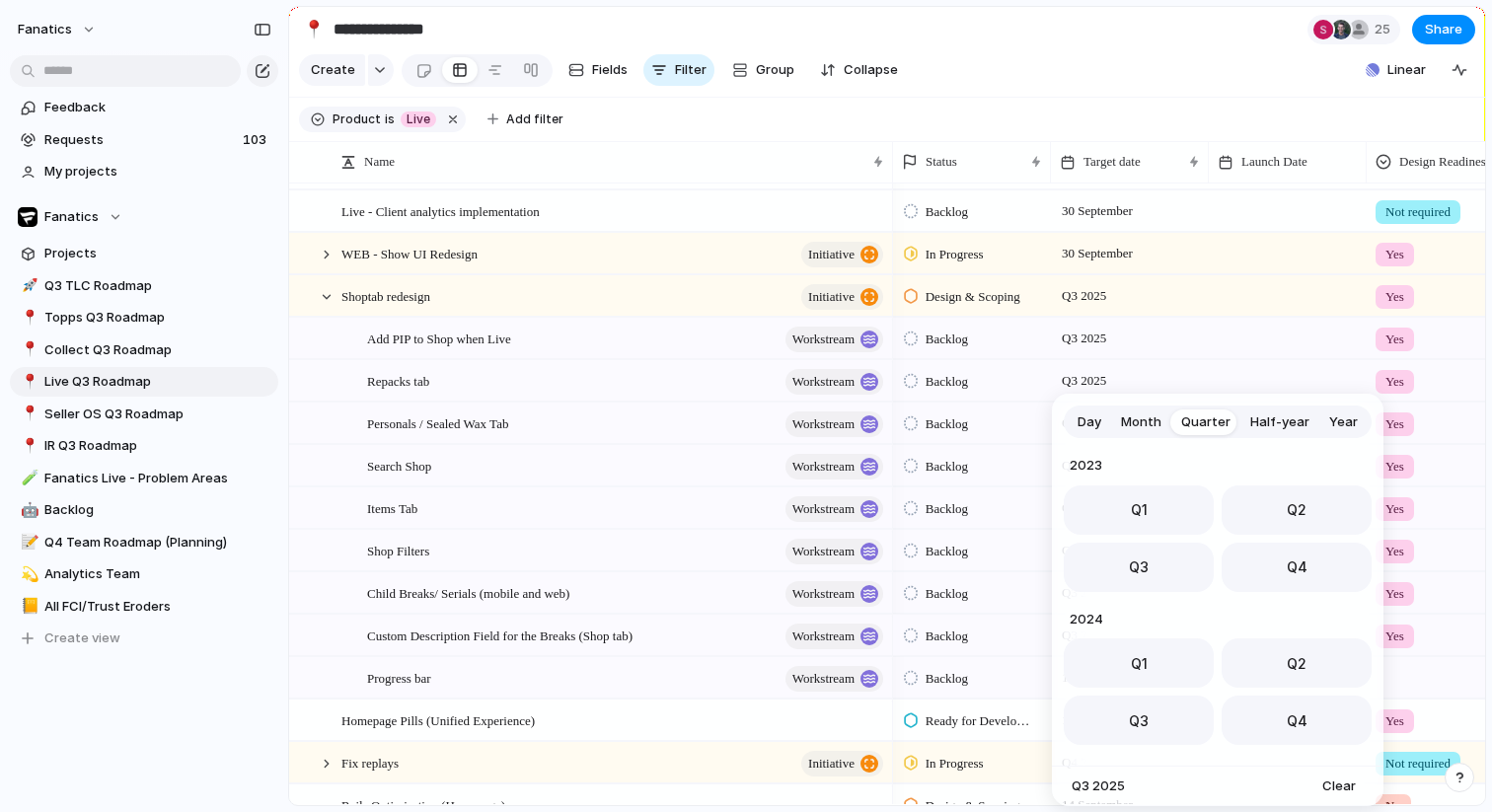 scroll, scrollTop: 313, scrollLeft: 0, axis: vertical 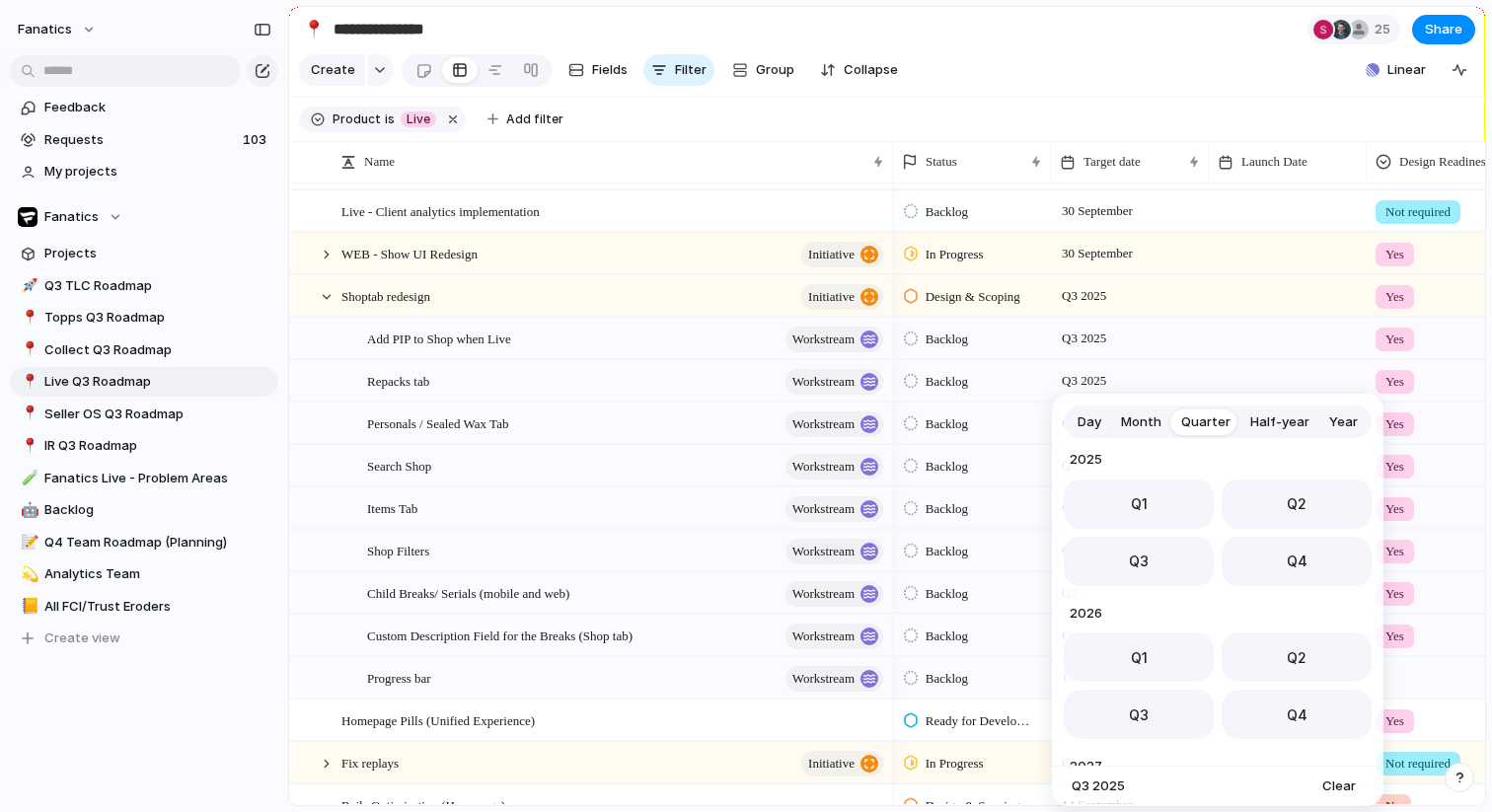 click on "Day" at bounding box center (1089, 422) 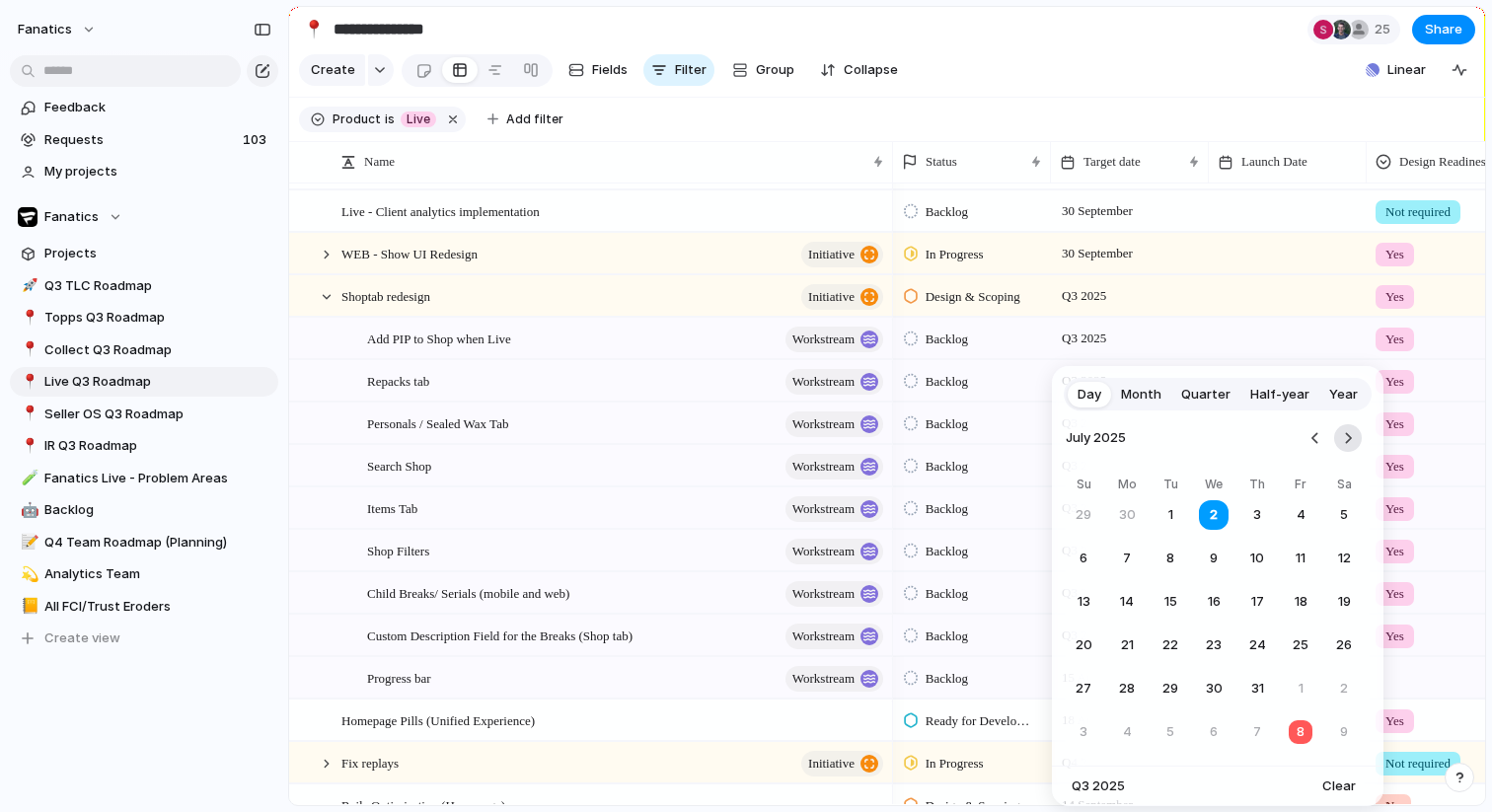 click at bounding box center [1348, 438] 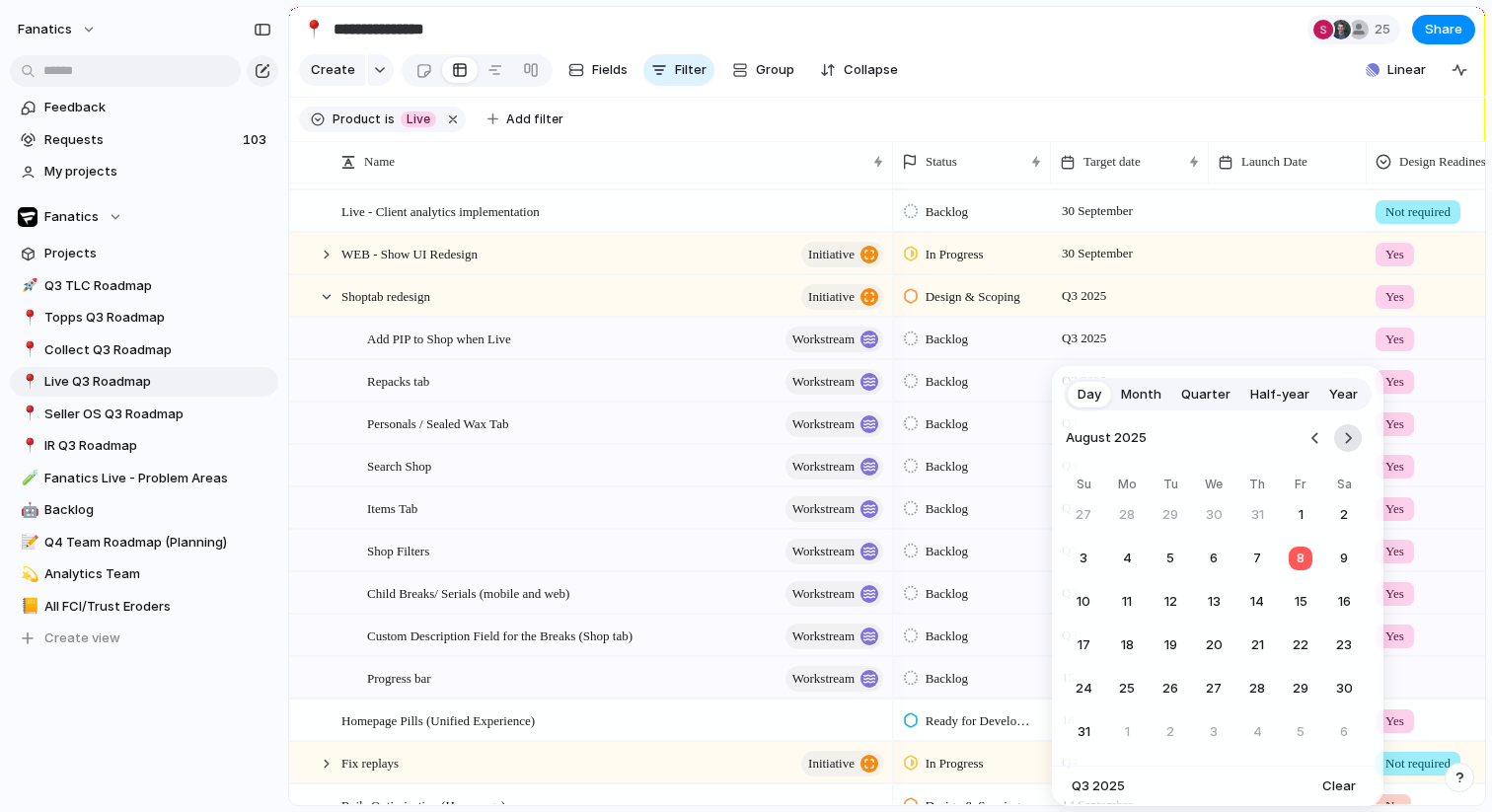 click at bounding box center (1348, 438) 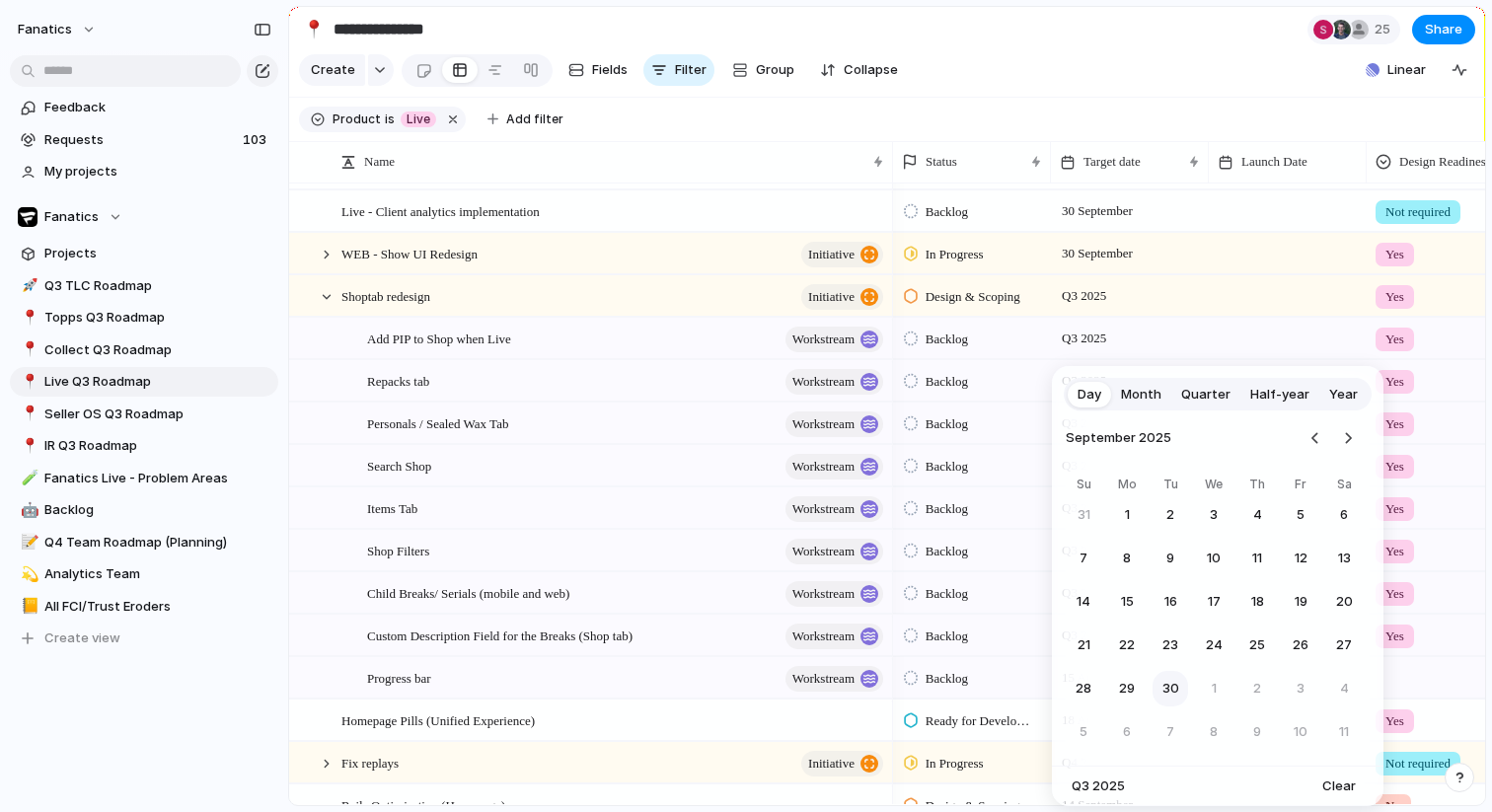 click on "30" at bounding box center [1170, 689] 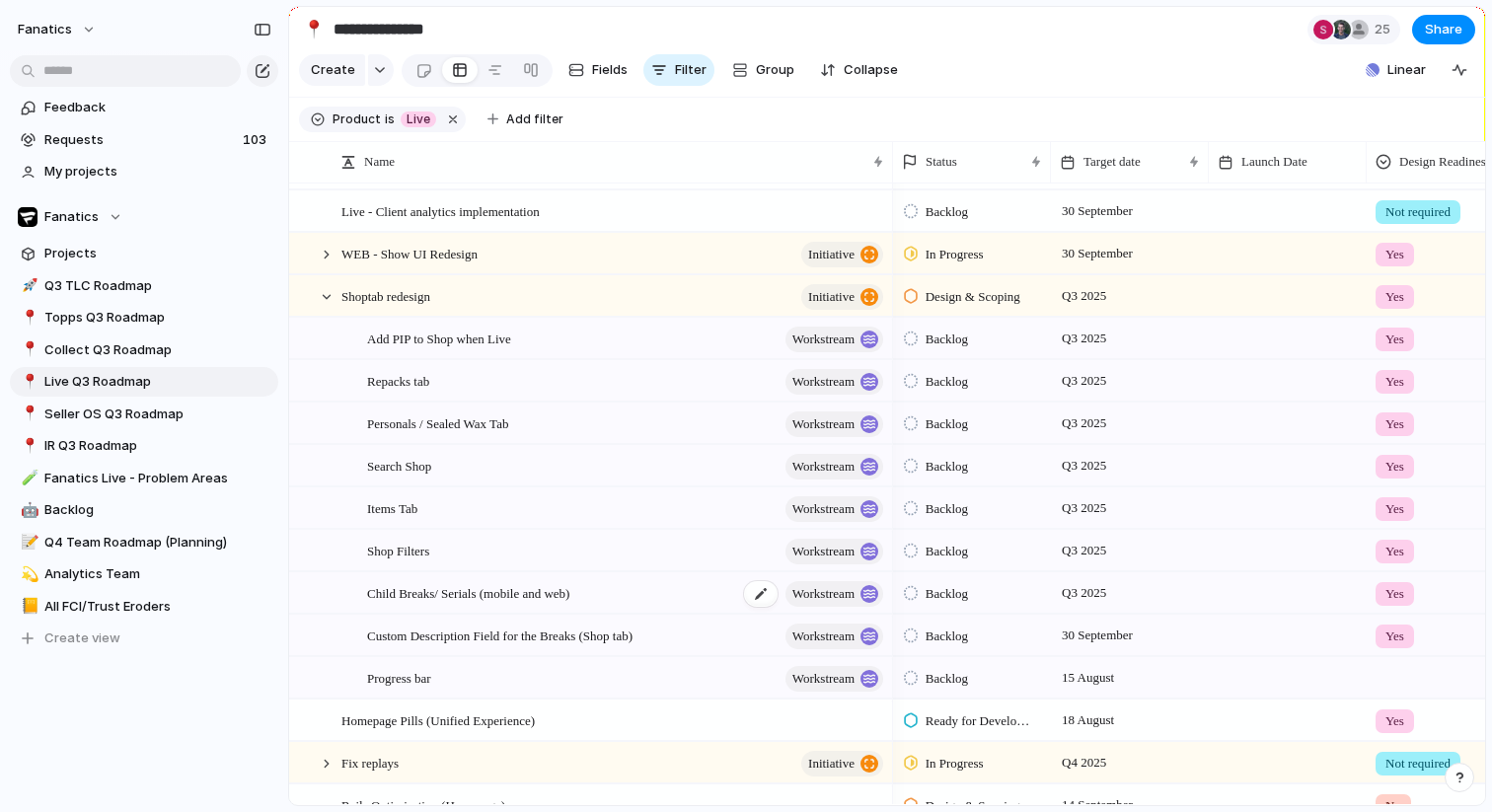 click on "Child Breaks/ Serials (mobile and web)" at bounding box center (468, 592) 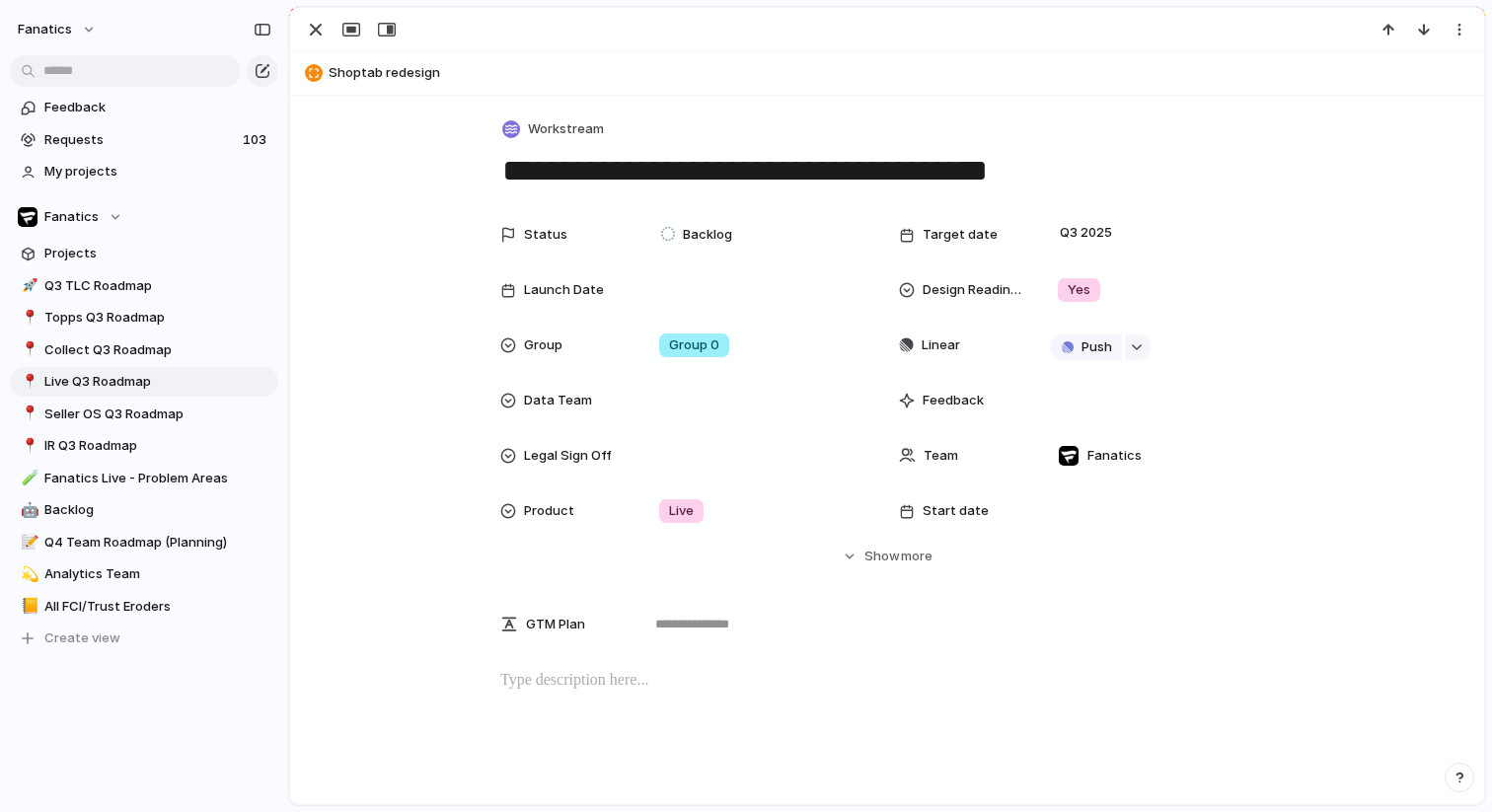 click at bounding box center [887, 30] 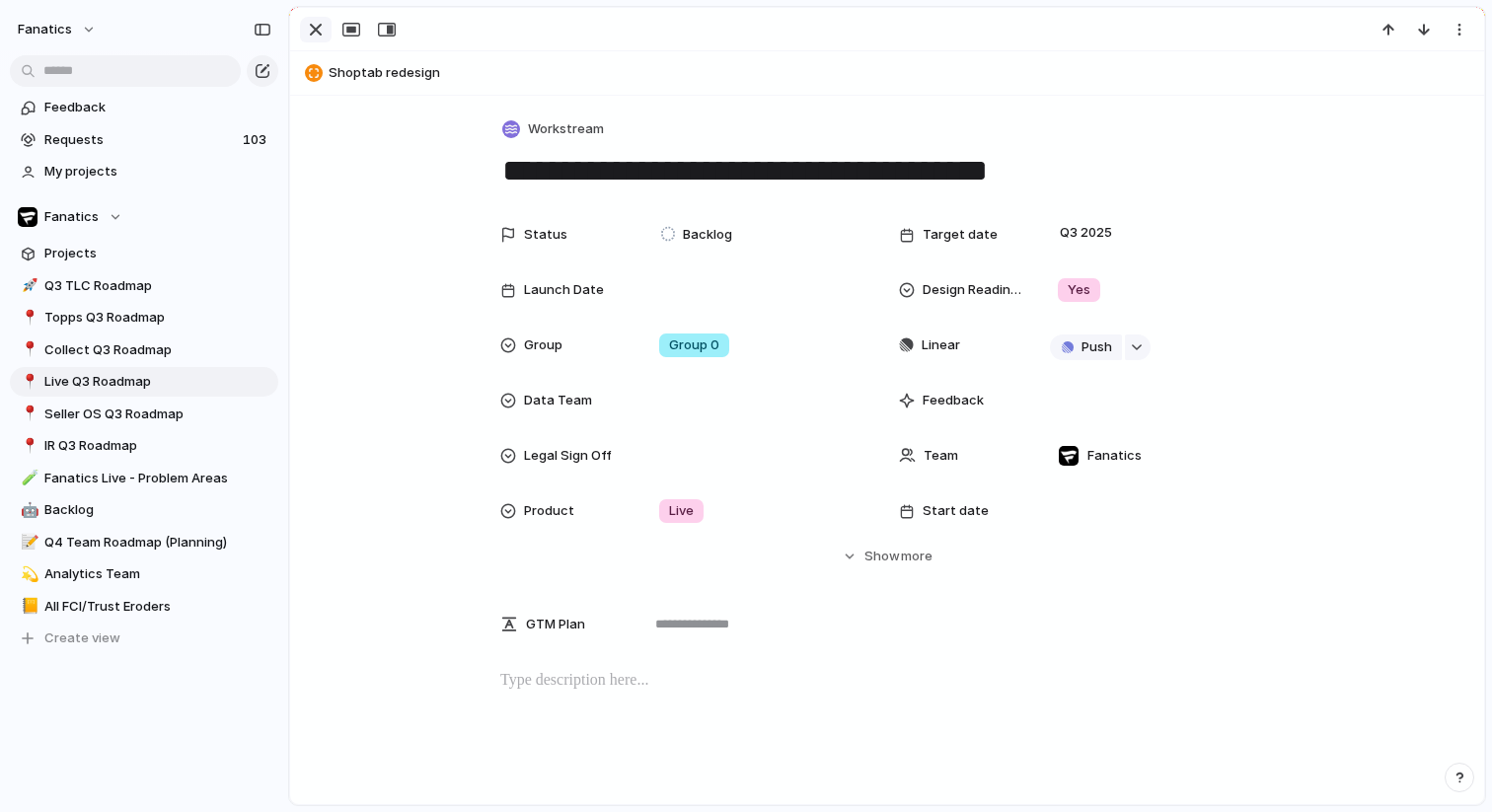 click at bounding box center [316, 30] 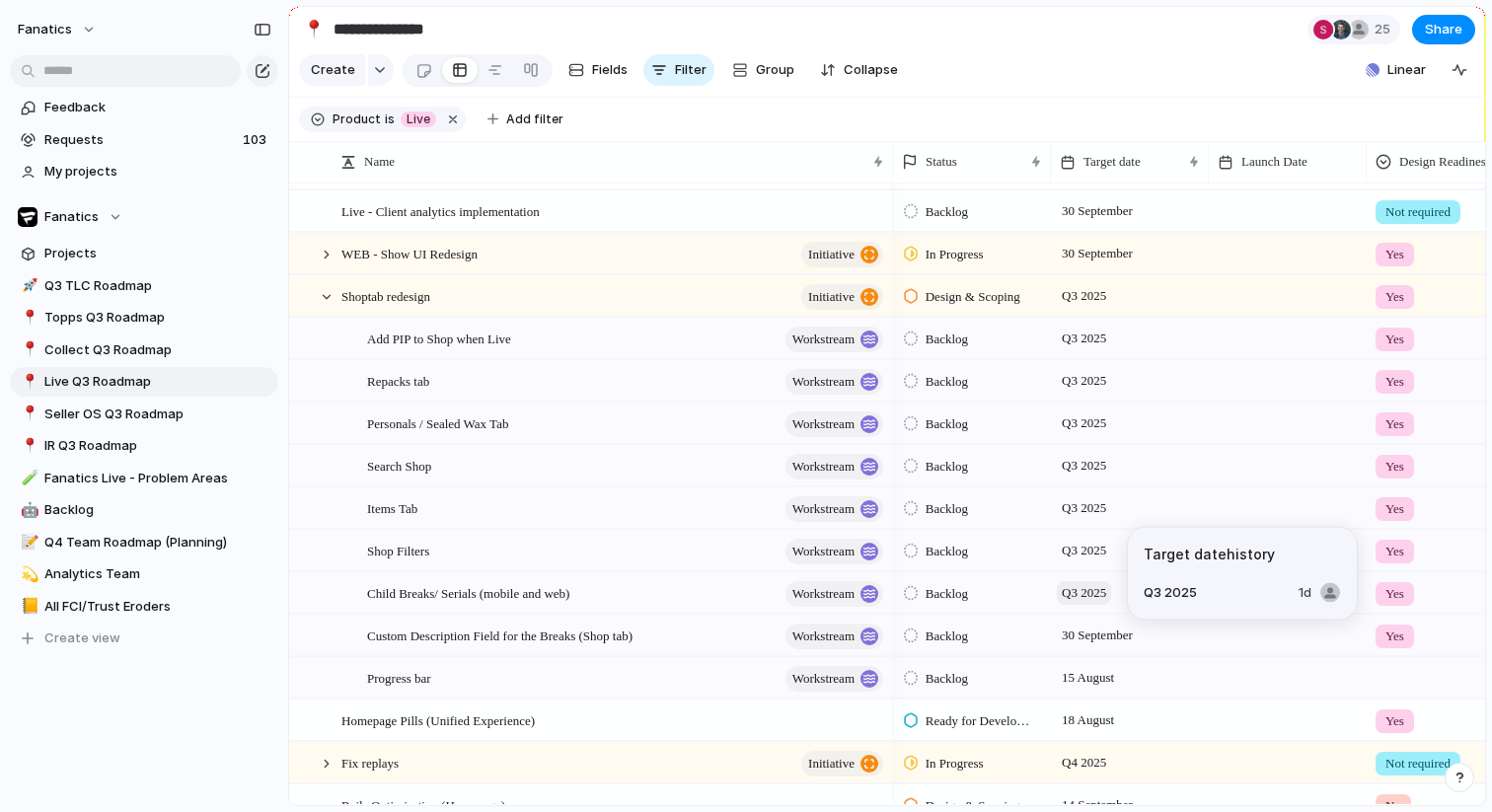 click on "Q3 2025" at bounding box center (1083, 593) 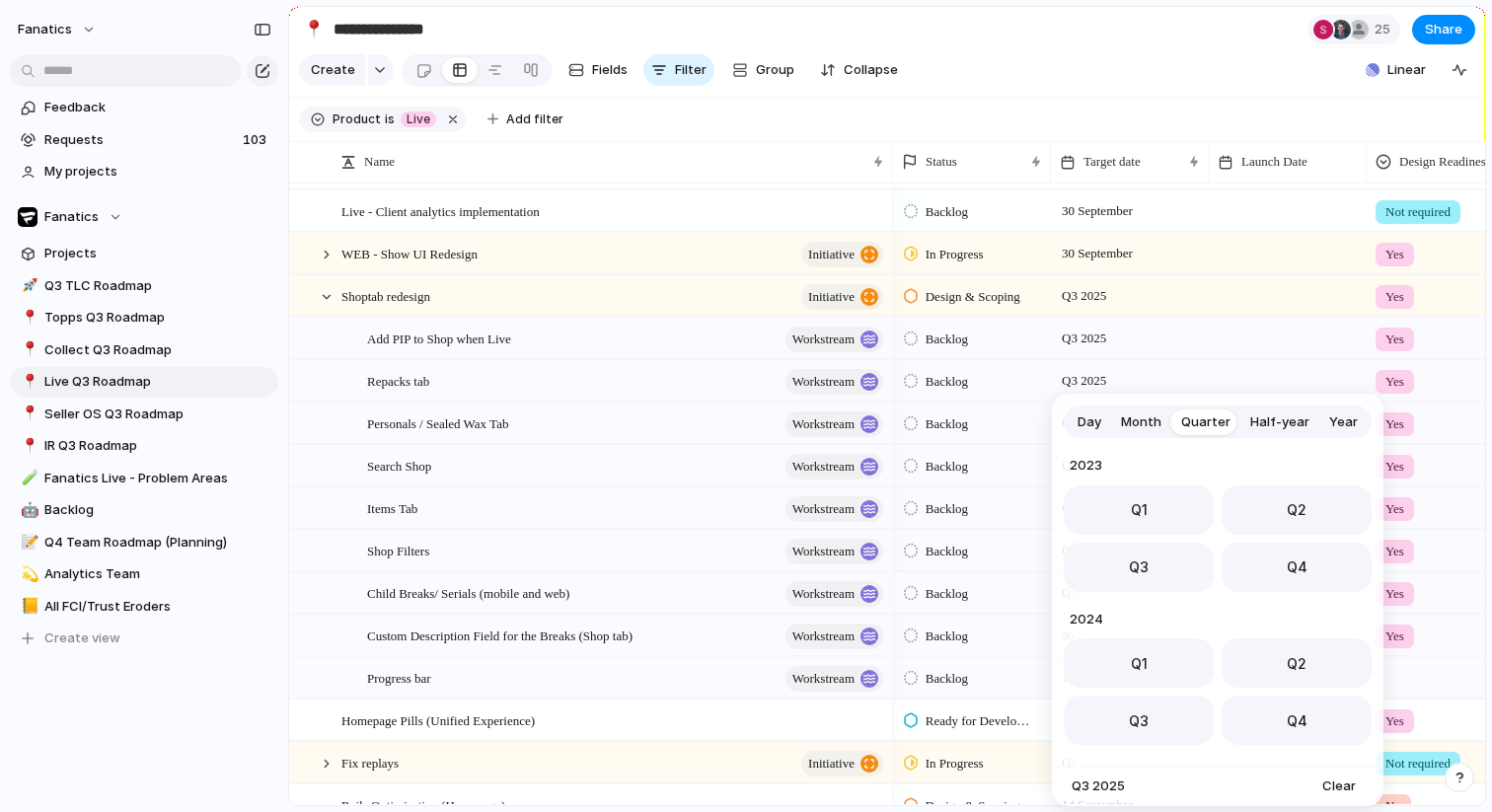 scroll, scrollTop: 313, scrollLeft: 0, axis: vertical 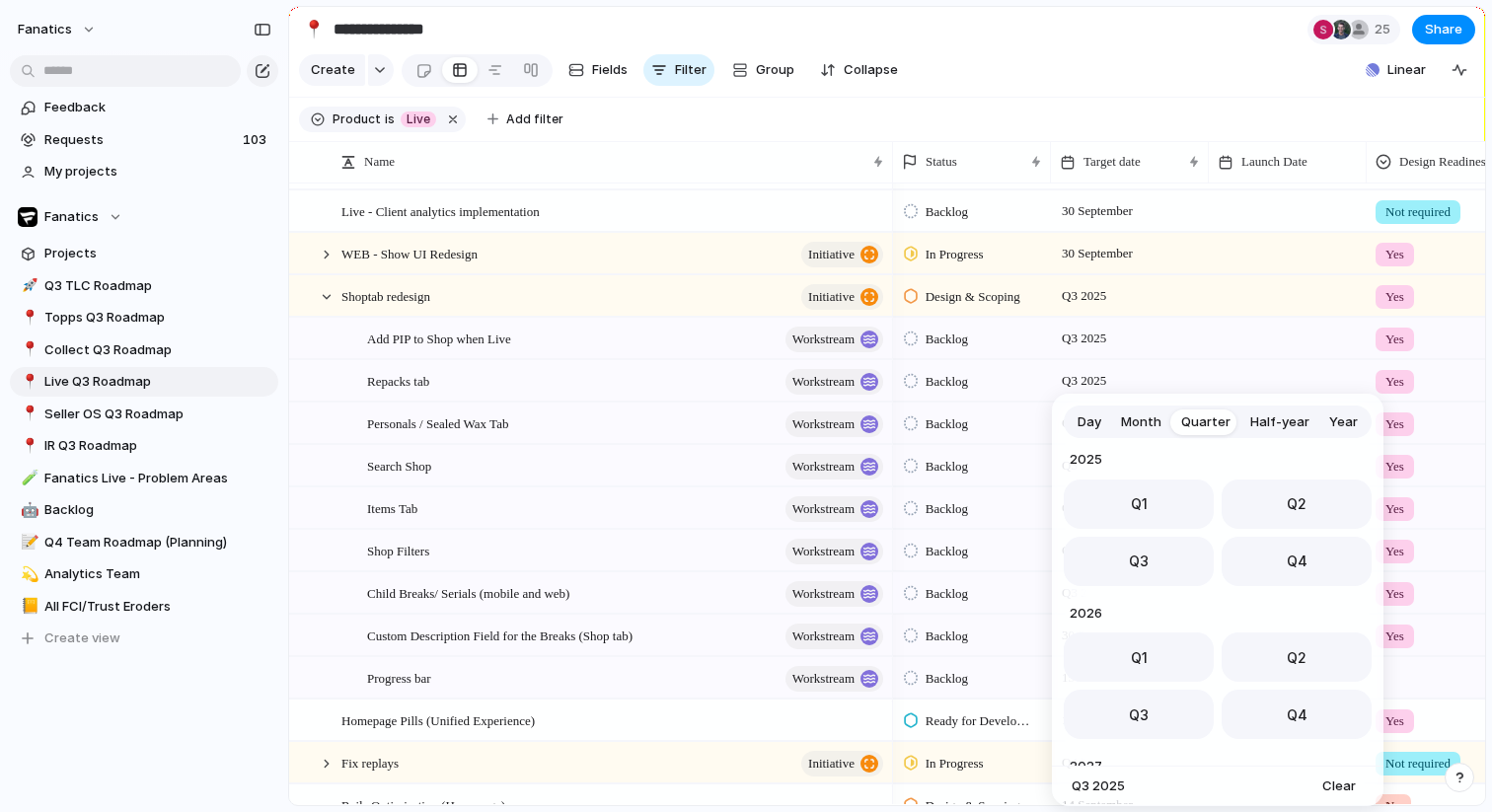 click on "Day" at bounding box center (1089, 422) 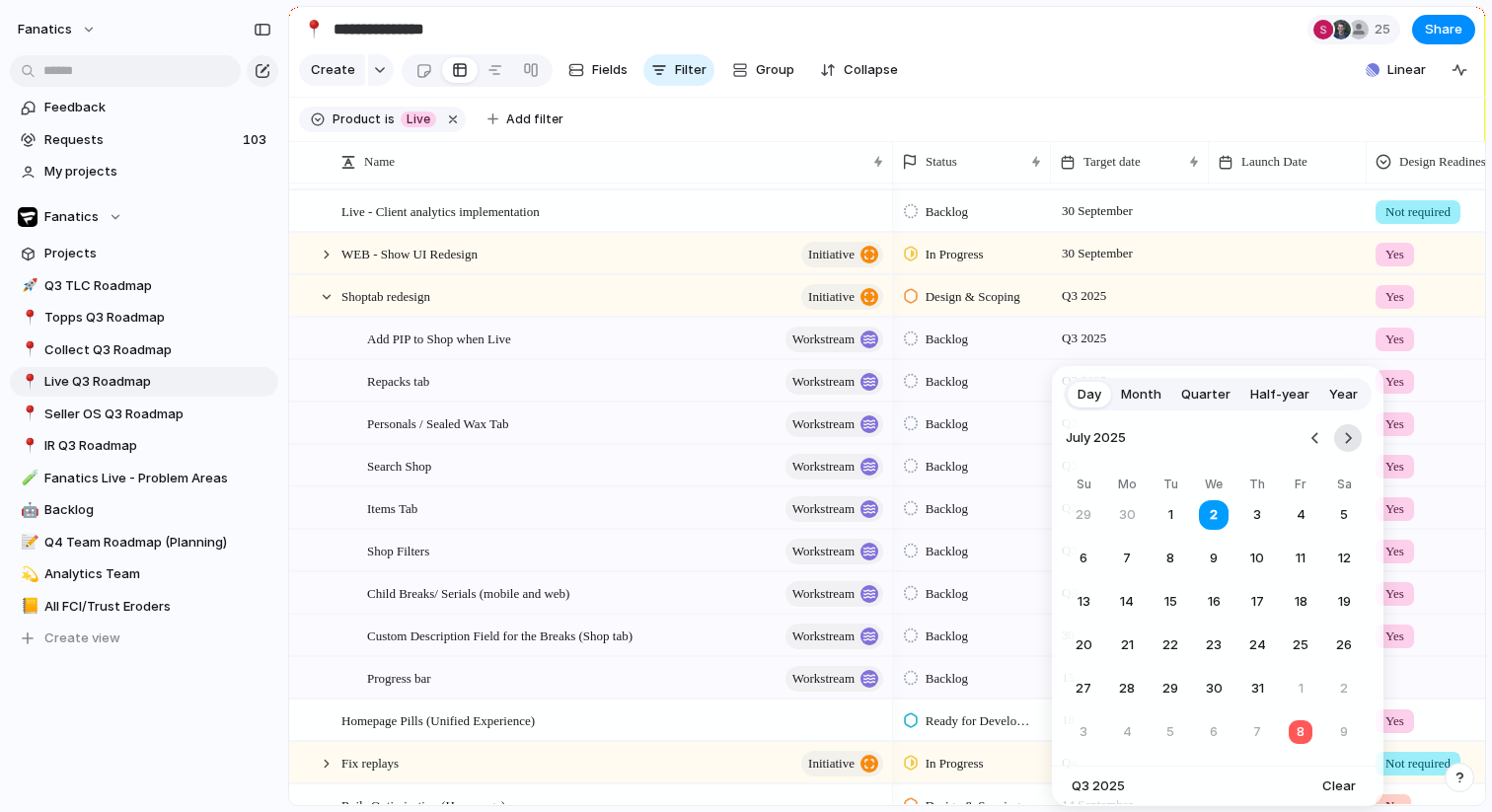 click at bounding box center [1348, 438] 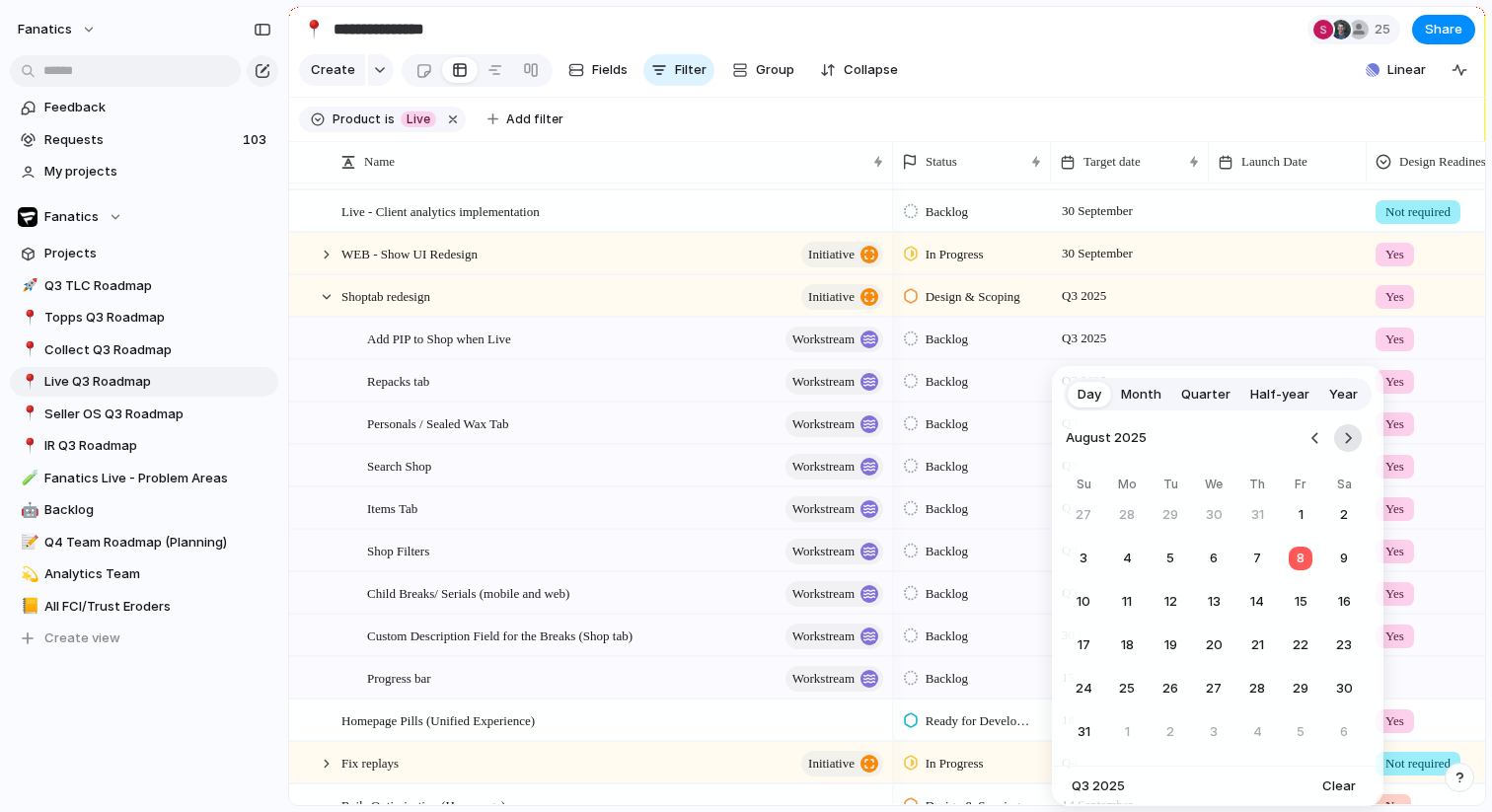 click at bounding box center (1348, 438) 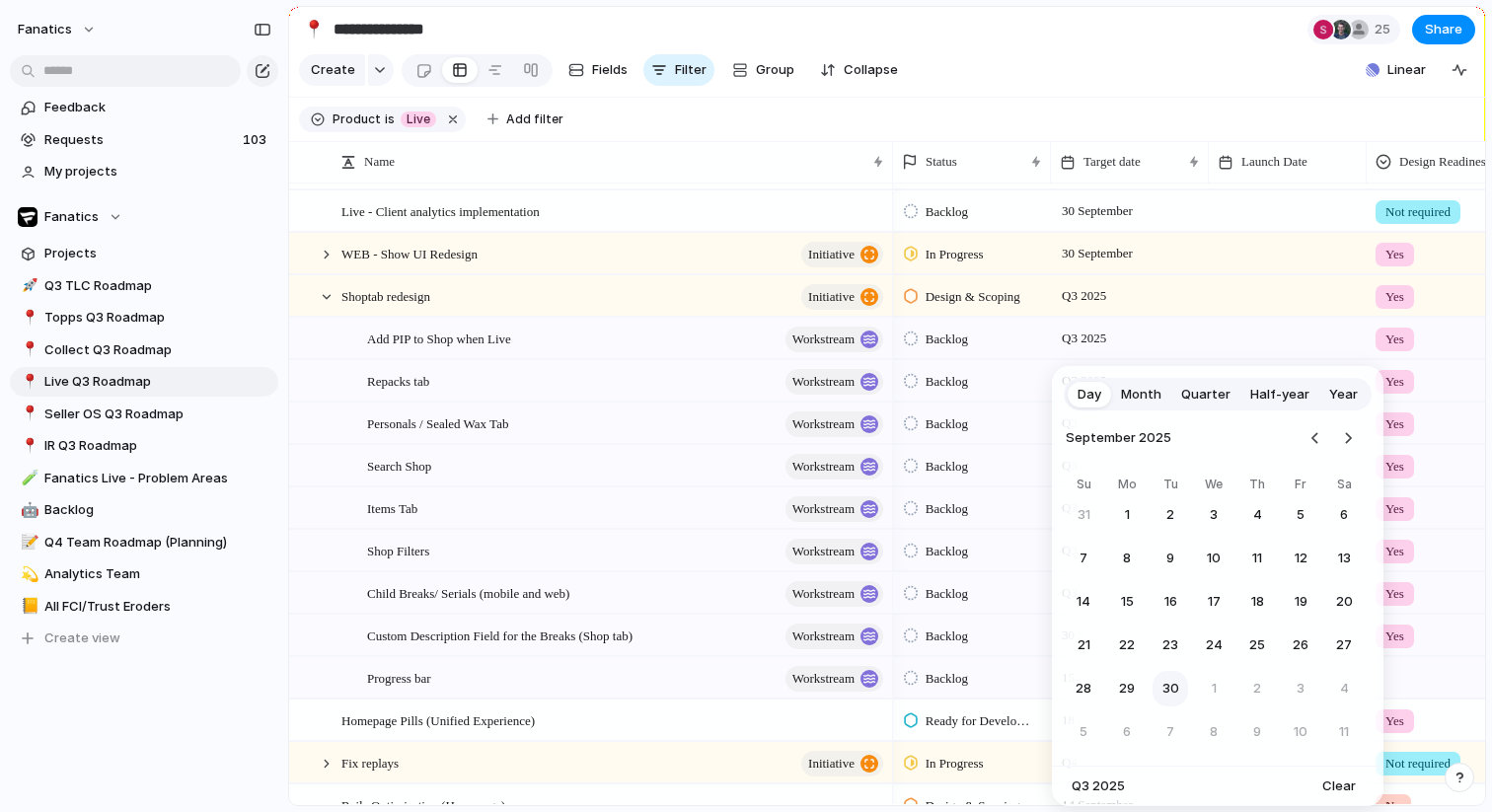 click on "30" at bounding box center (1170, 689) 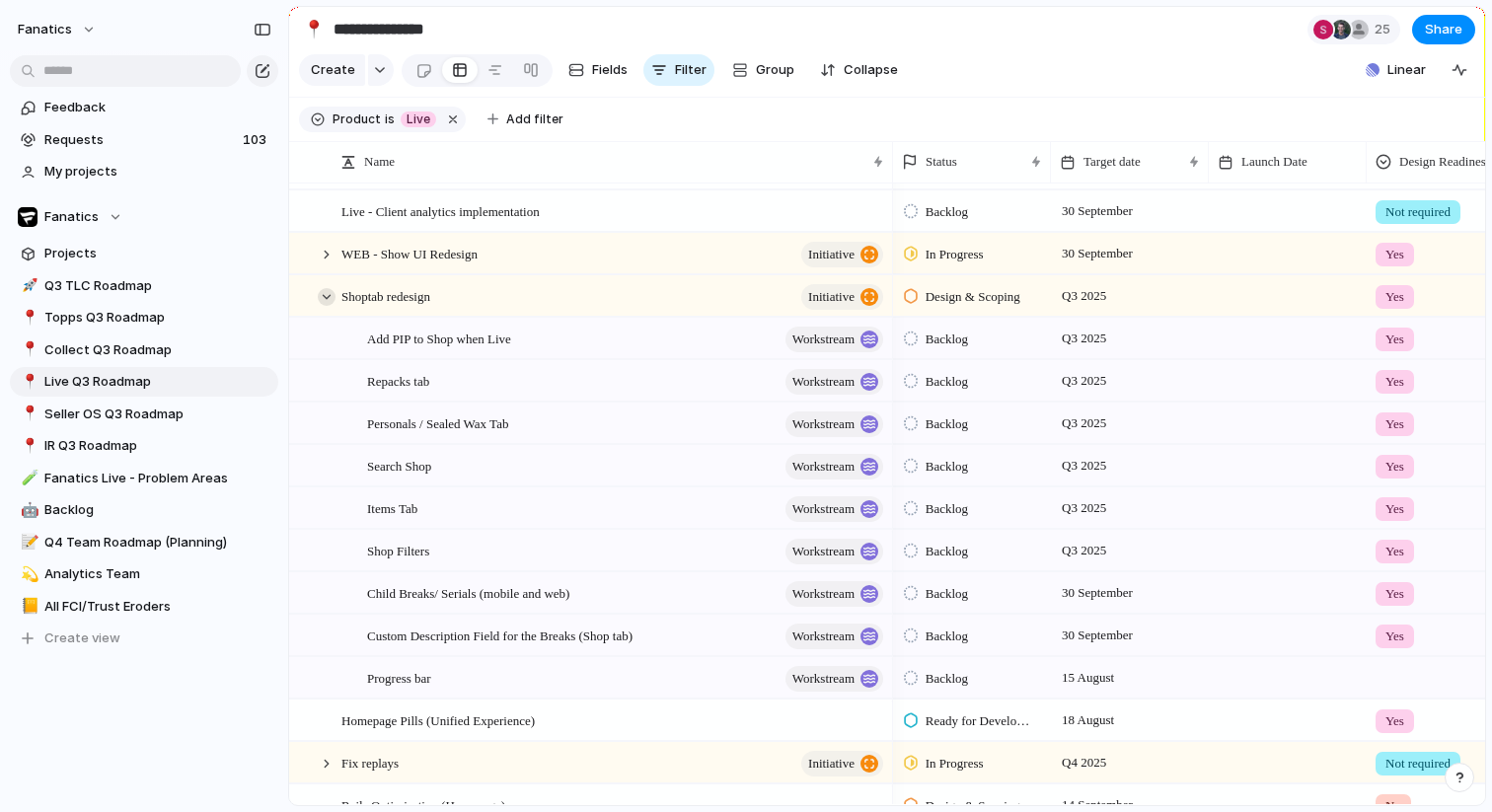 click at bounding box center [327, 297] 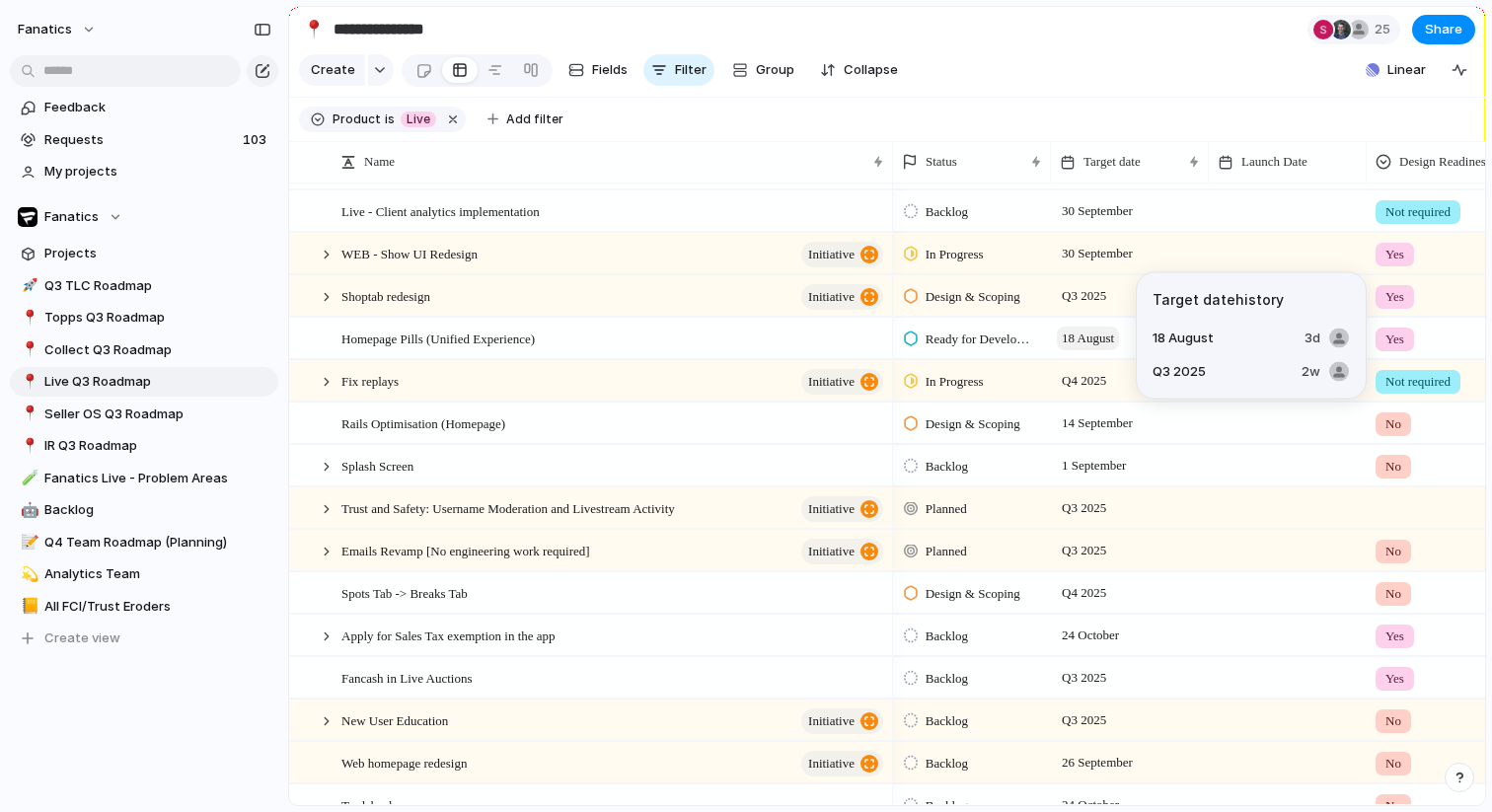 click on "18 August" at bounding box center [1087, 338] 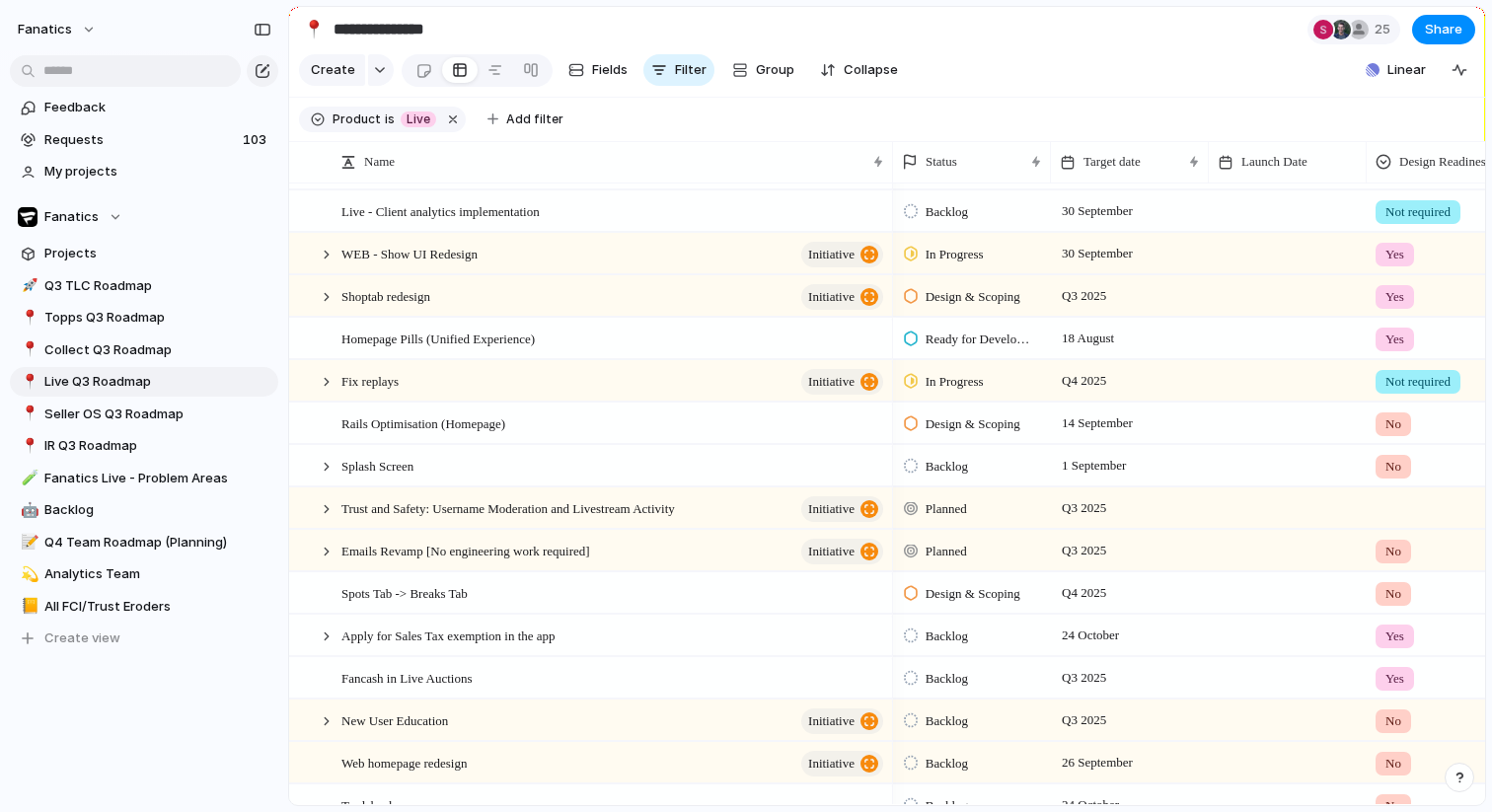 click on "18 August" at bounding box center (1130, 337) 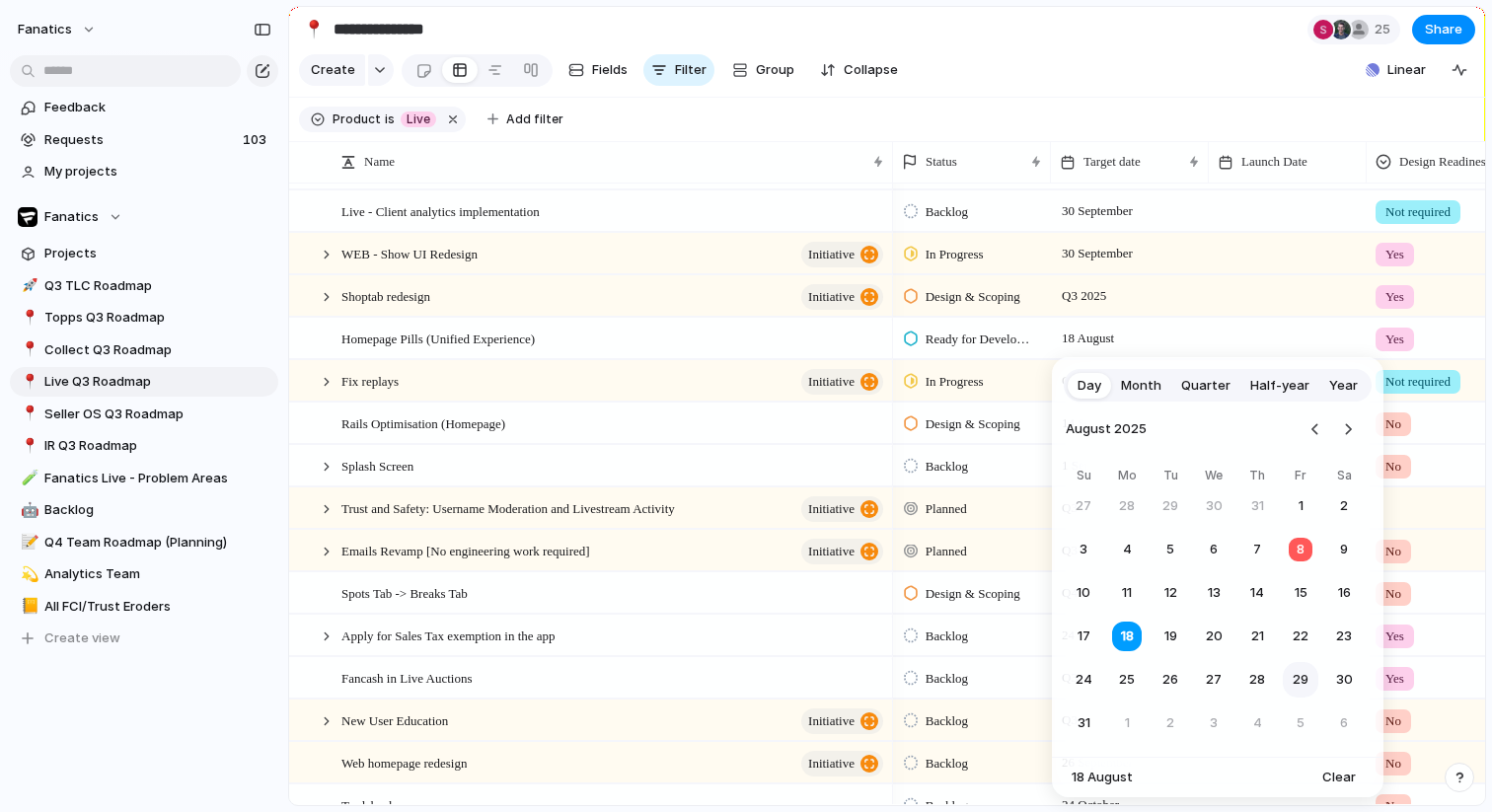 click on "29" at bounding box center (1301, 680) 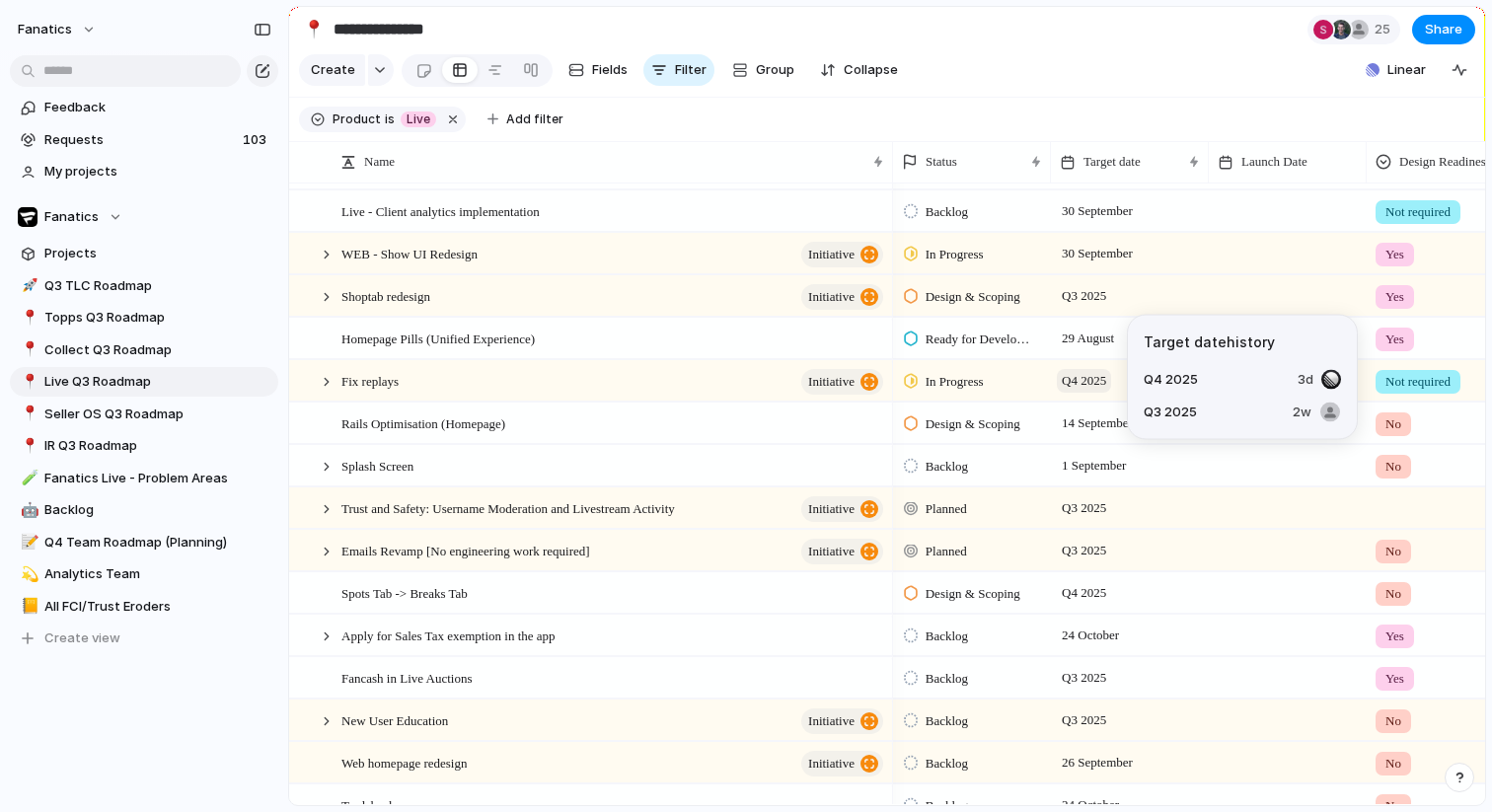 click on "Q4 2025" at bounding box center (1083, 381) 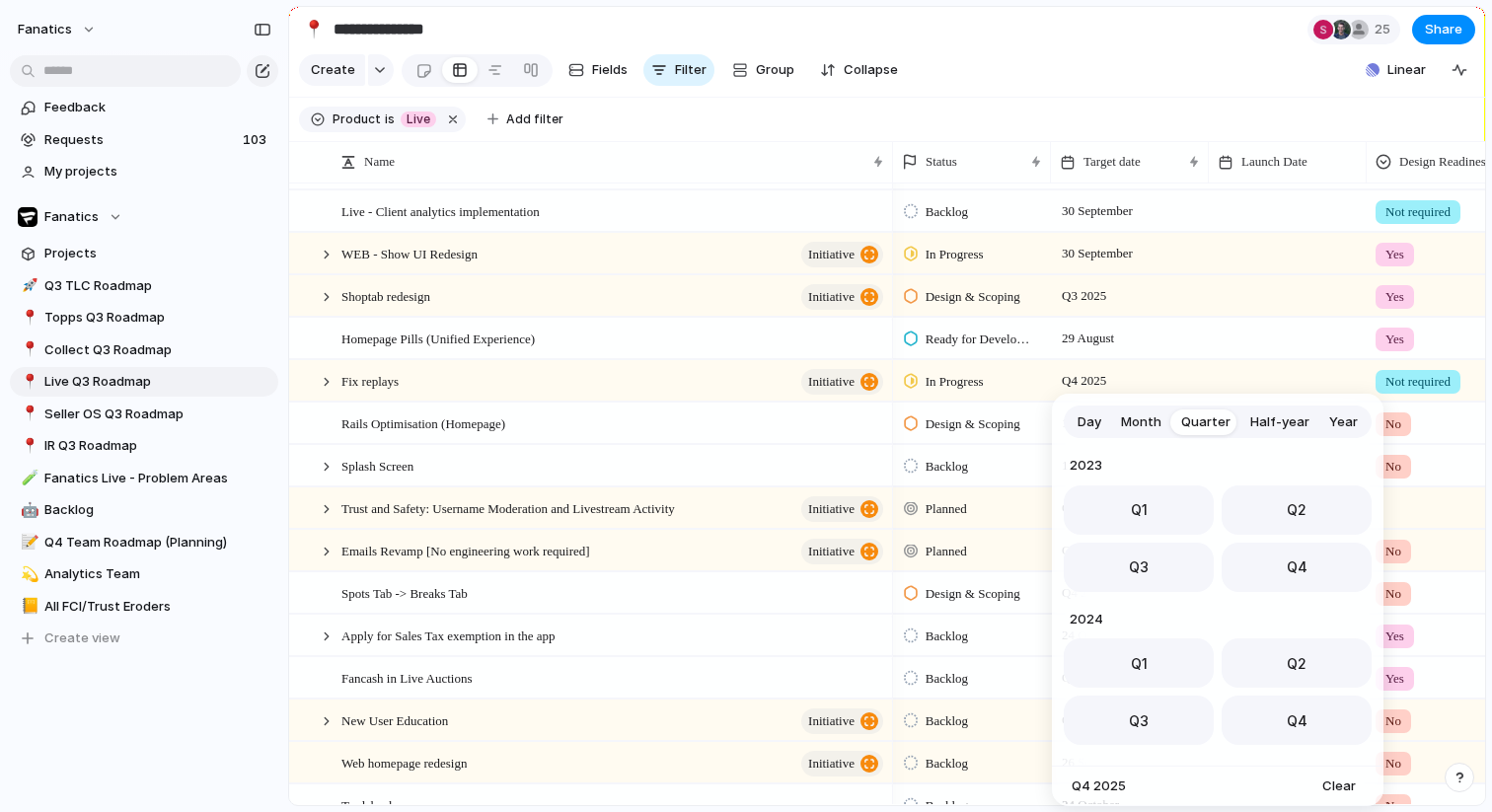 scroll, scrollTop: 313, scrollLeft: 0, axis: vertical 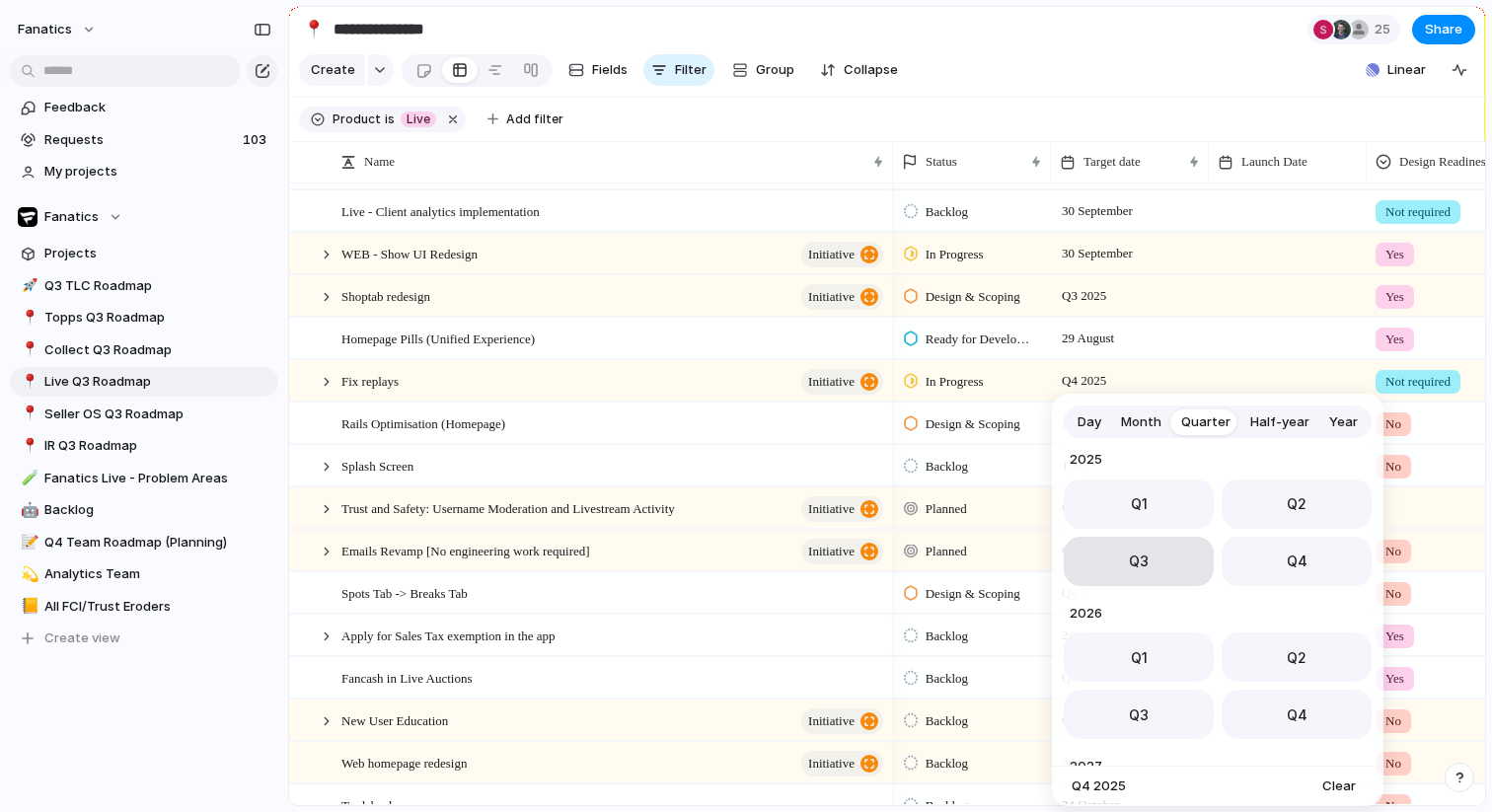 click on "Q3" at bounding box center (1139, 561) 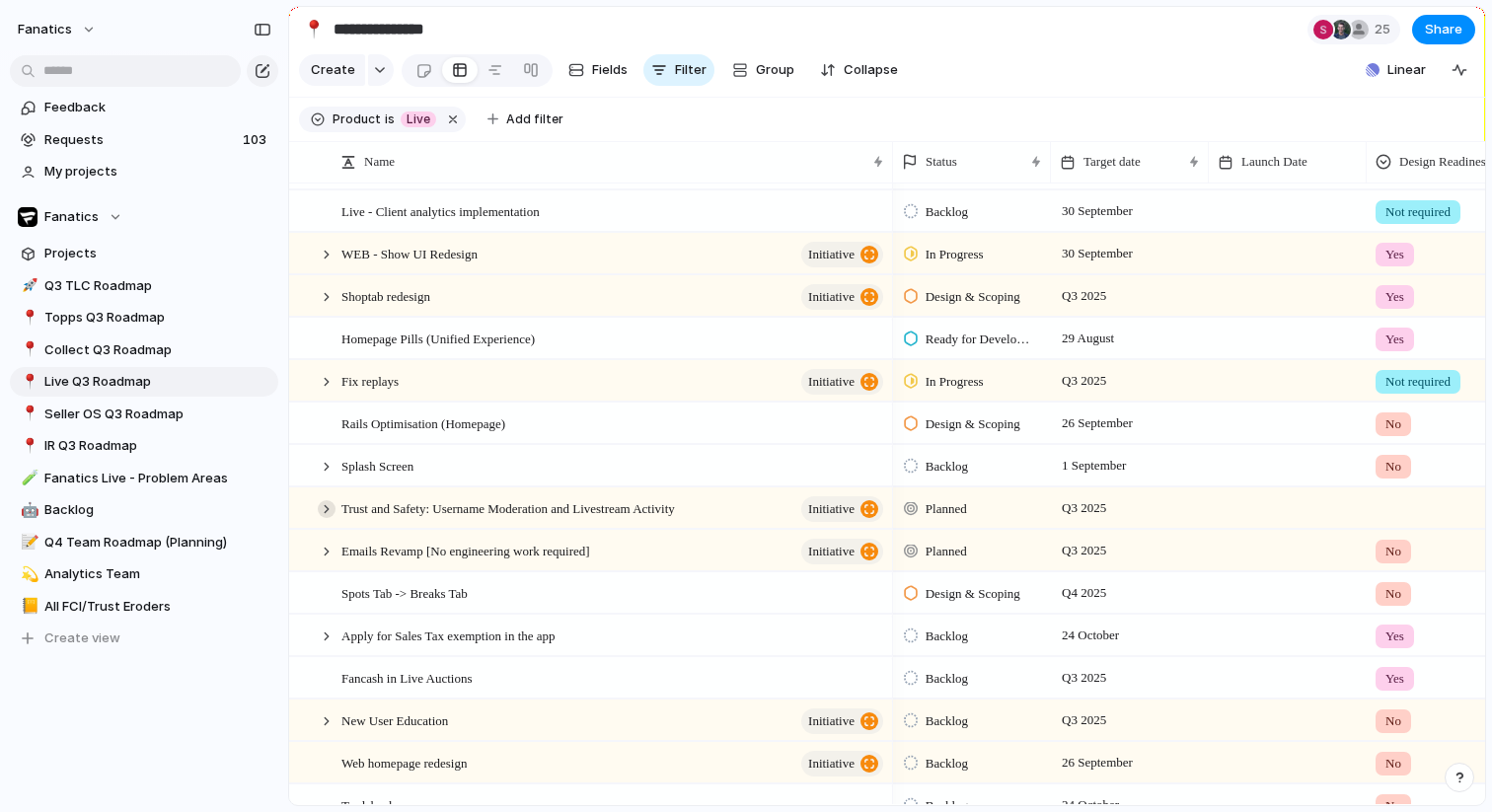click at bounding box center [327, 509] 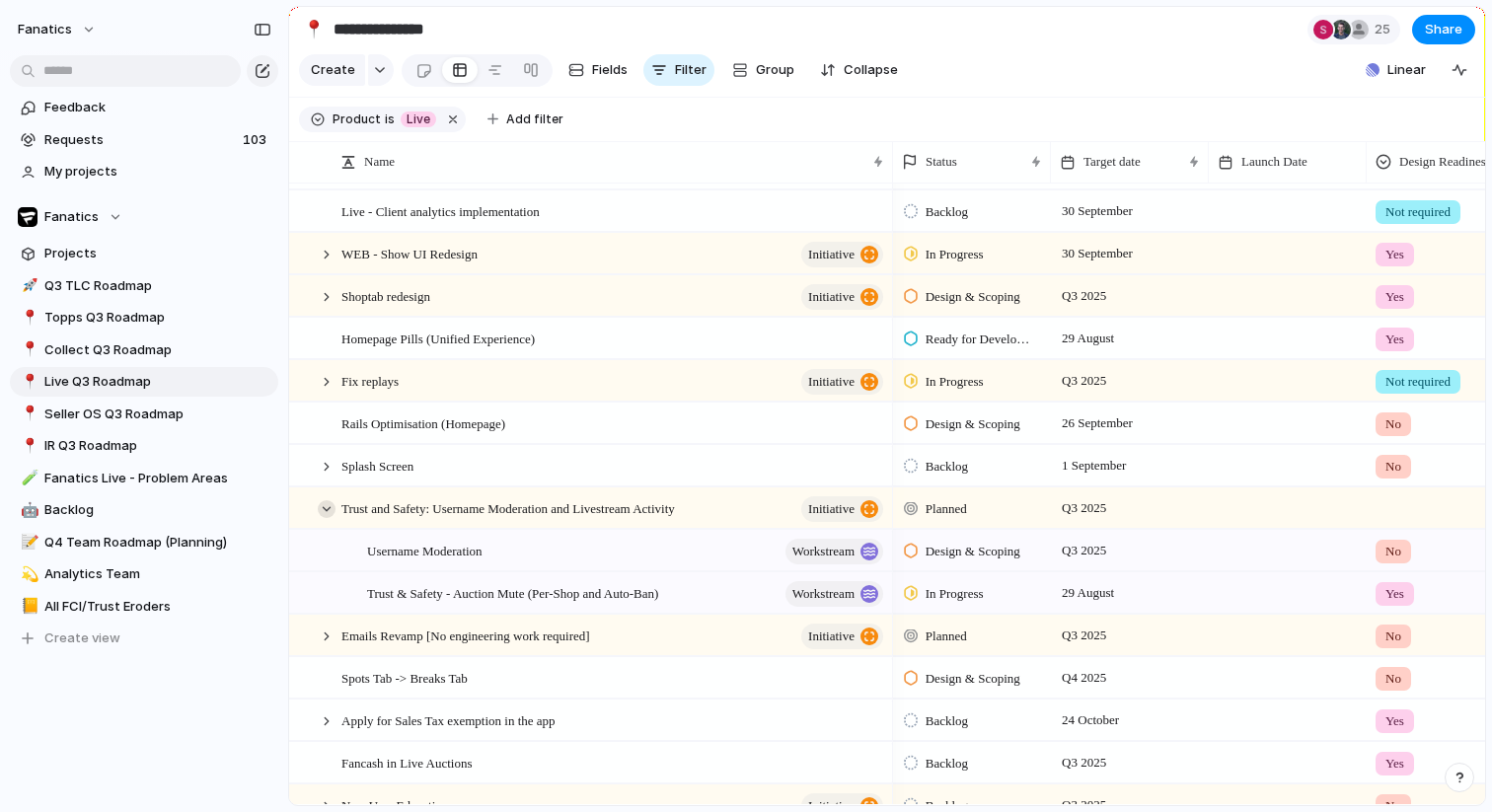 click at bounding box center (327, 509) 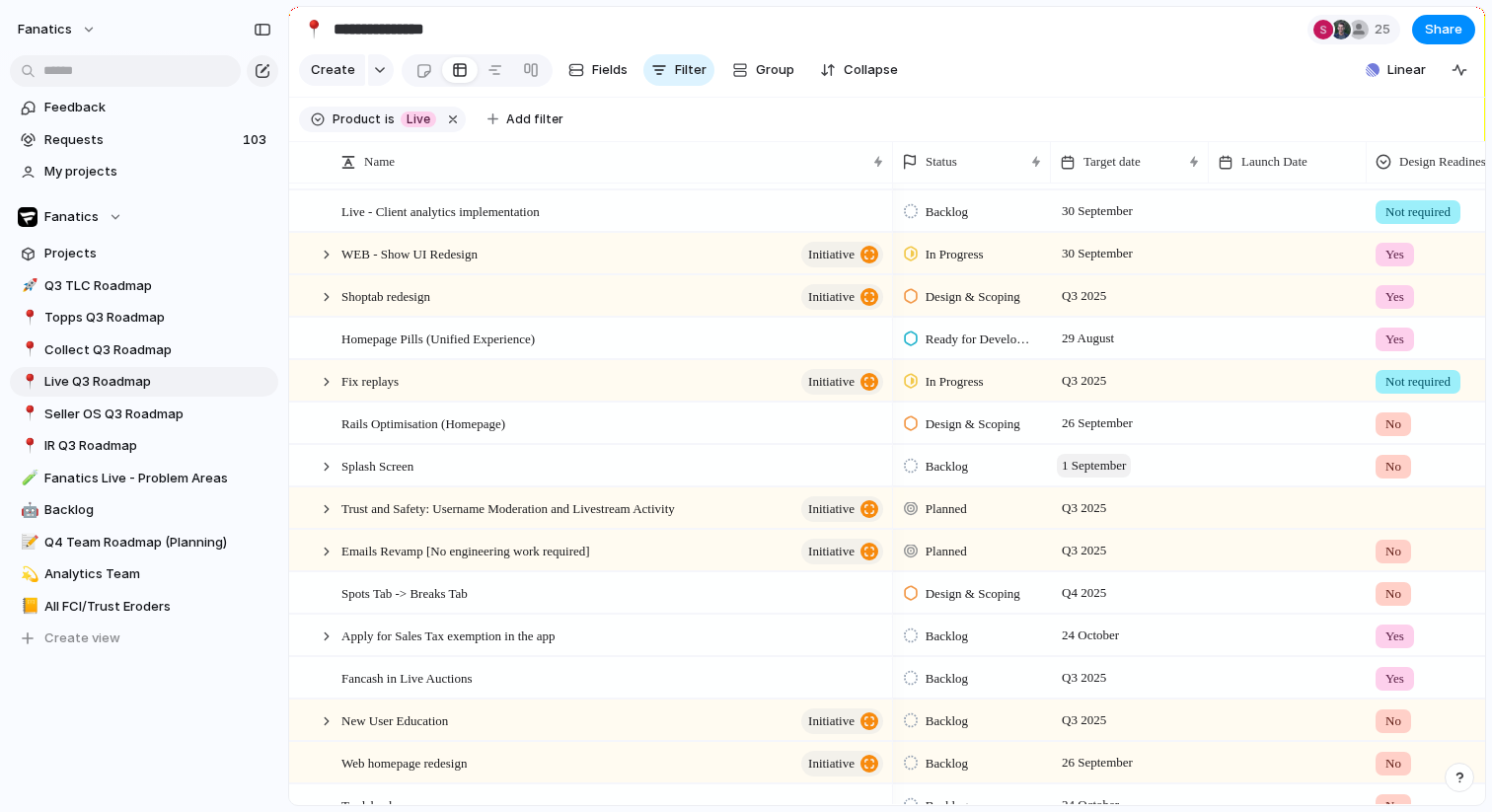 click on "1 September" at bounding box center [1093, 466] 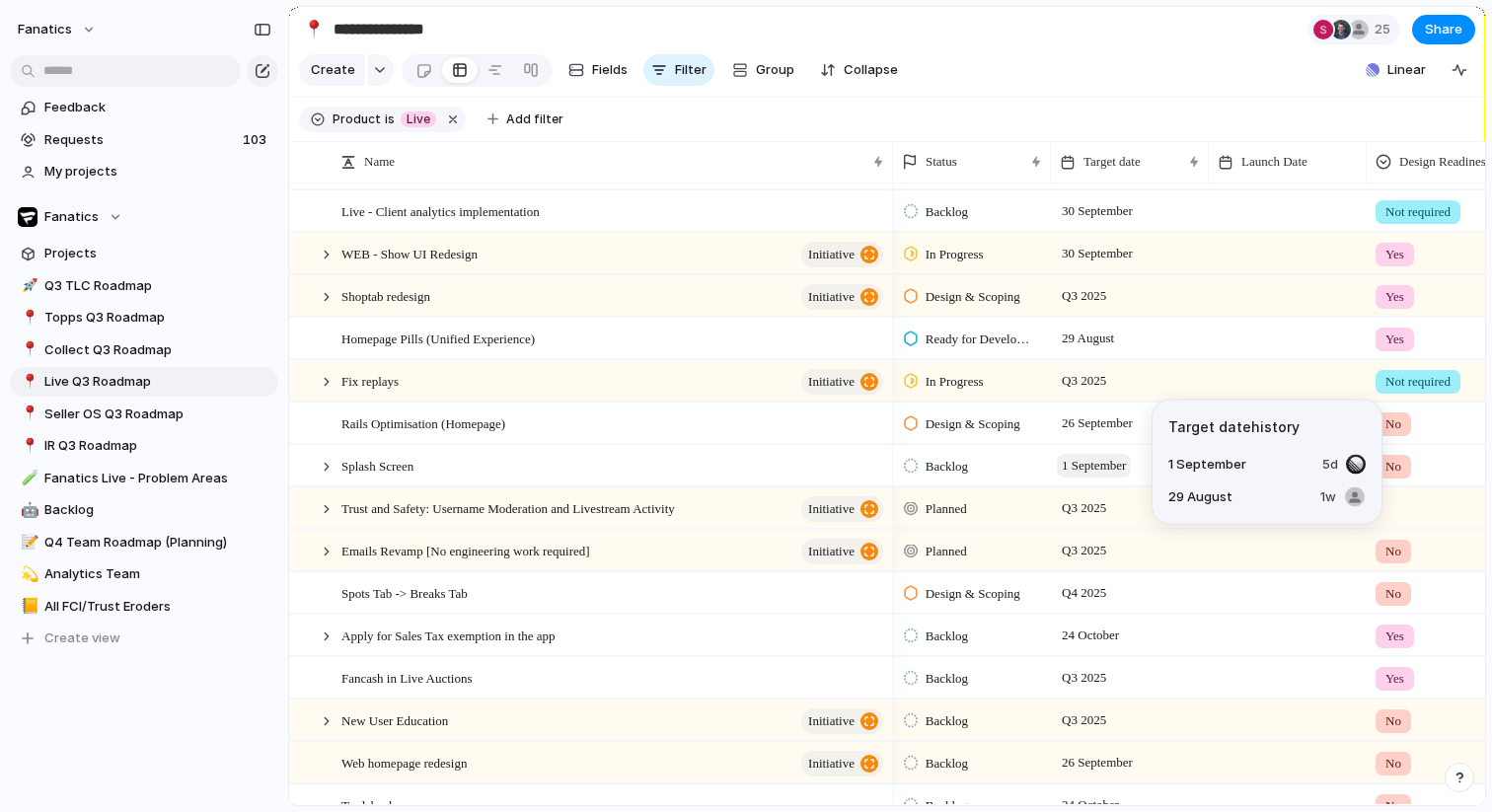 click on "1 September" at bounding box center [1093, 466] 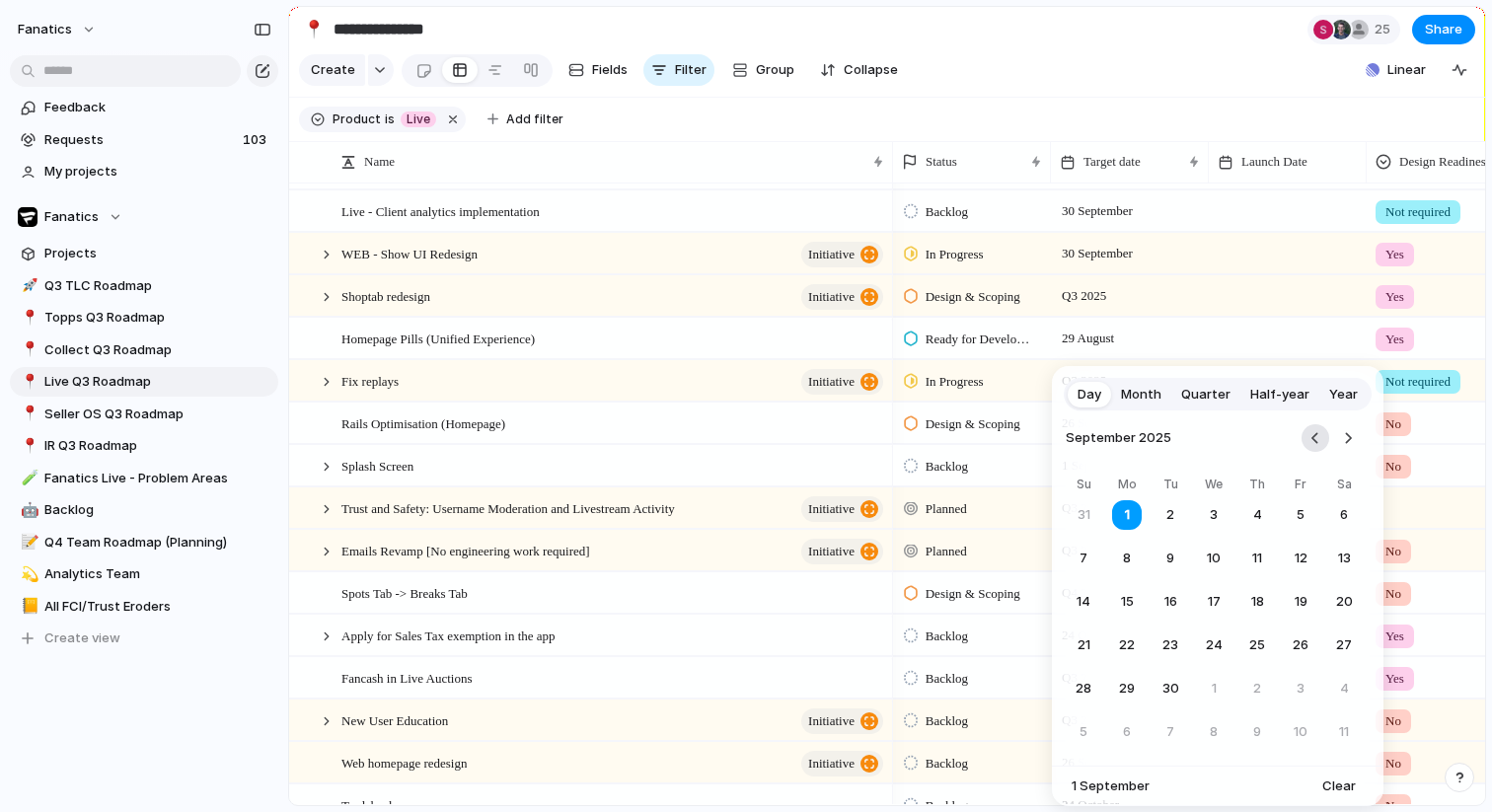 click at bounding box center (1315, 438) 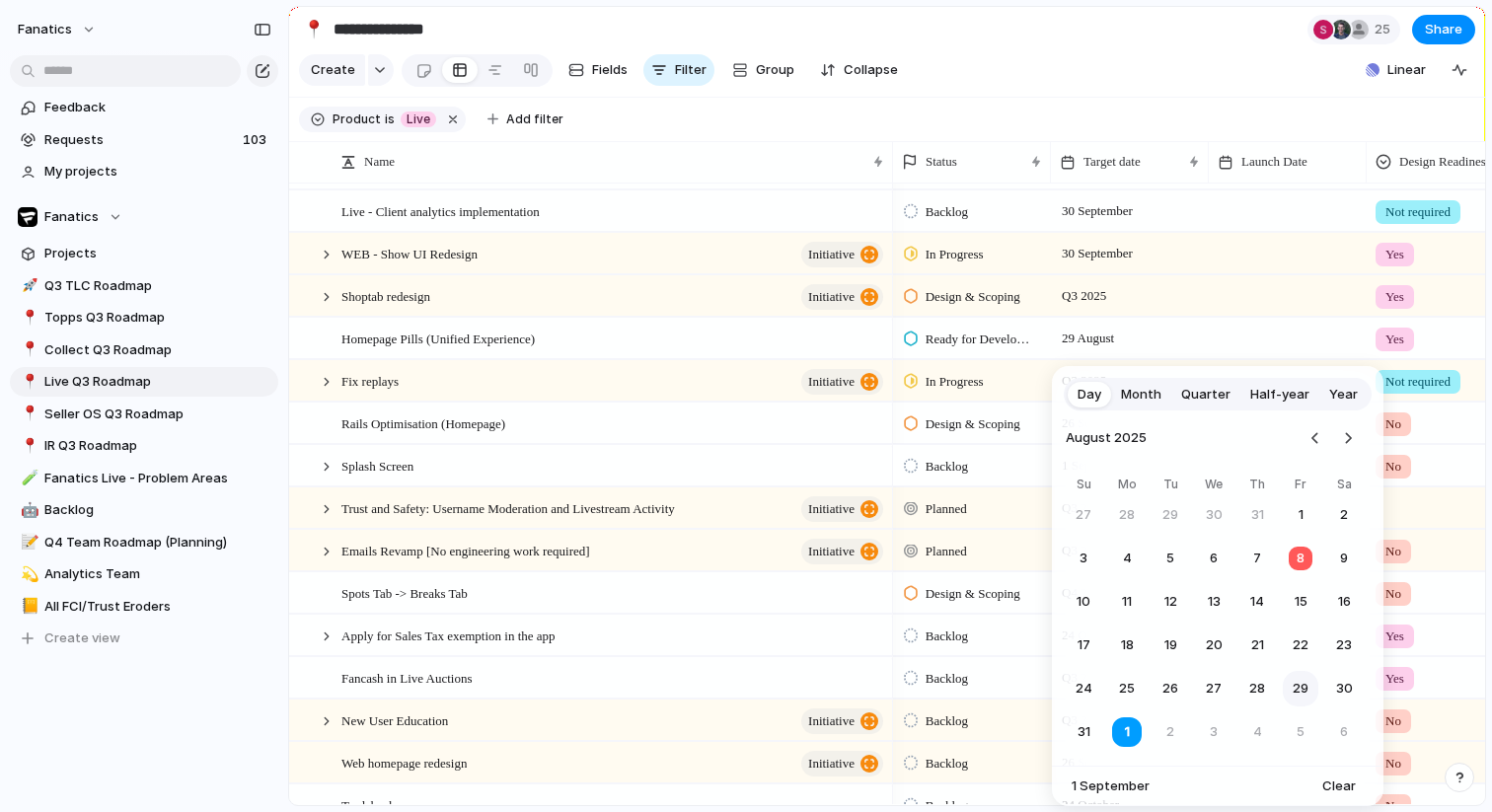 click on "29" at bounding box center [1301, 689] 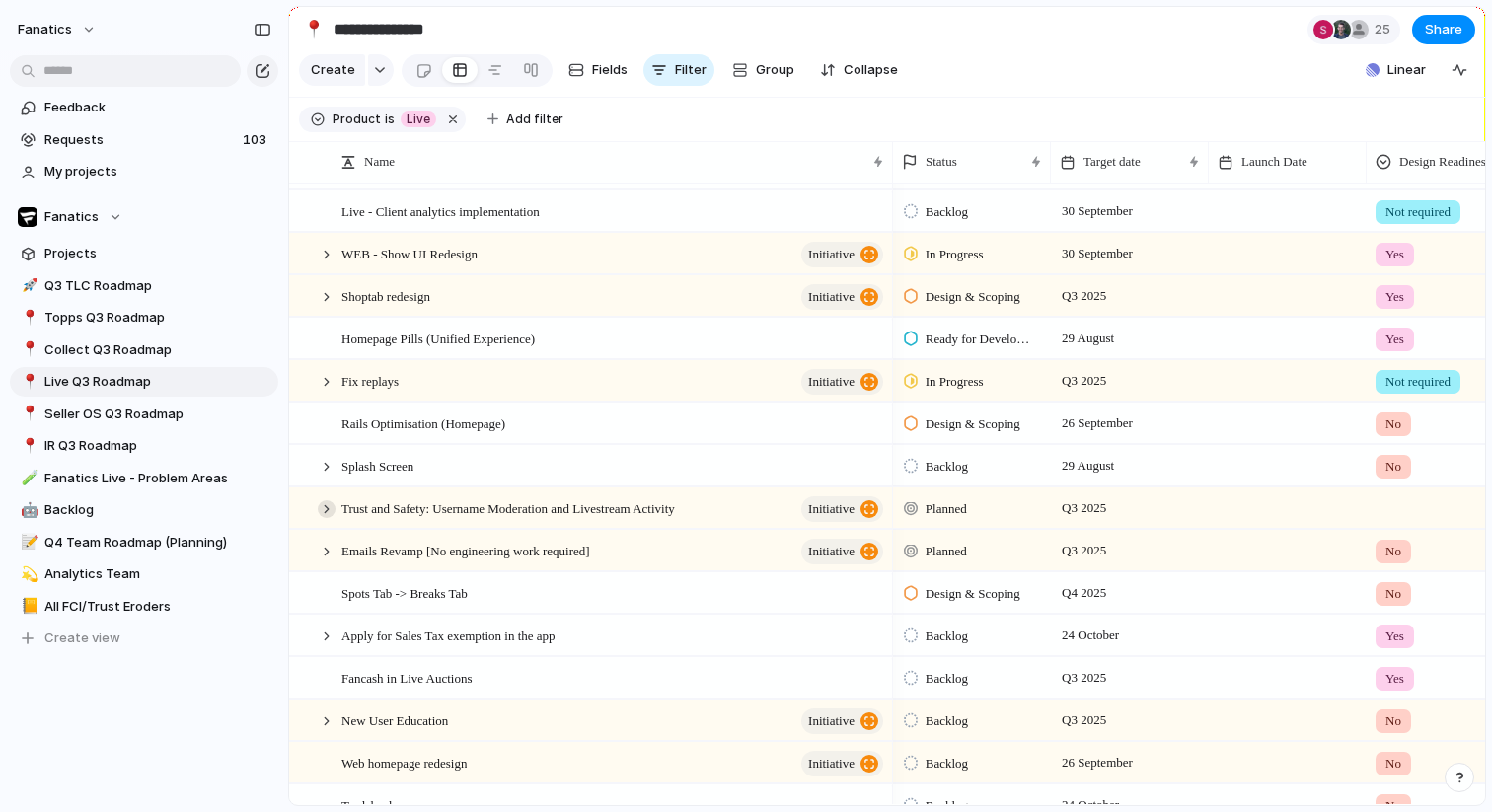 click at bounding box center (327, 509) 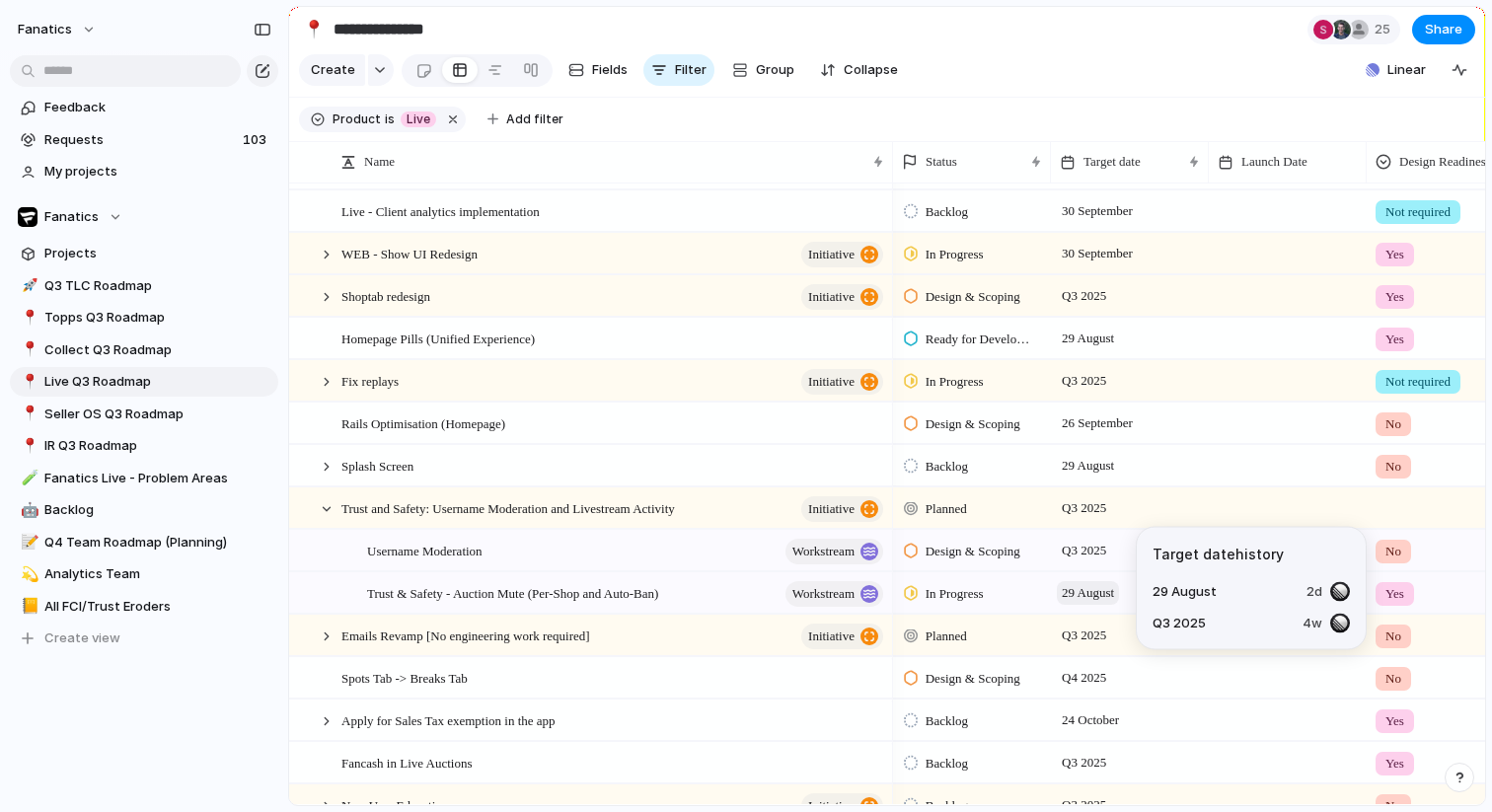 click on "29 August" at bounding box center (1087, 593) 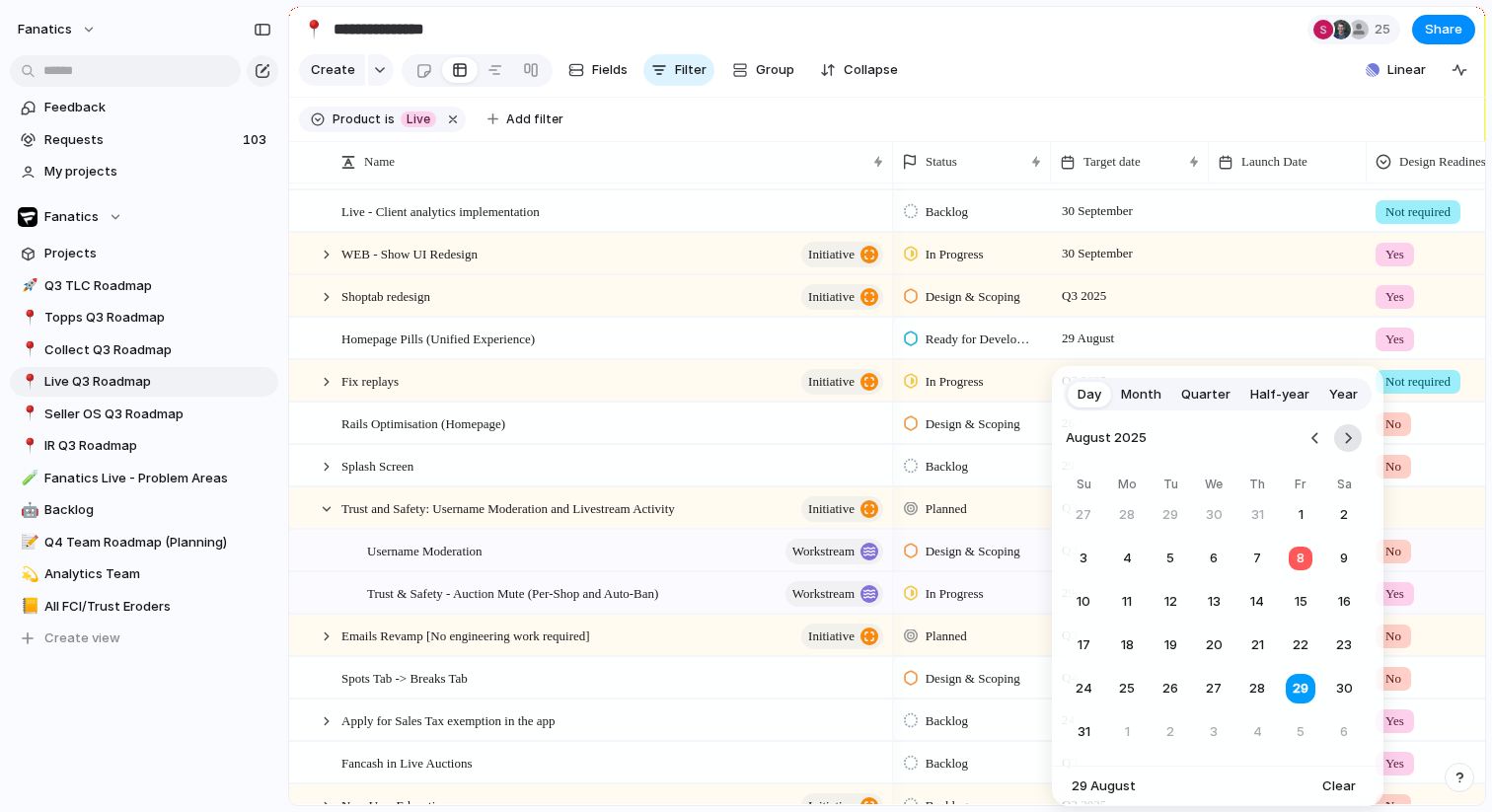click at bounding box center (1348, 438) 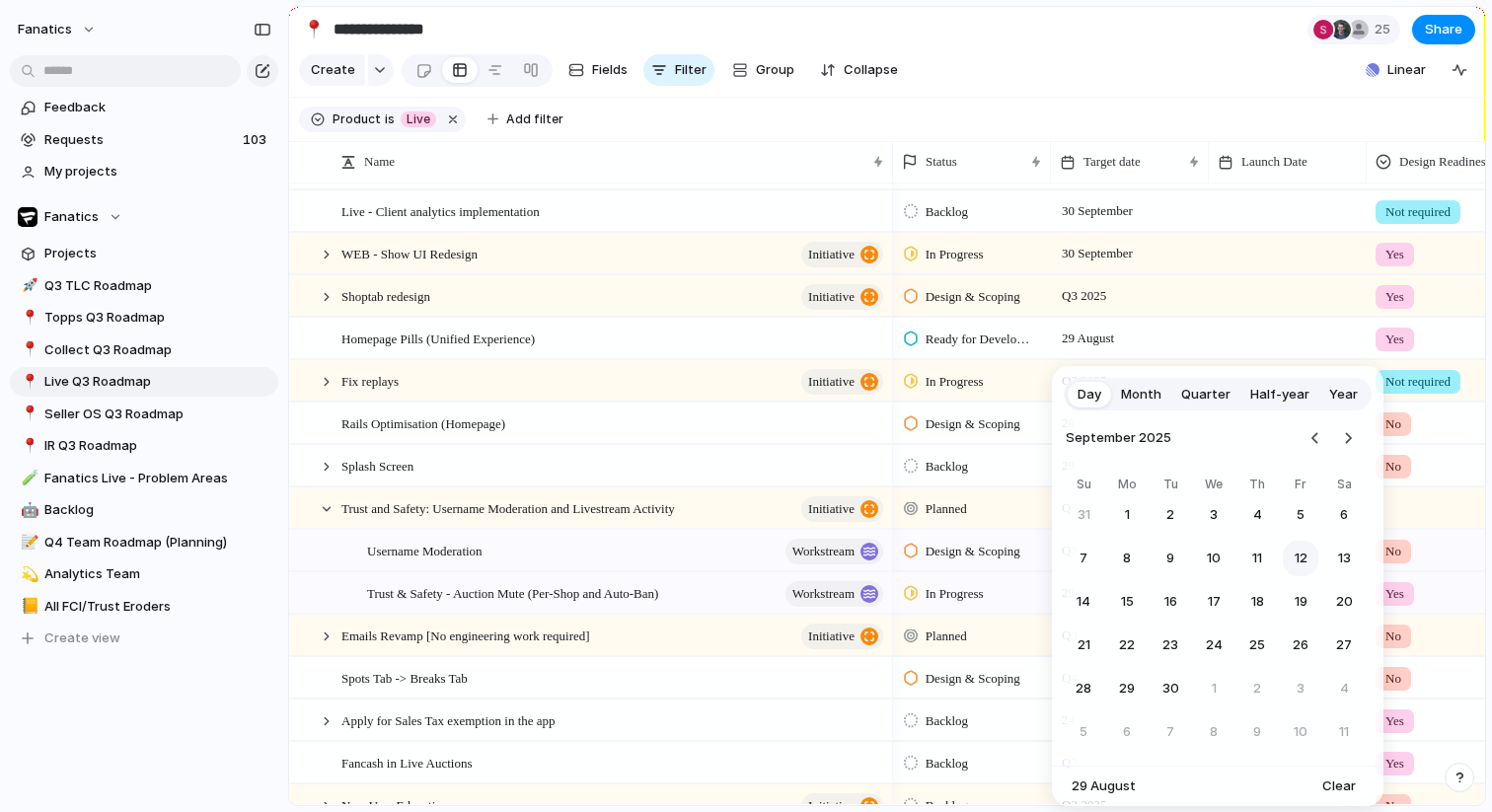 click on "12" at bounding box center [1301, 558] 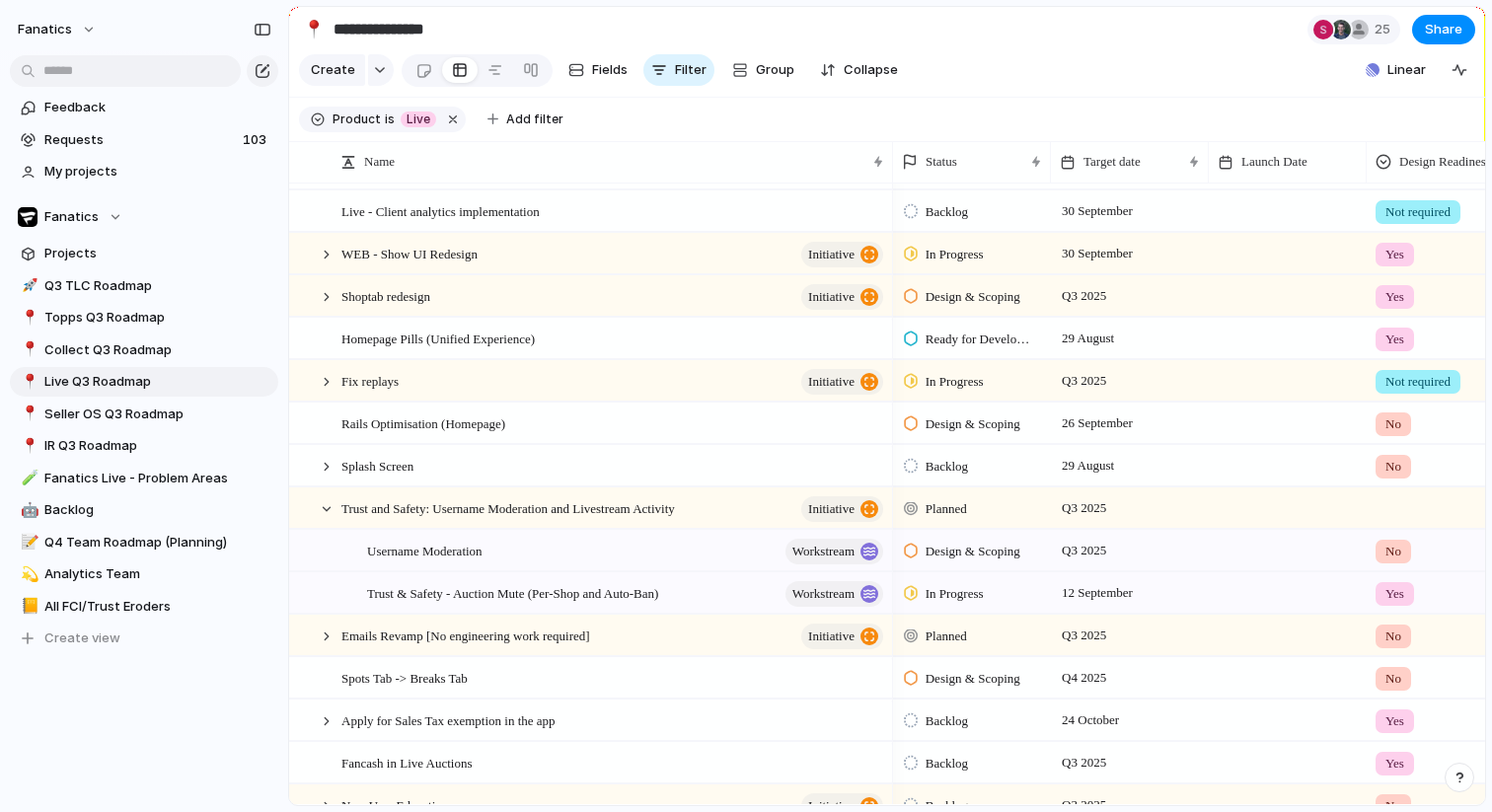 scroll, scrollTop: 204, scrollLeft: 0, axis: vertical 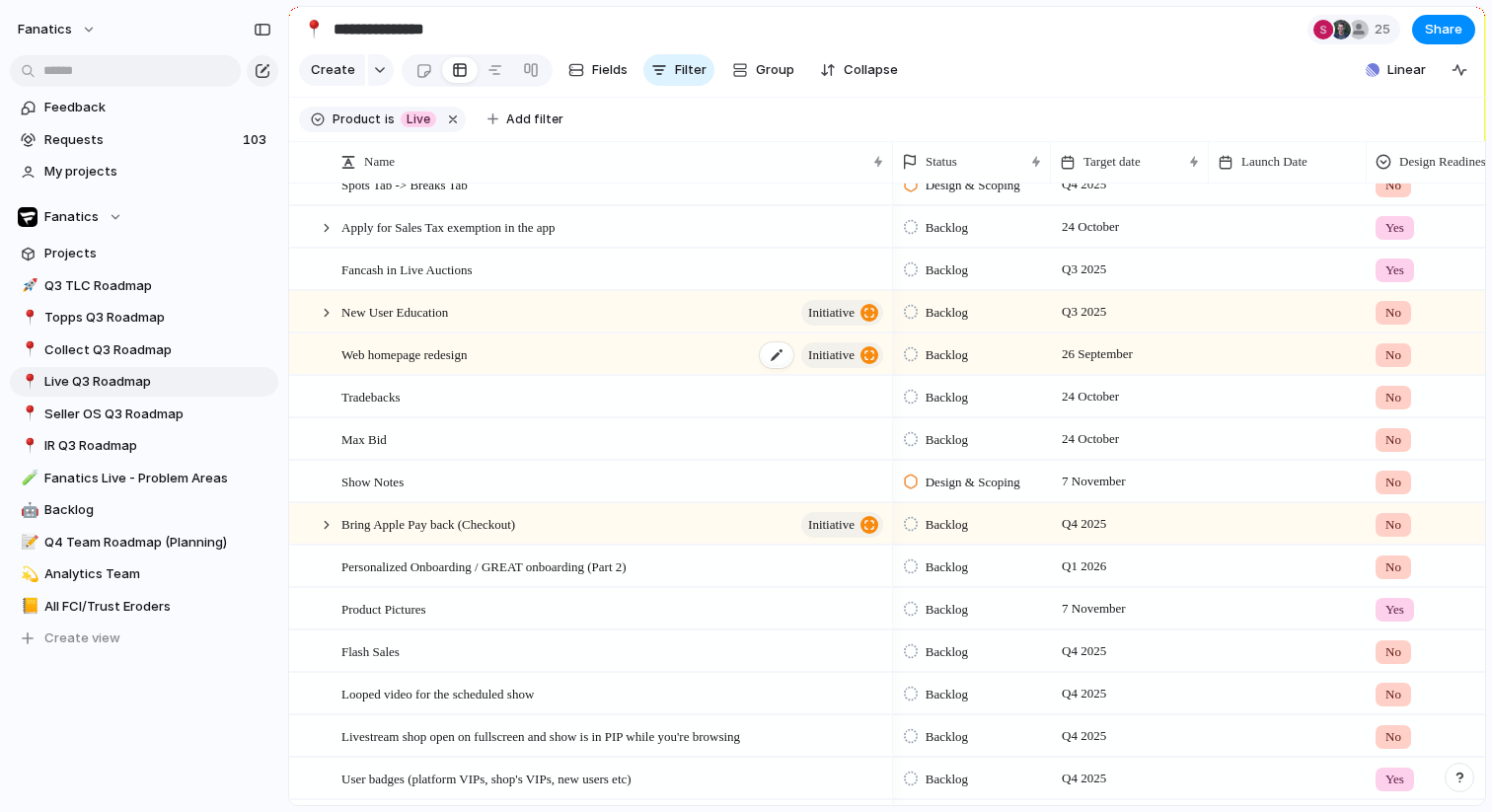 click on "Web homepage redesign initiative" at bounding box center (614, 354) 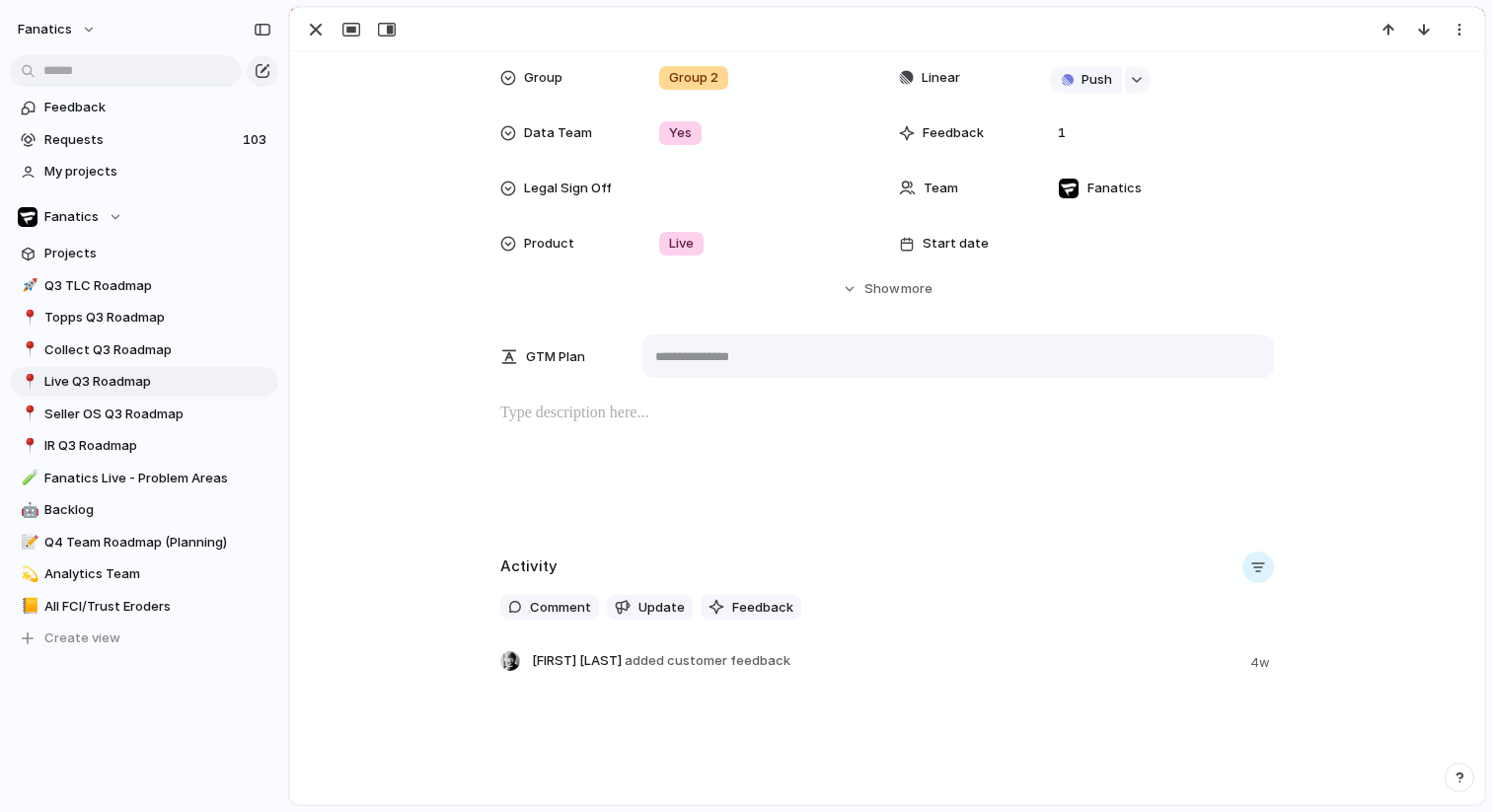 scroll, scrollTop: 255, scrollLeft: 0, axis: vertical 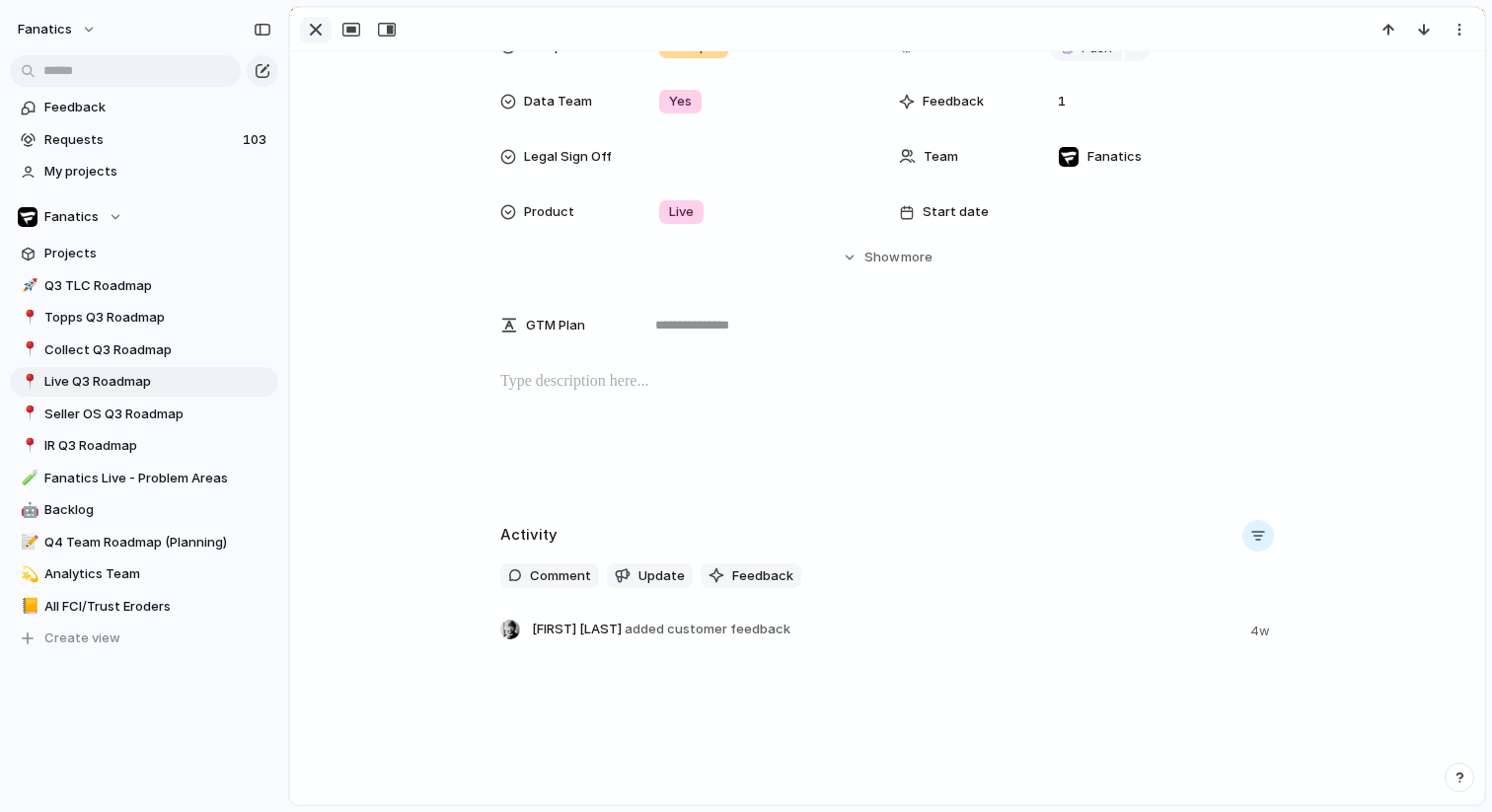 click at bounding box center [316, 30] 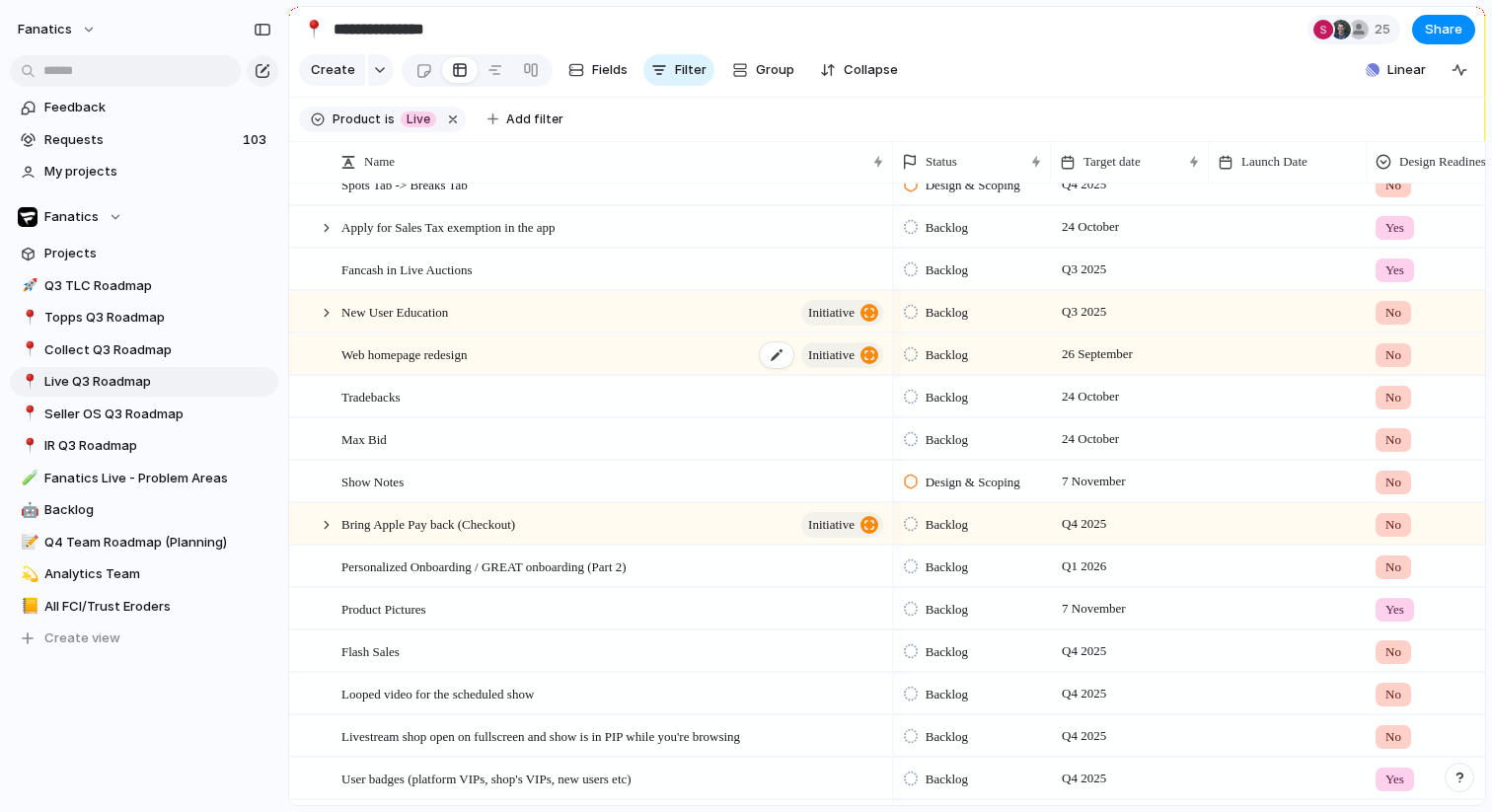 click on "Web homepage redesign" at bounding box center (404, 353) 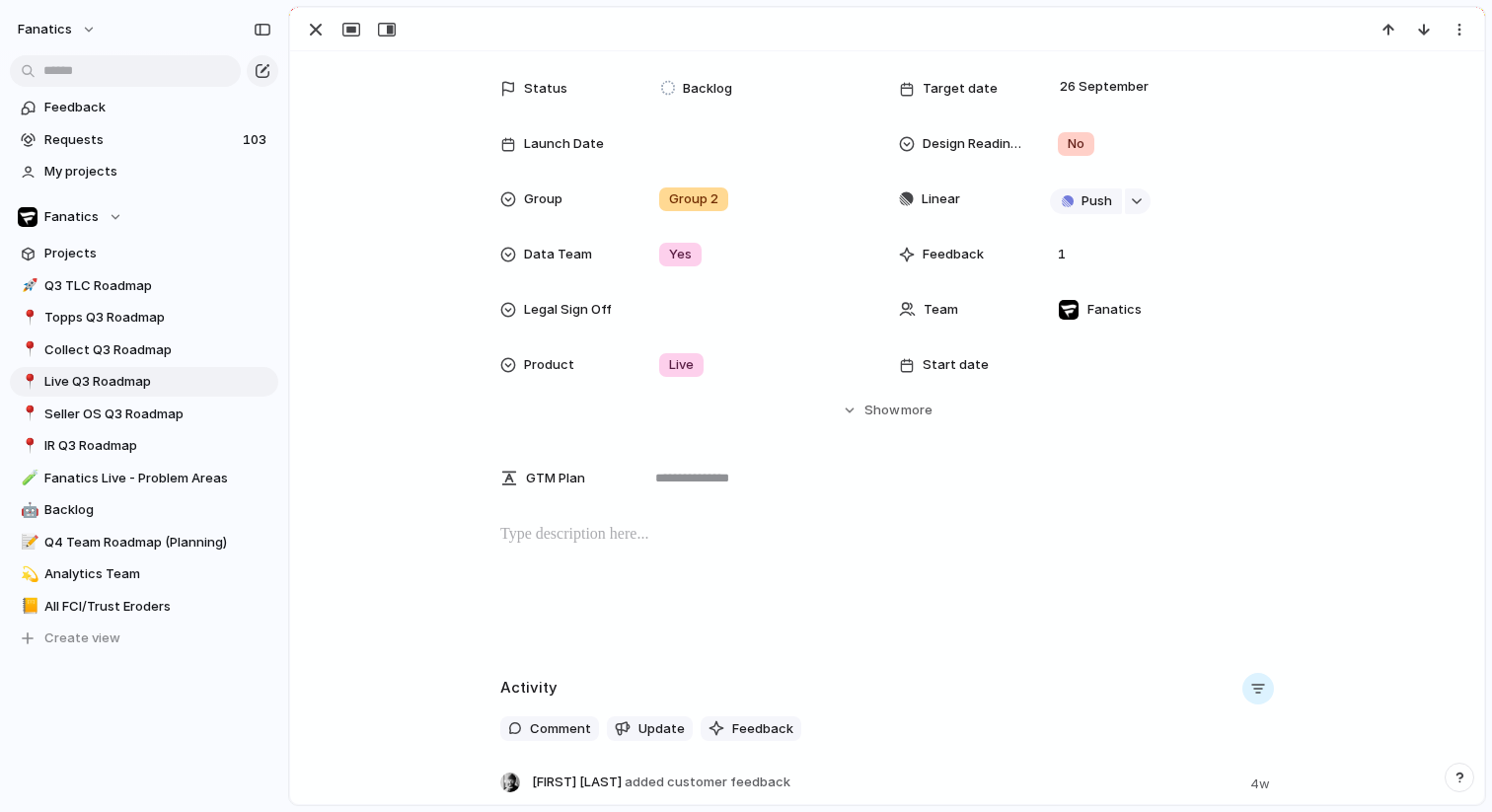 scroll, scrollTop: 177, scrollLeft: 0, axis: vertical 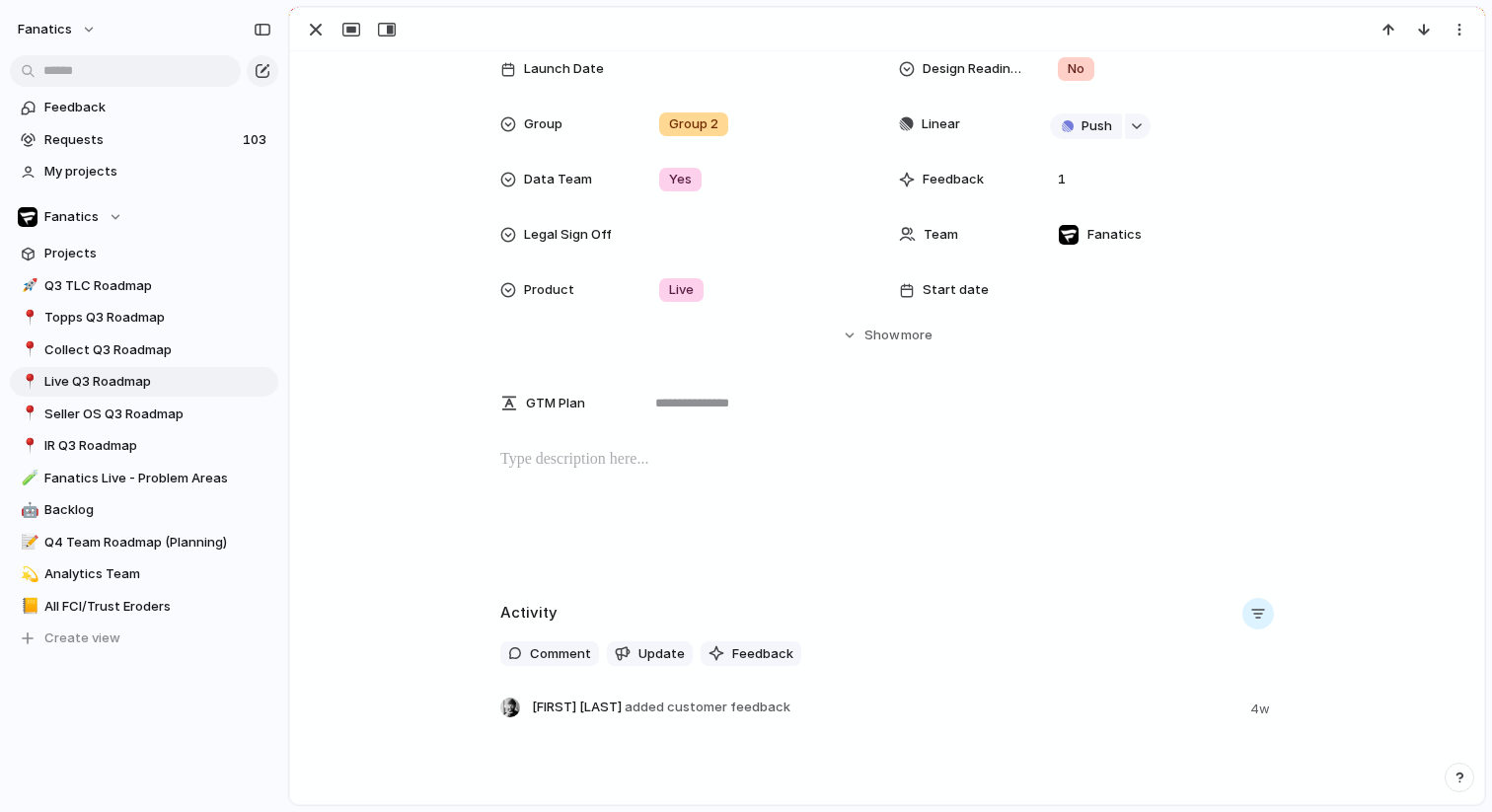 click on "**********" at bounding box center (887, 325) 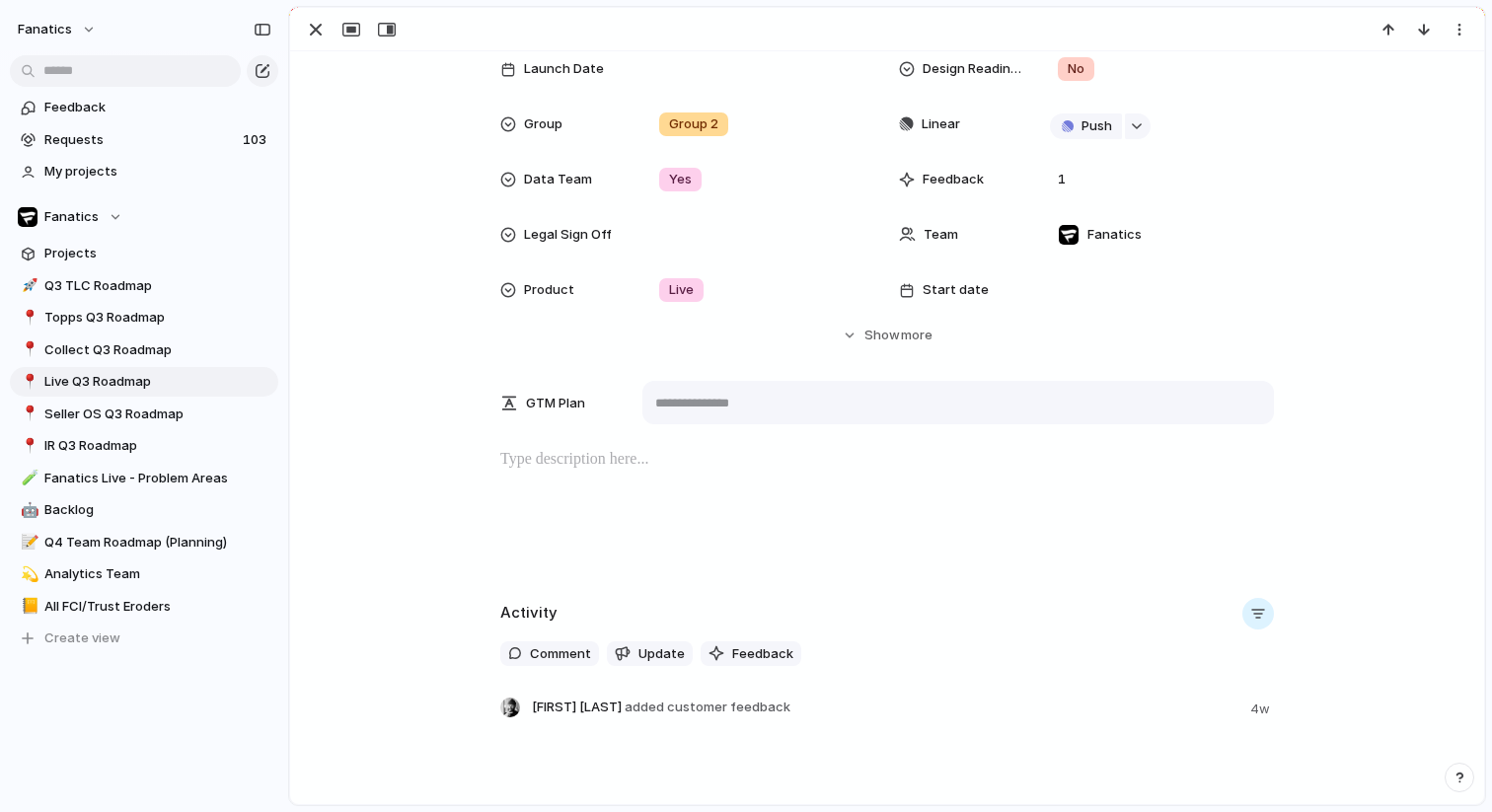 type 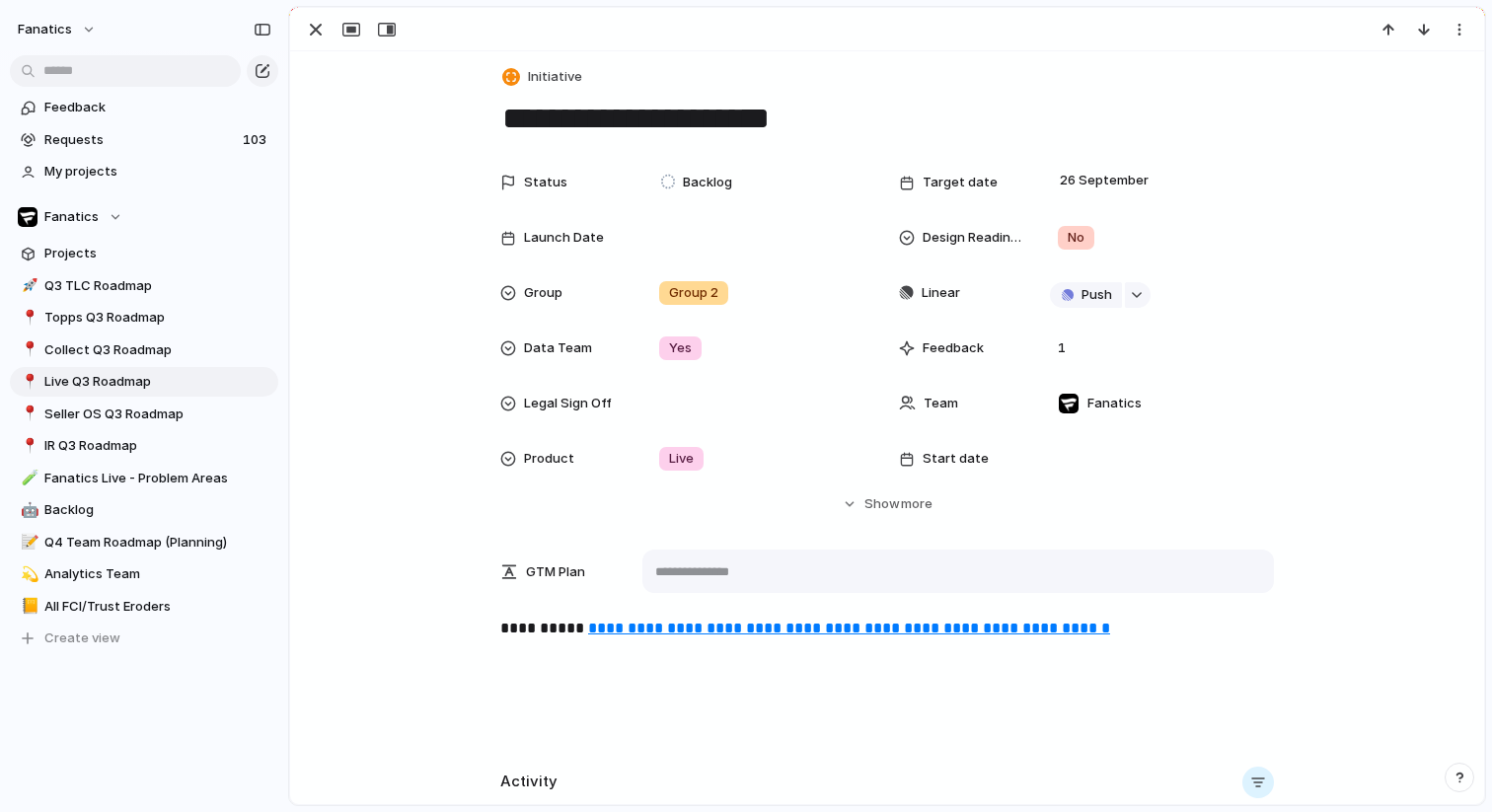 scroll, scrollTop: 0, scrollLeft: 0, axis: both 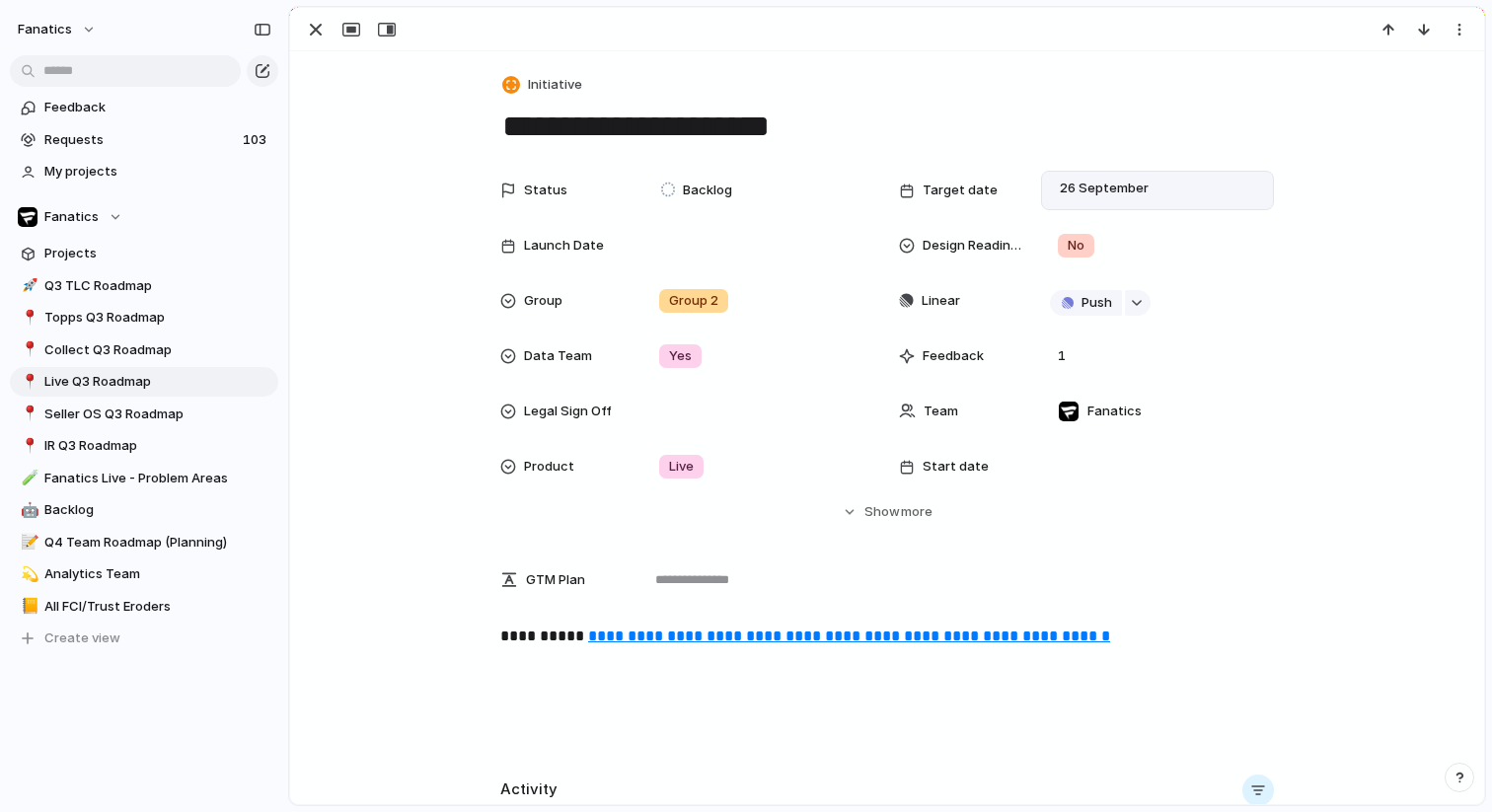 click on "26 September" at bounding box center (1157, 190) 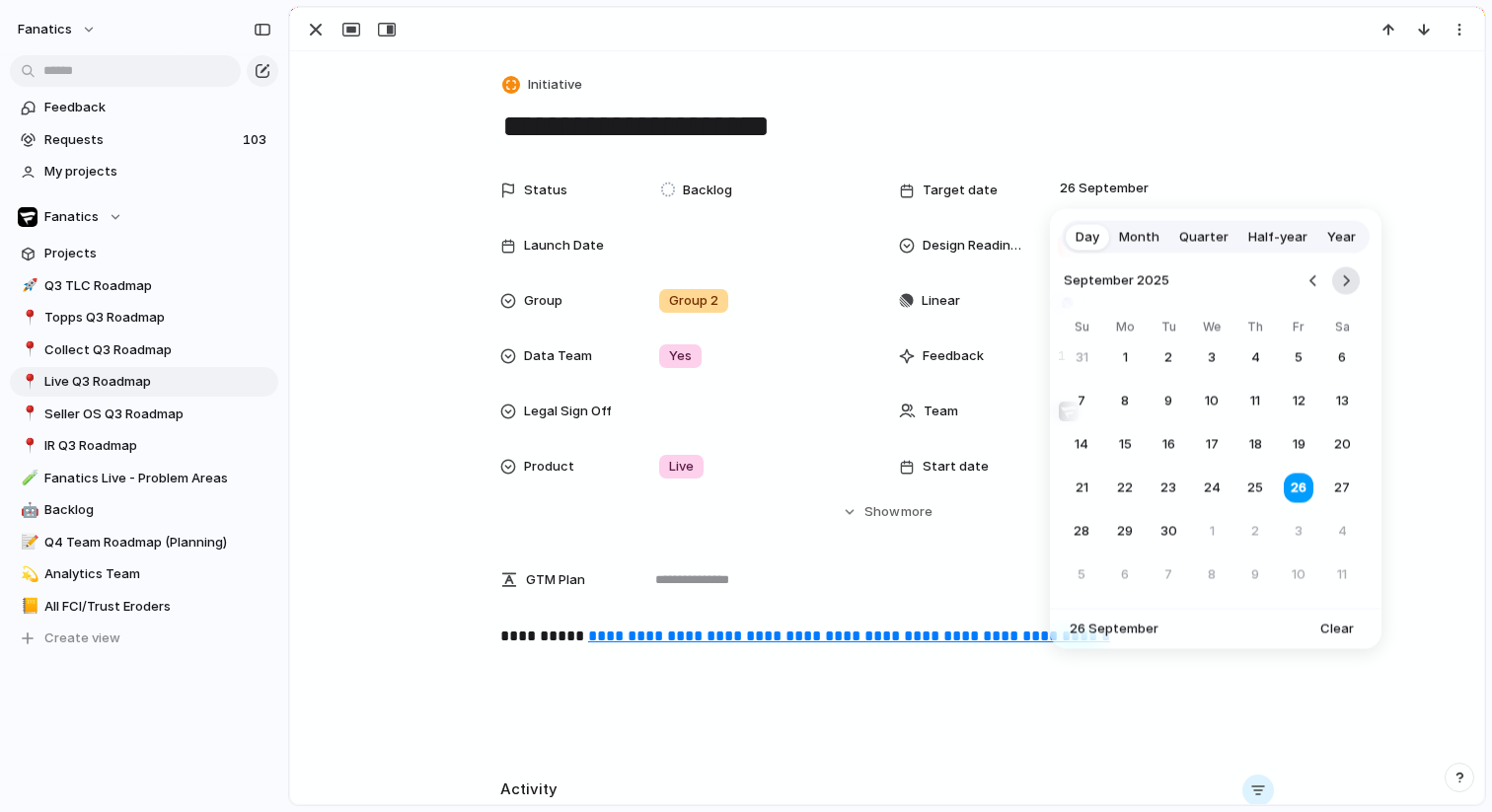 click at bounding box center (1346, 281) 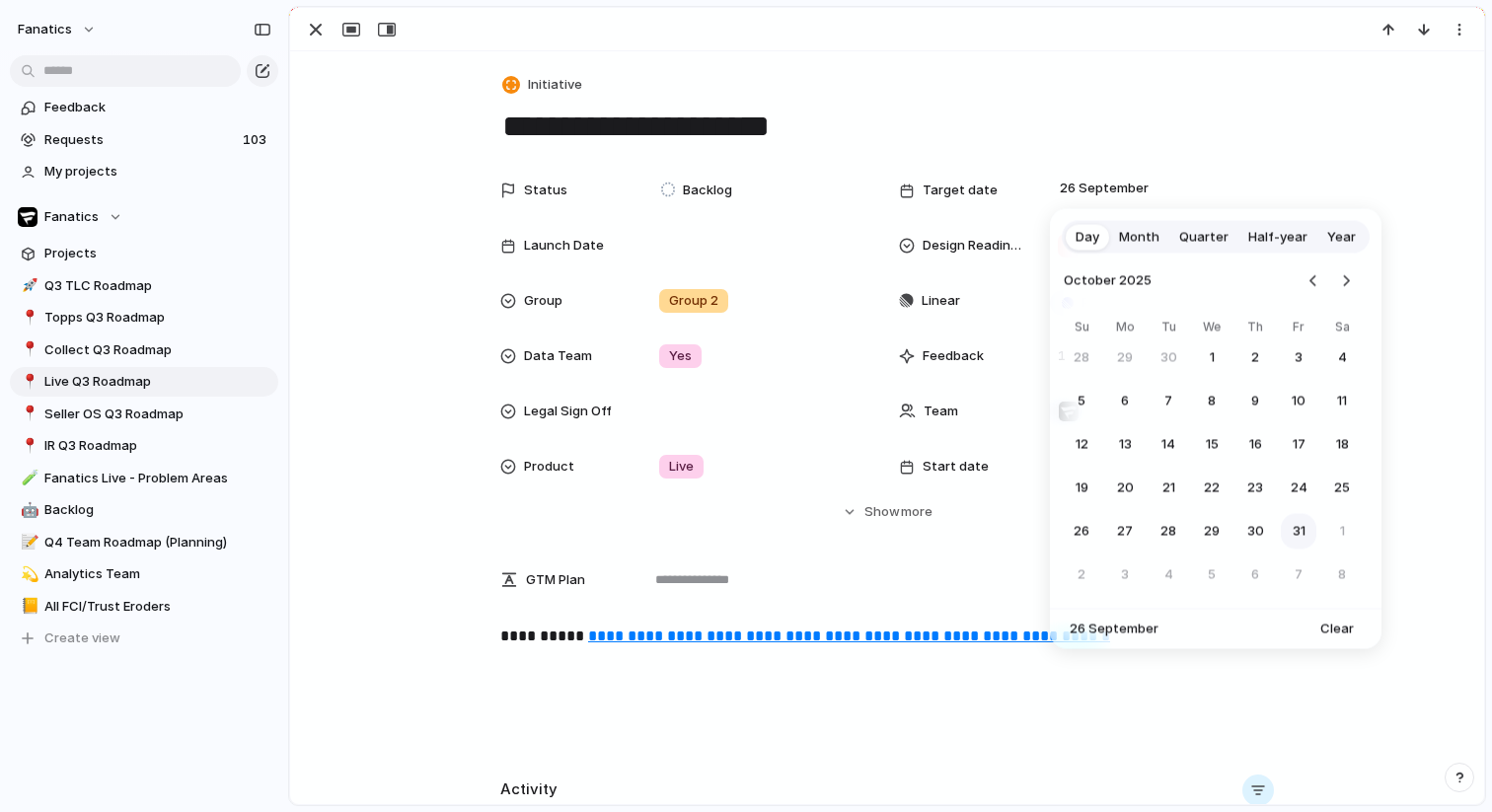 click on "31" at bounding box center (1299, 532) 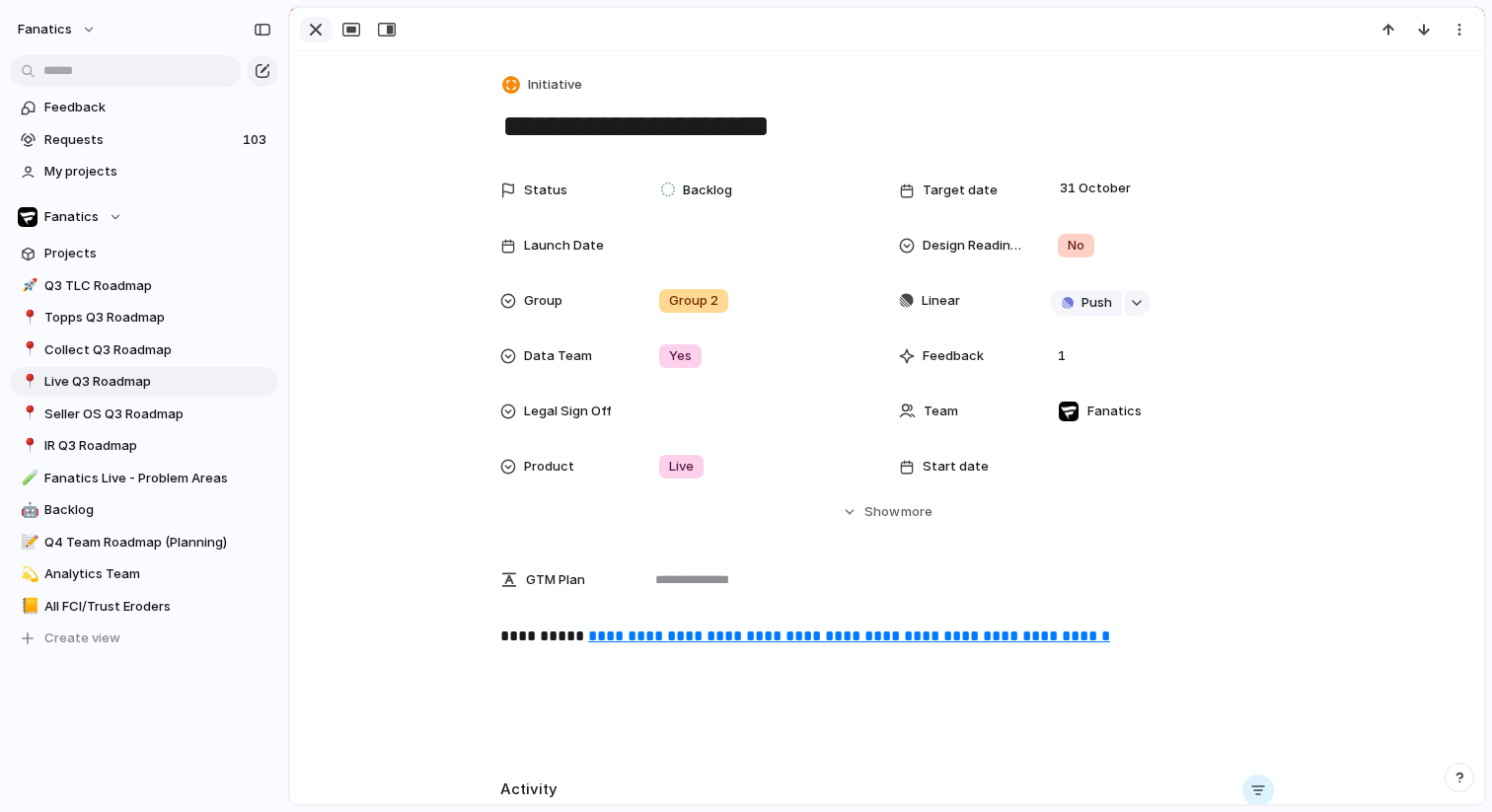 click at bounding box center (316, 30) 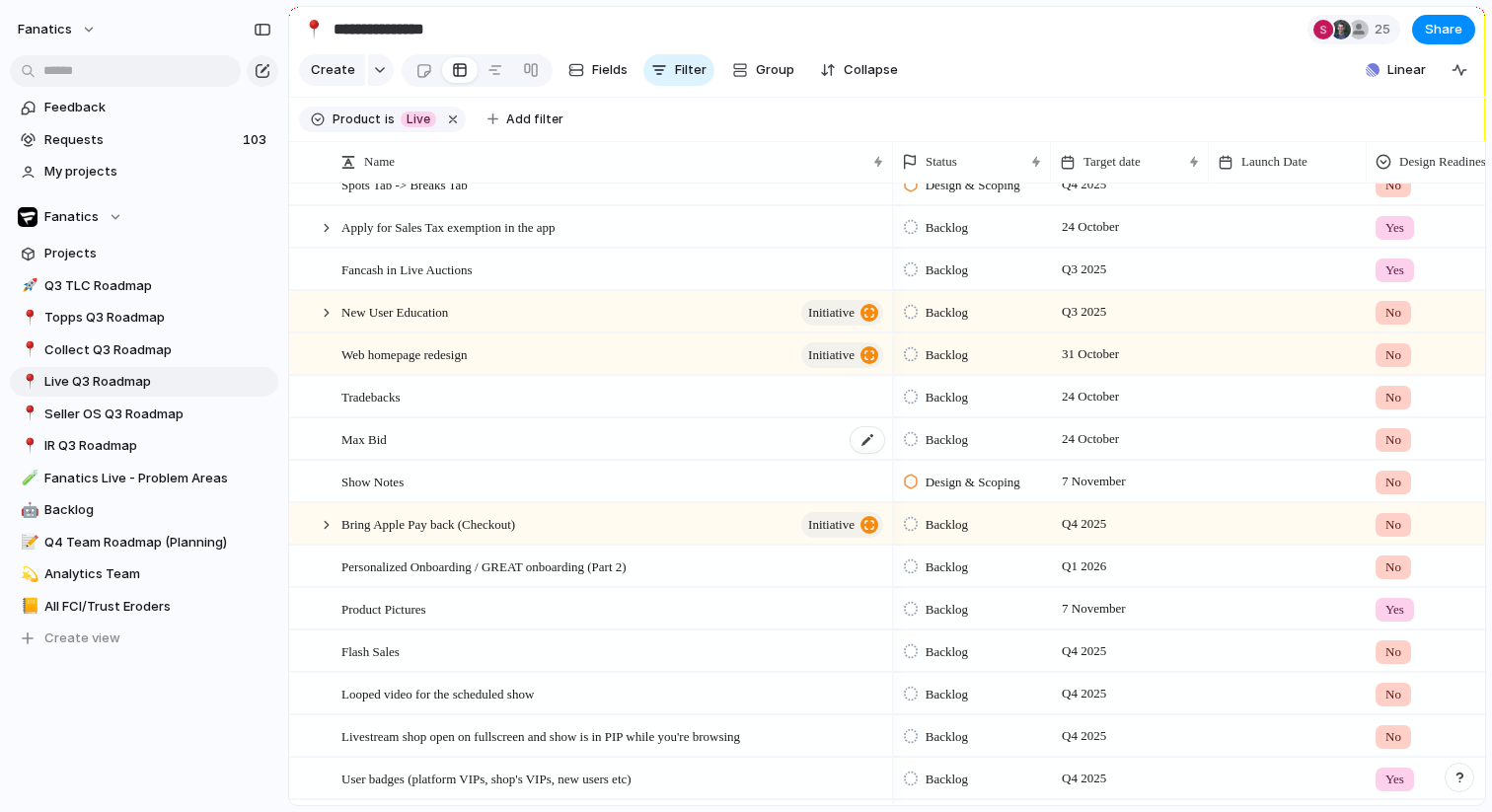 scroll, scrollTop: 738, scrollLeft: 0, axis: vertical 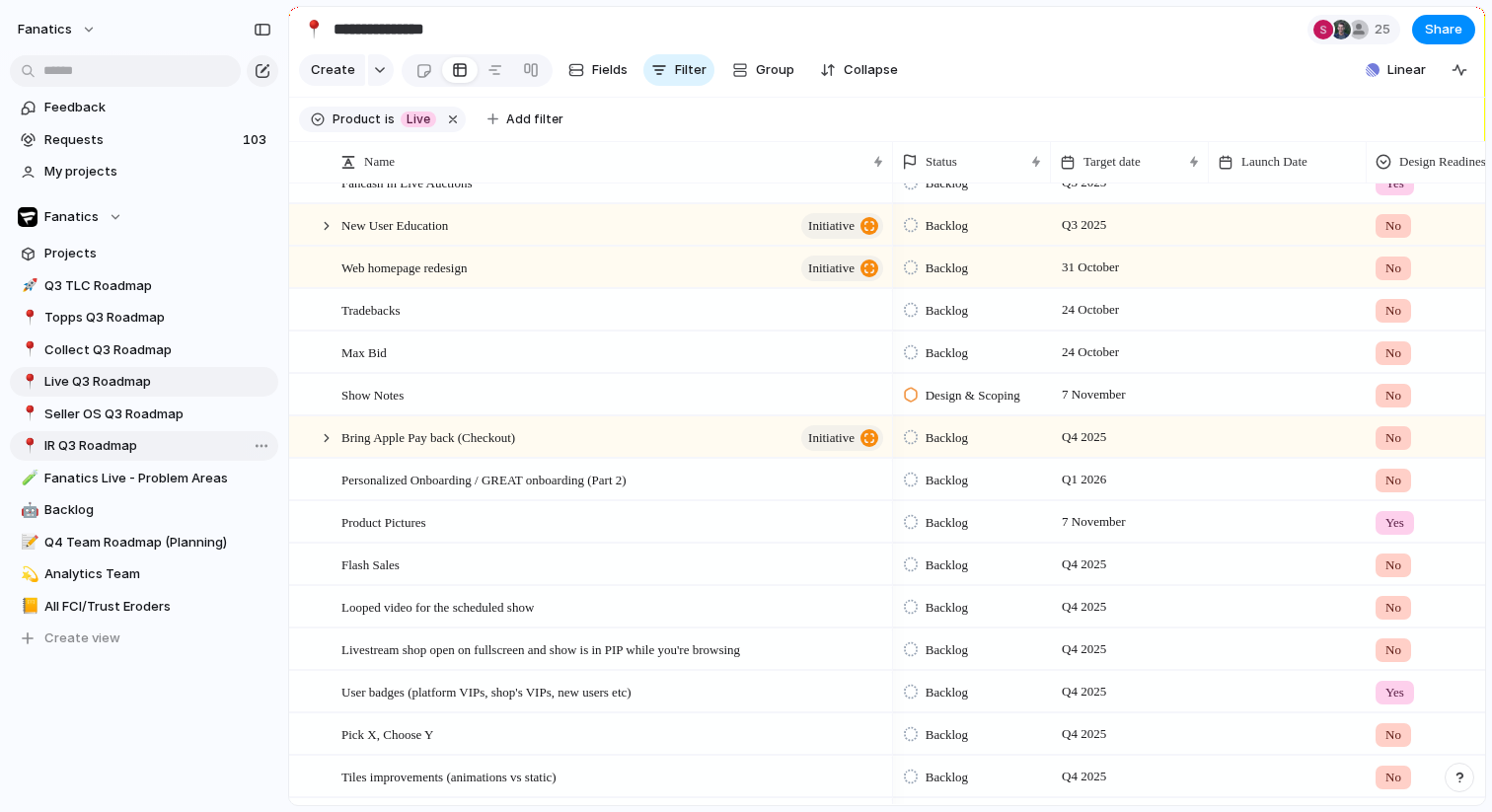 click on "IR Q3 Roadmap" at bounding box center [158, 446] 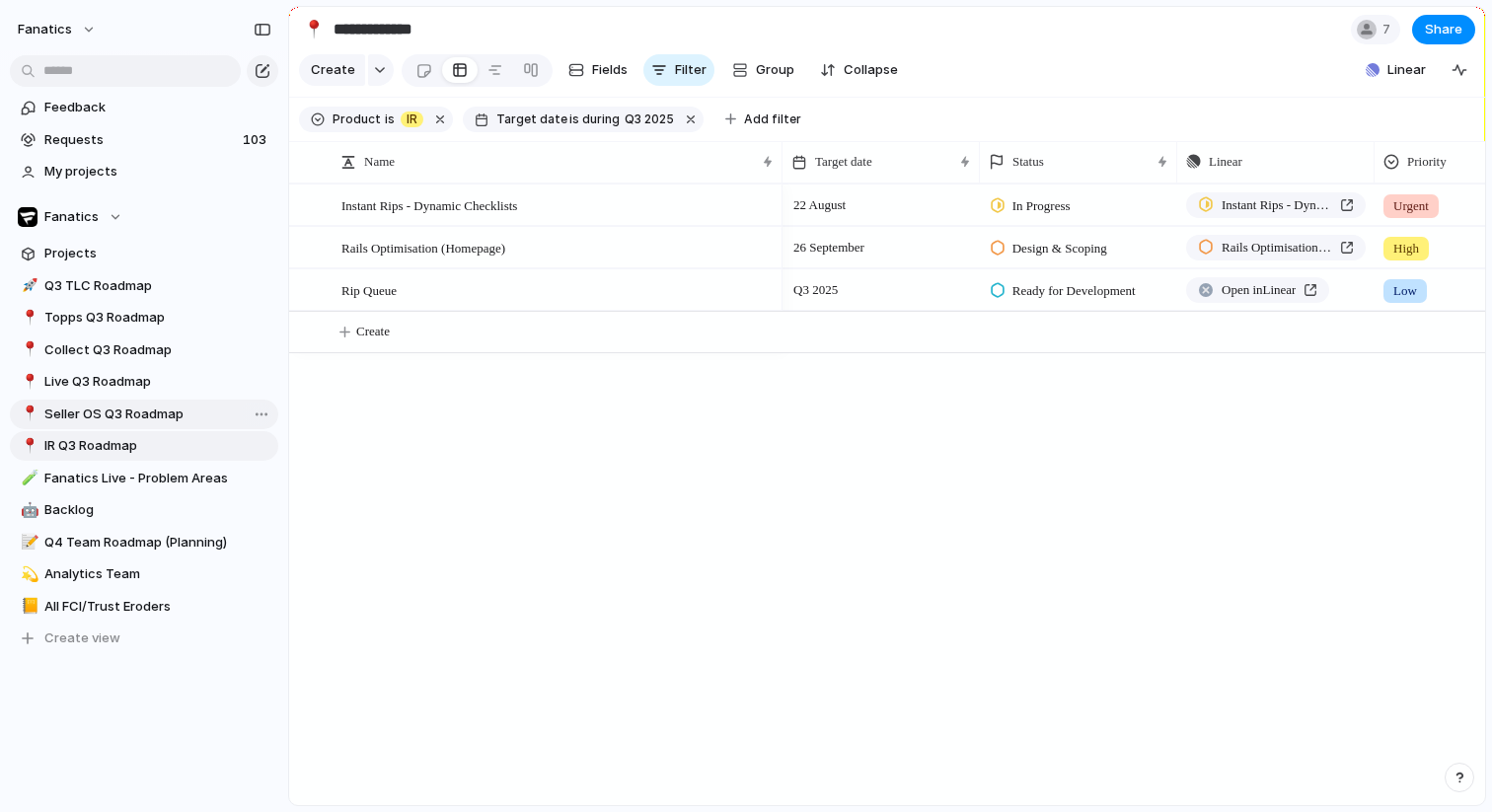 click on "Seller OS Q3 Roadmap" at bounding box center [158, 414] 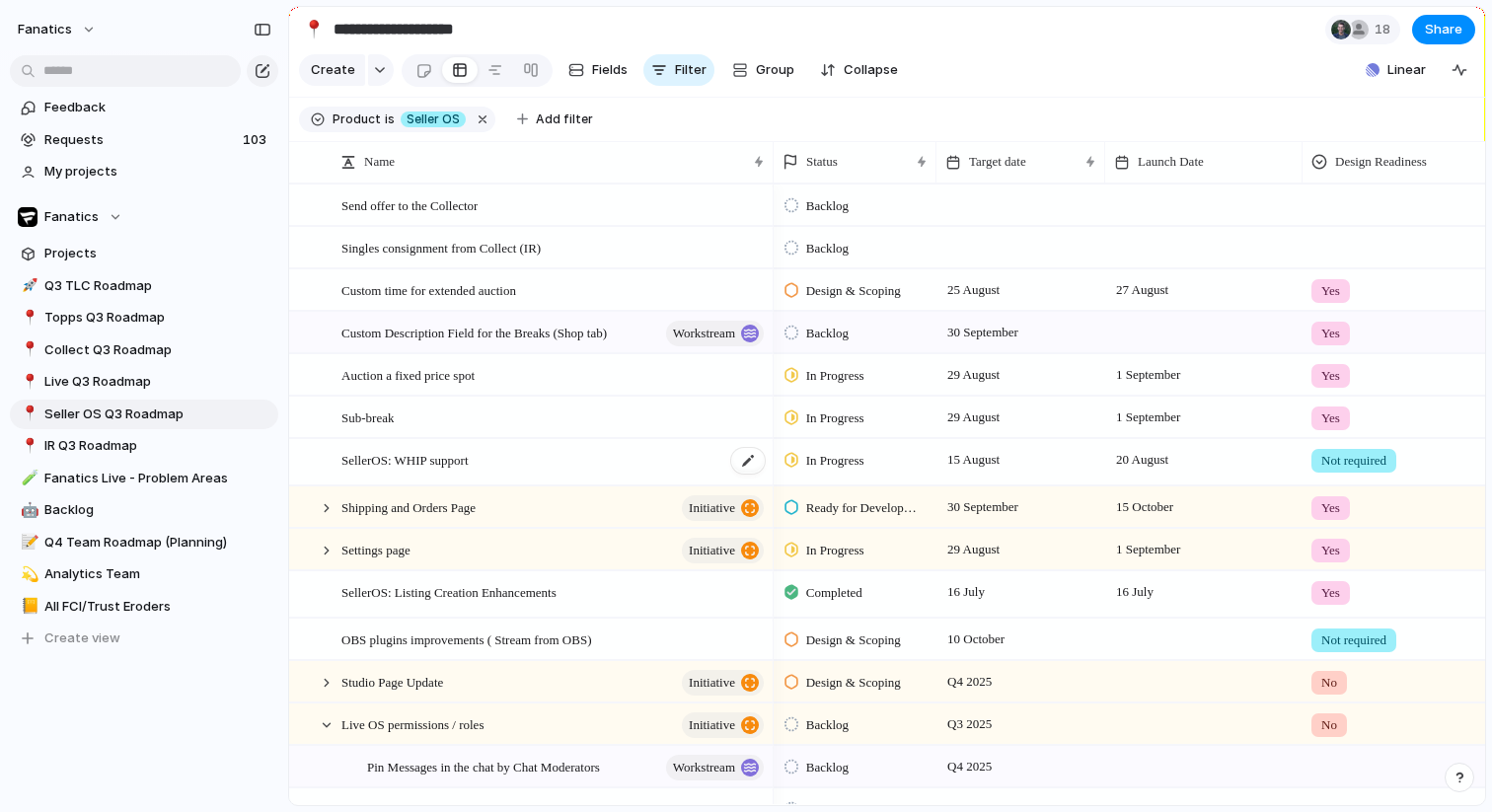 scroll, scrollTop: 46, scrollLeft: 0, axis: vertical 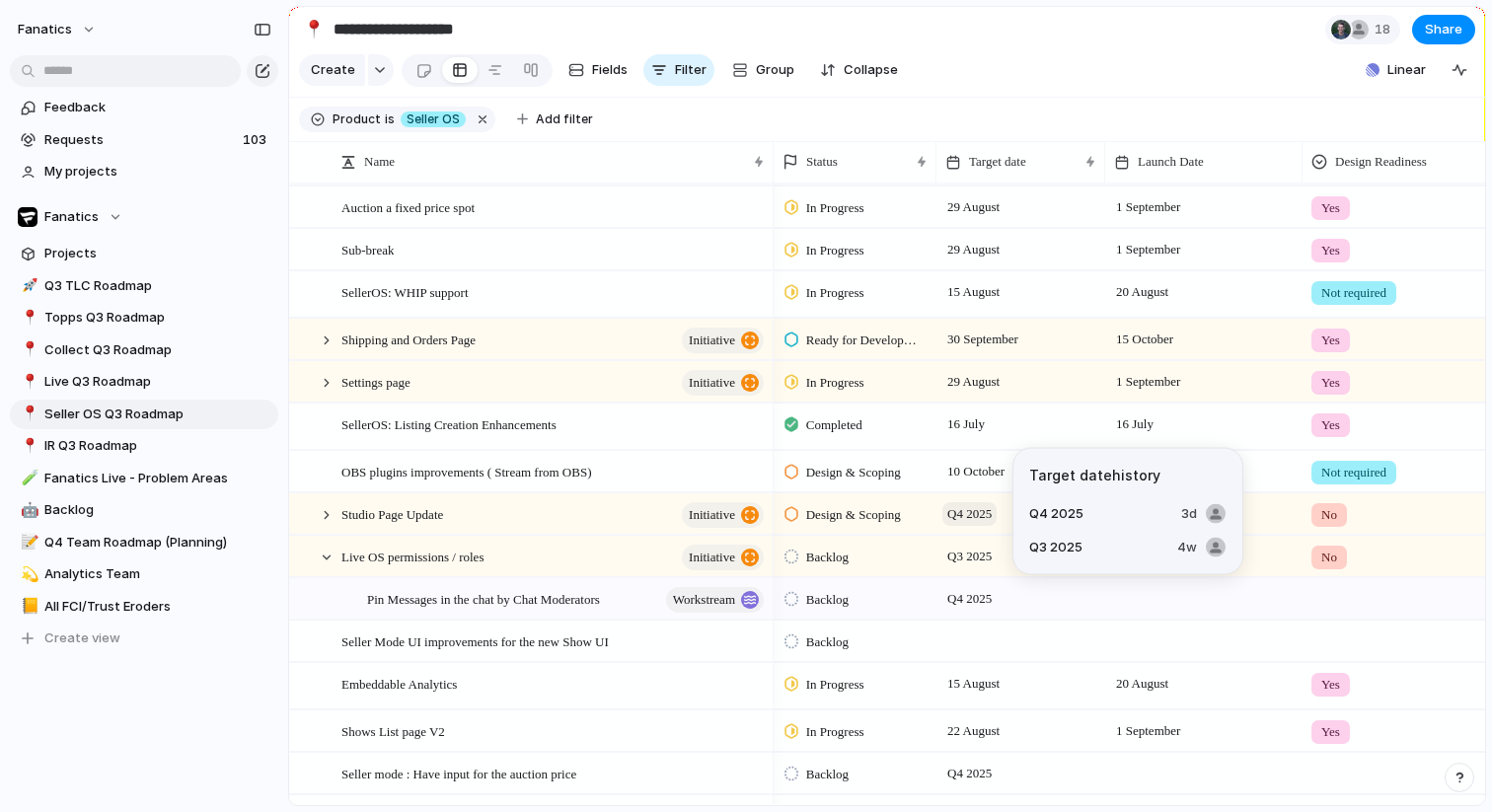 click on "Q4 2025" at bounding box center [969, 514] 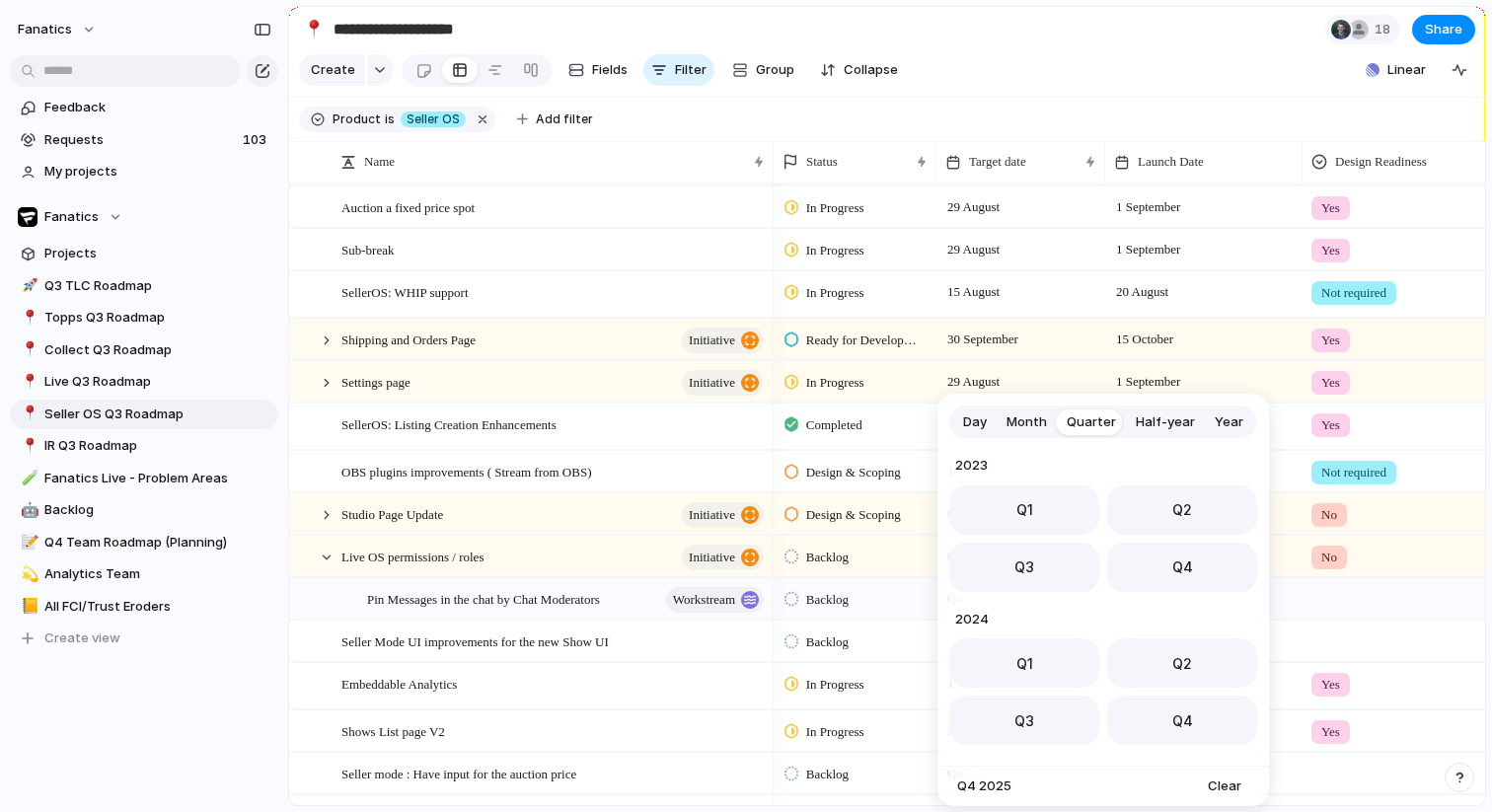 scroll, scrollTop: 313, scrollLeft: 0, axis: vertical 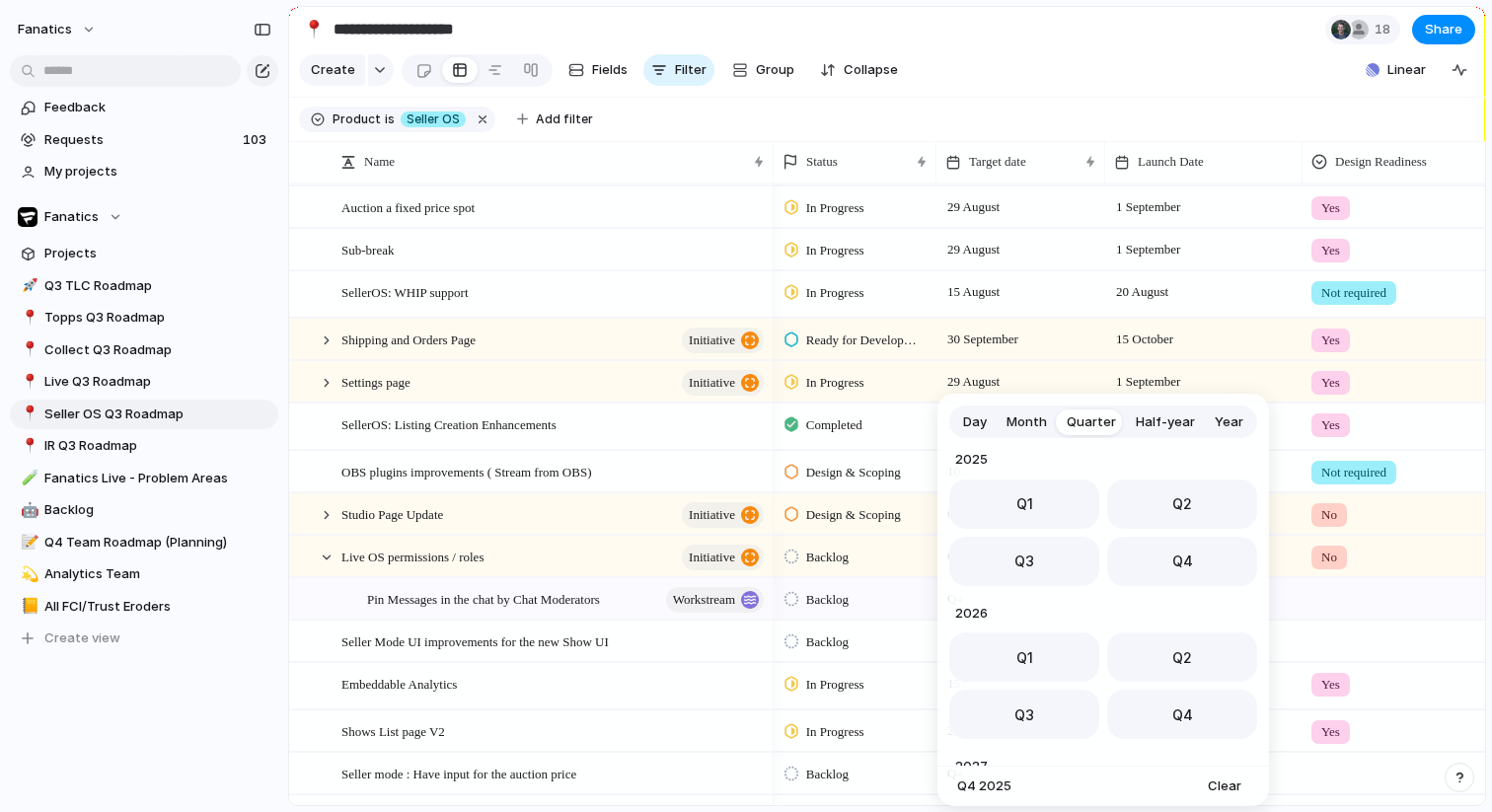 click on "Day" at bounding box center [975, 422] 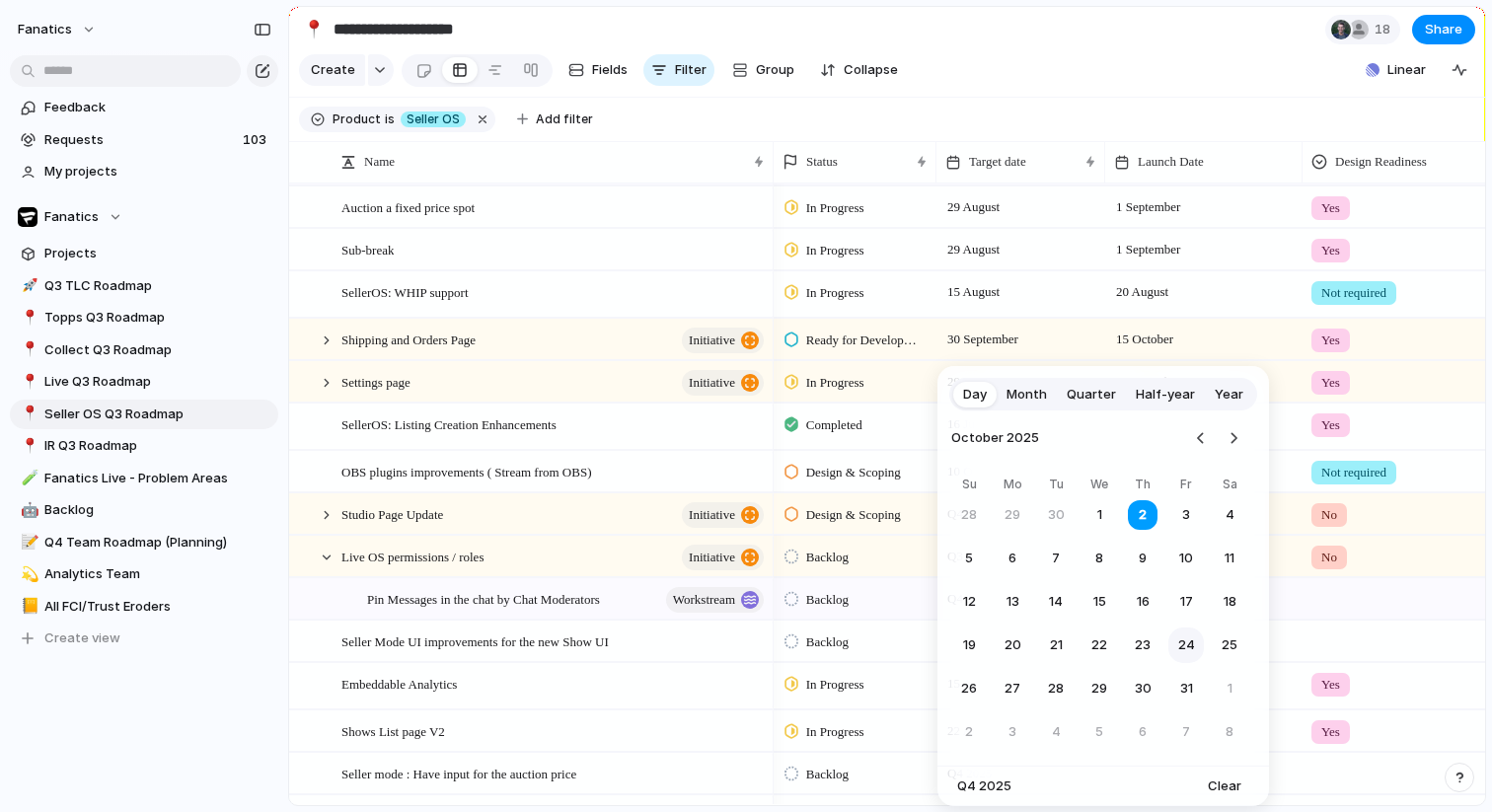 click on "24" at bounding box center [1186, 645] 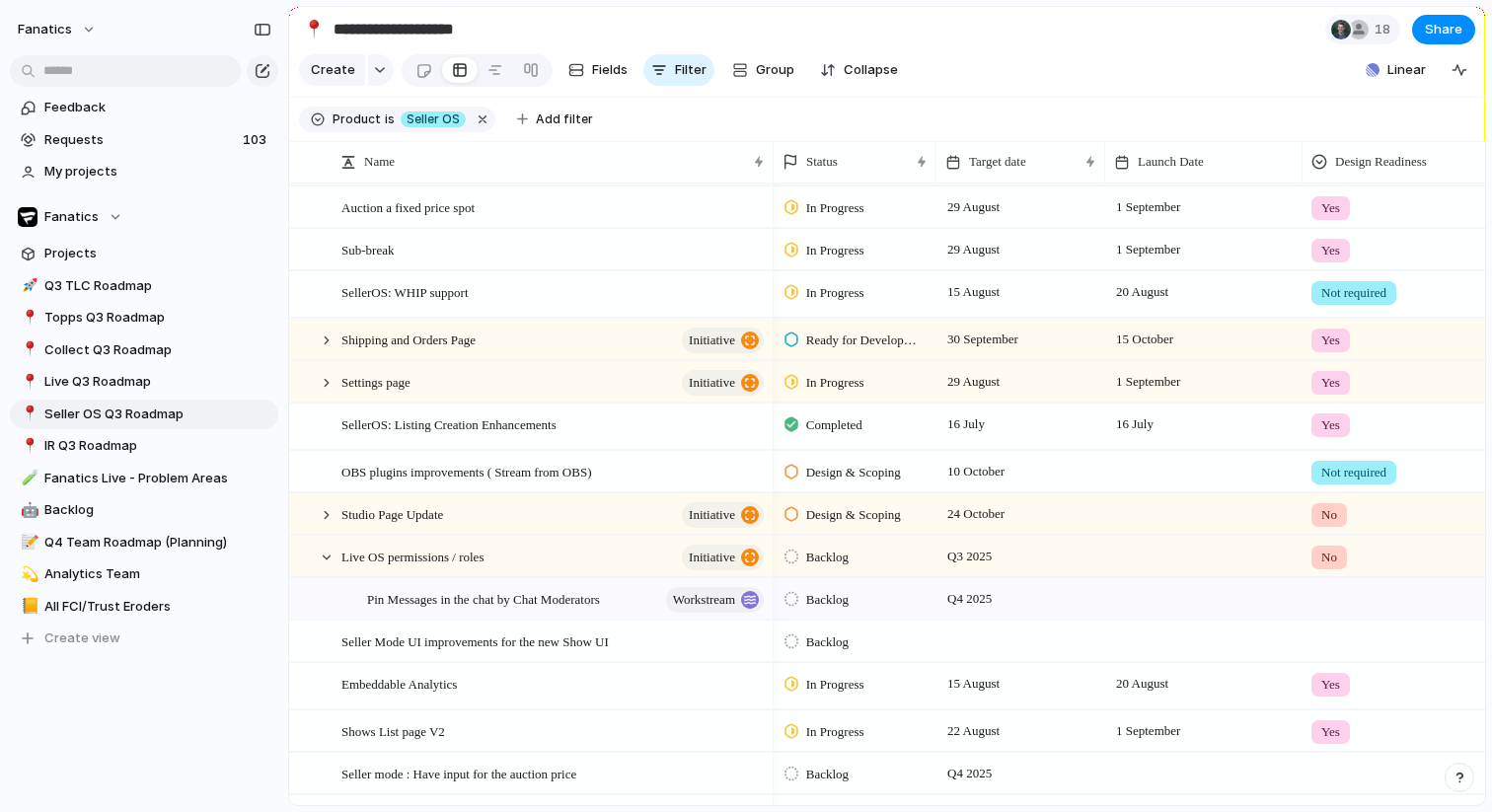 scroll, scrollTop: 230, scrollLeft: 0, axis: vertical 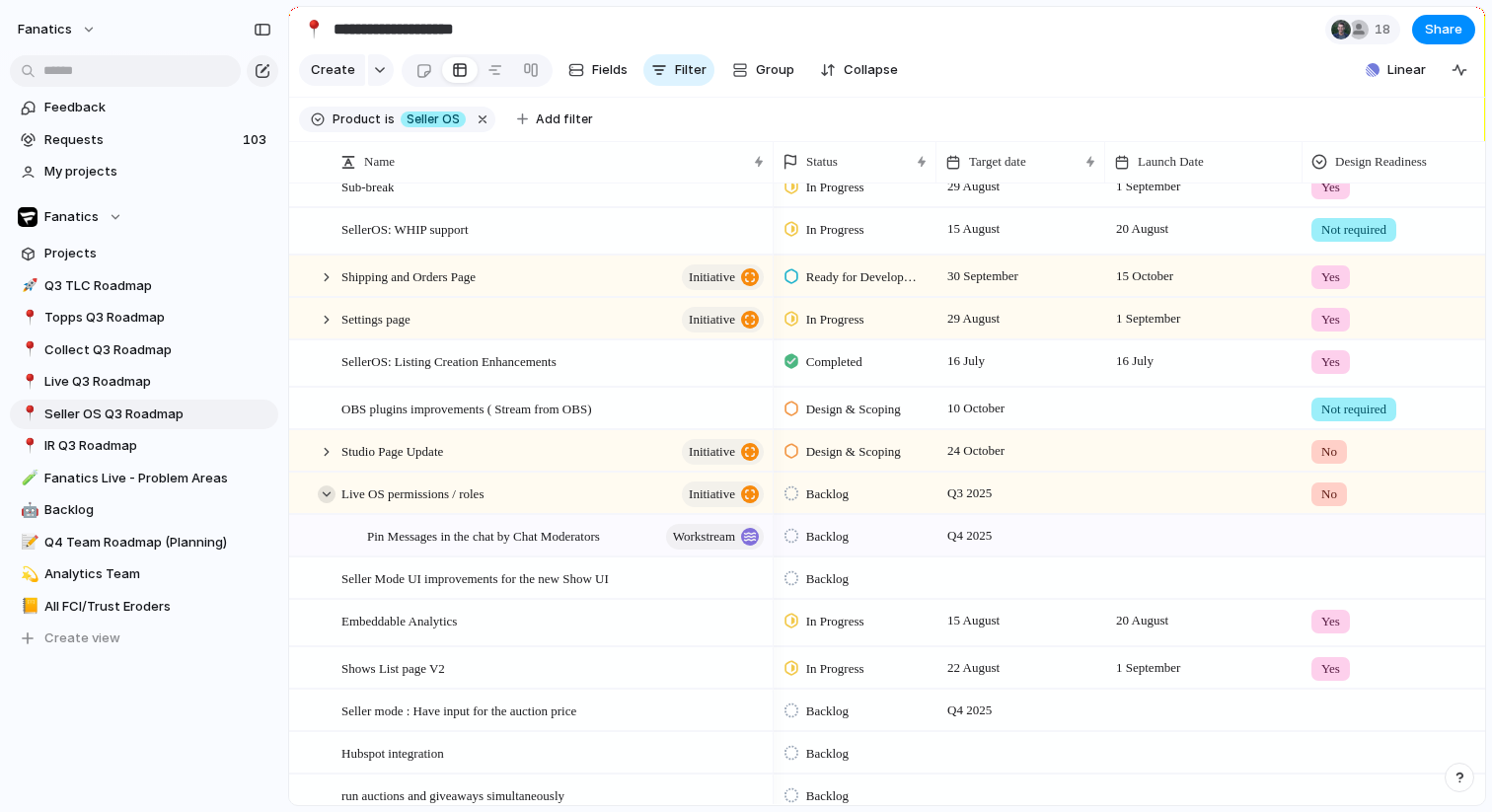 click at bounding box center [327, 494] 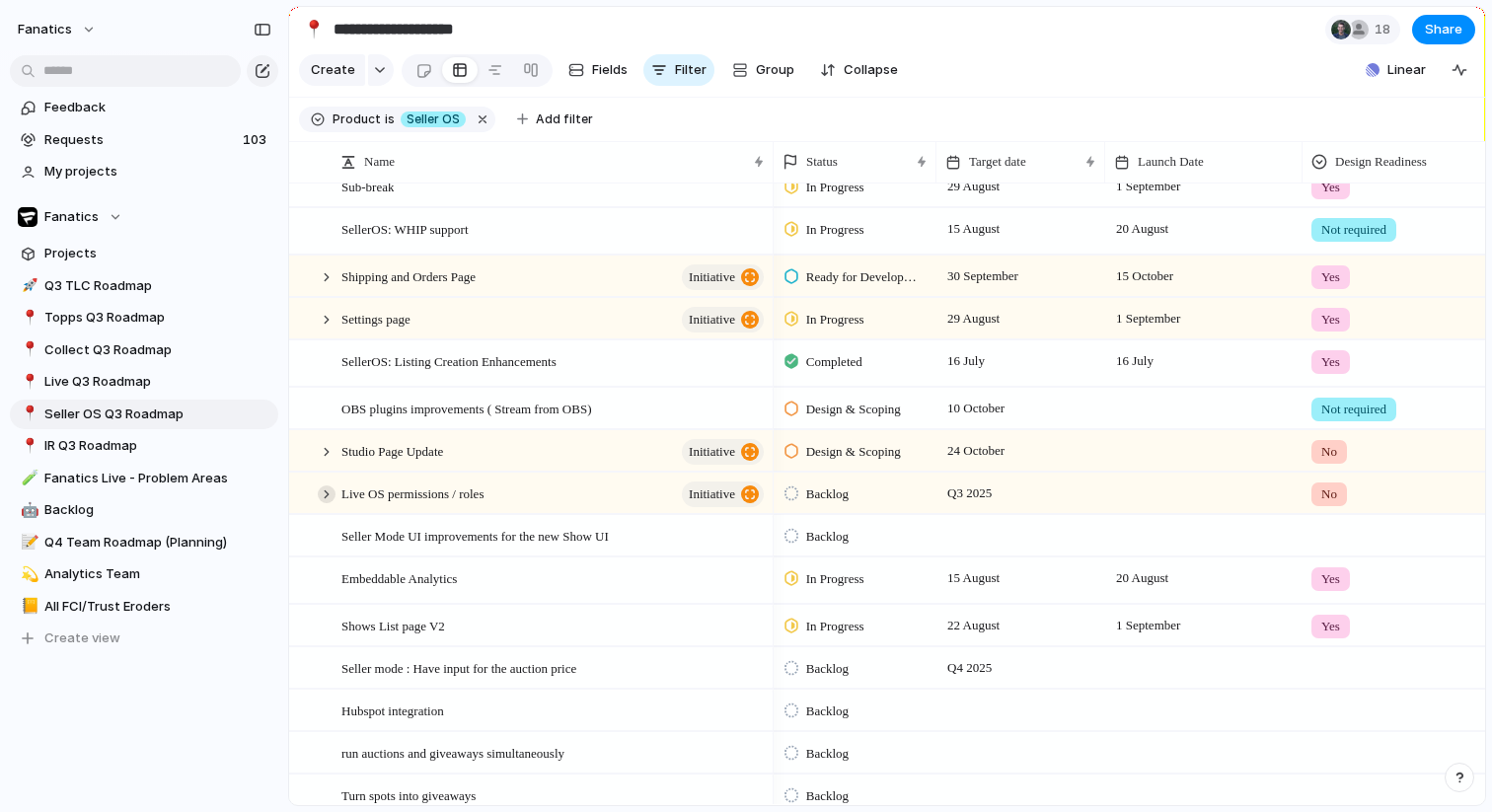 scroll, scrollTop: 428, scrollLeft: 0, axis: vertical 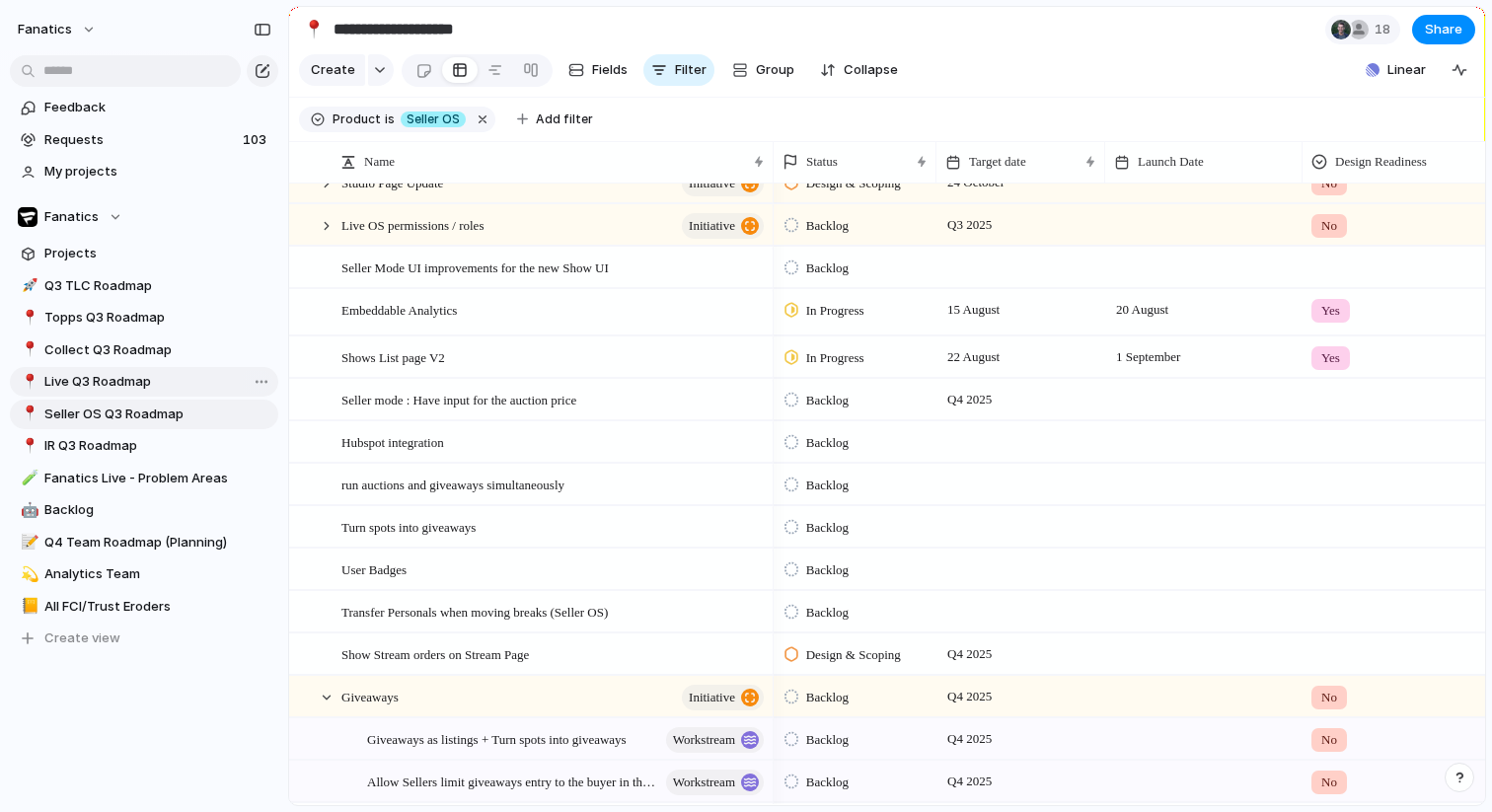 click on "Live Q3 Roadmap" at bounding box center (158, 382) 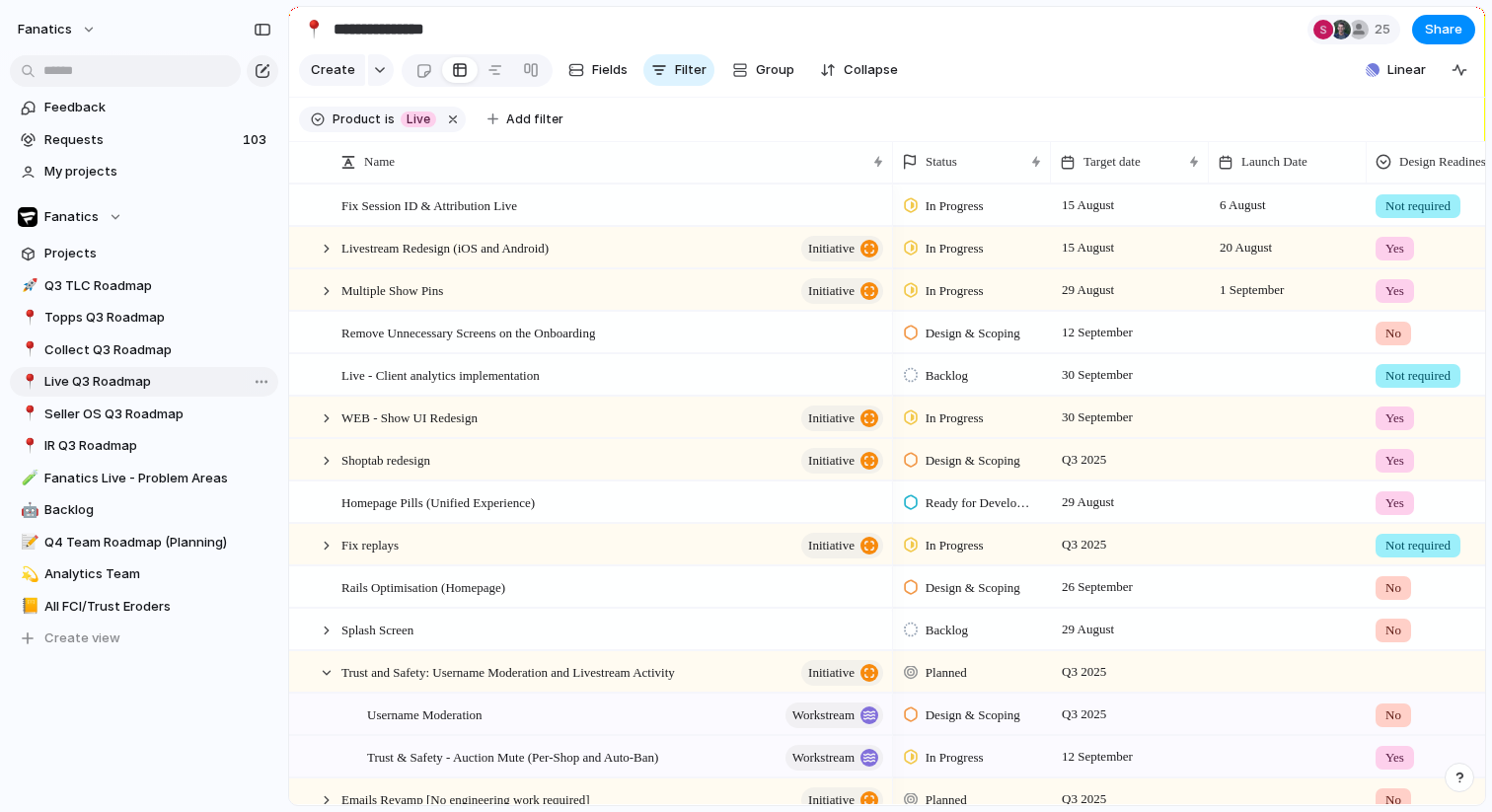 scroll, scrollTop: 254, scrollLeft: 0, axis: vertical 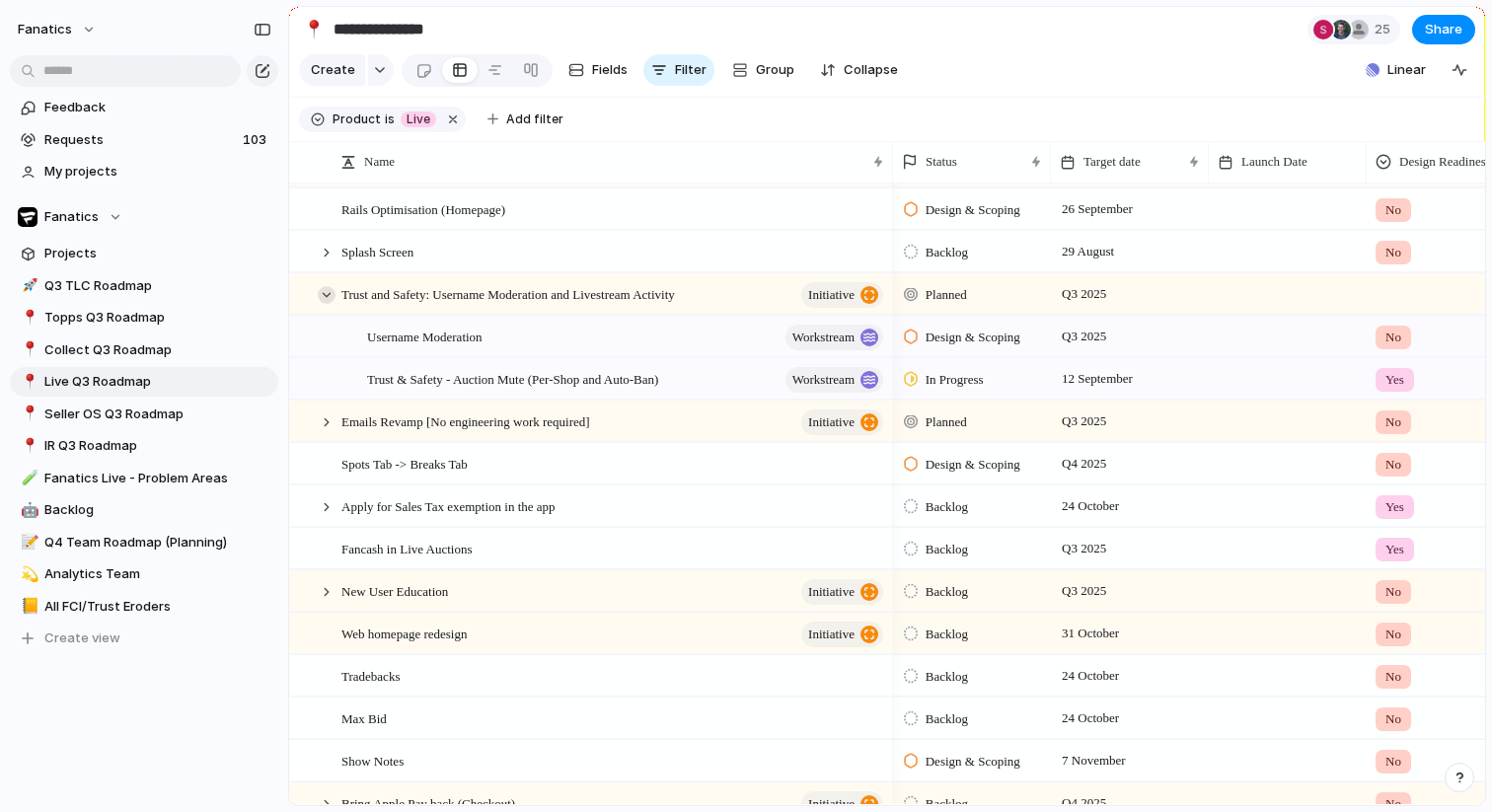 click at bounding box center [327, 295] 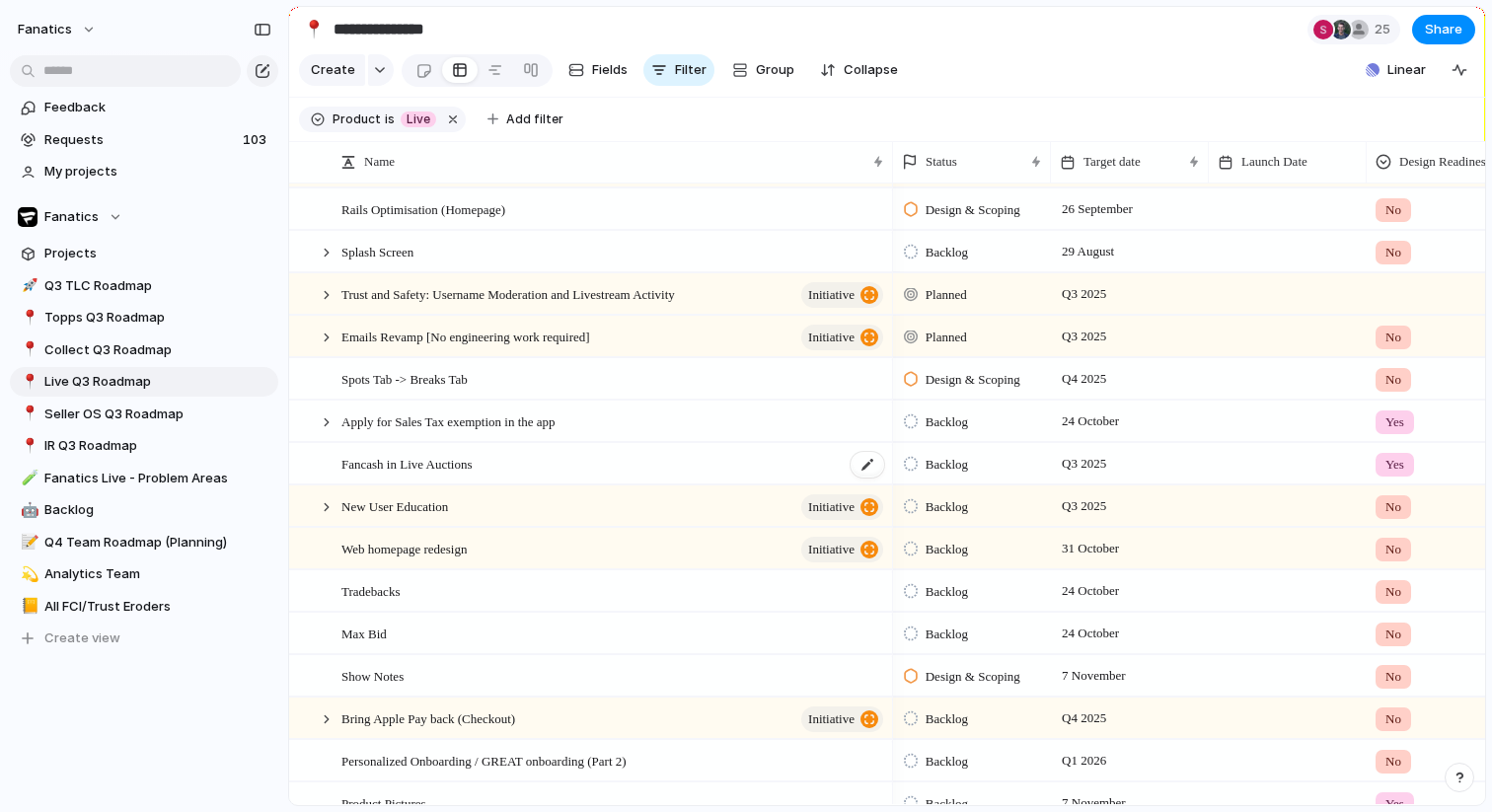 scroll, scrollTop: 440, scrollLeft: 0, axis: vertical 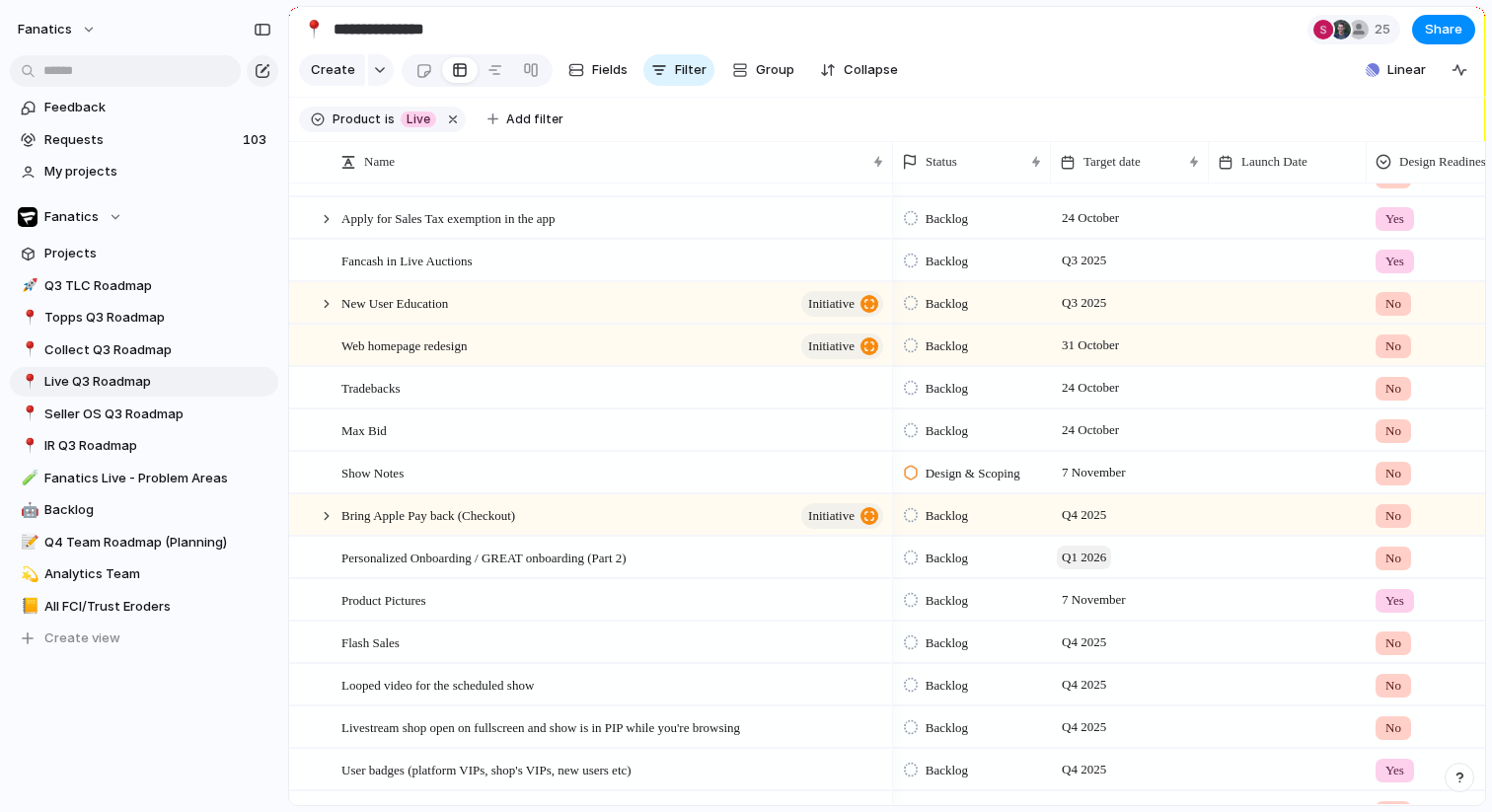 click on "Q1 2026" at bounding box center (1083, 557) 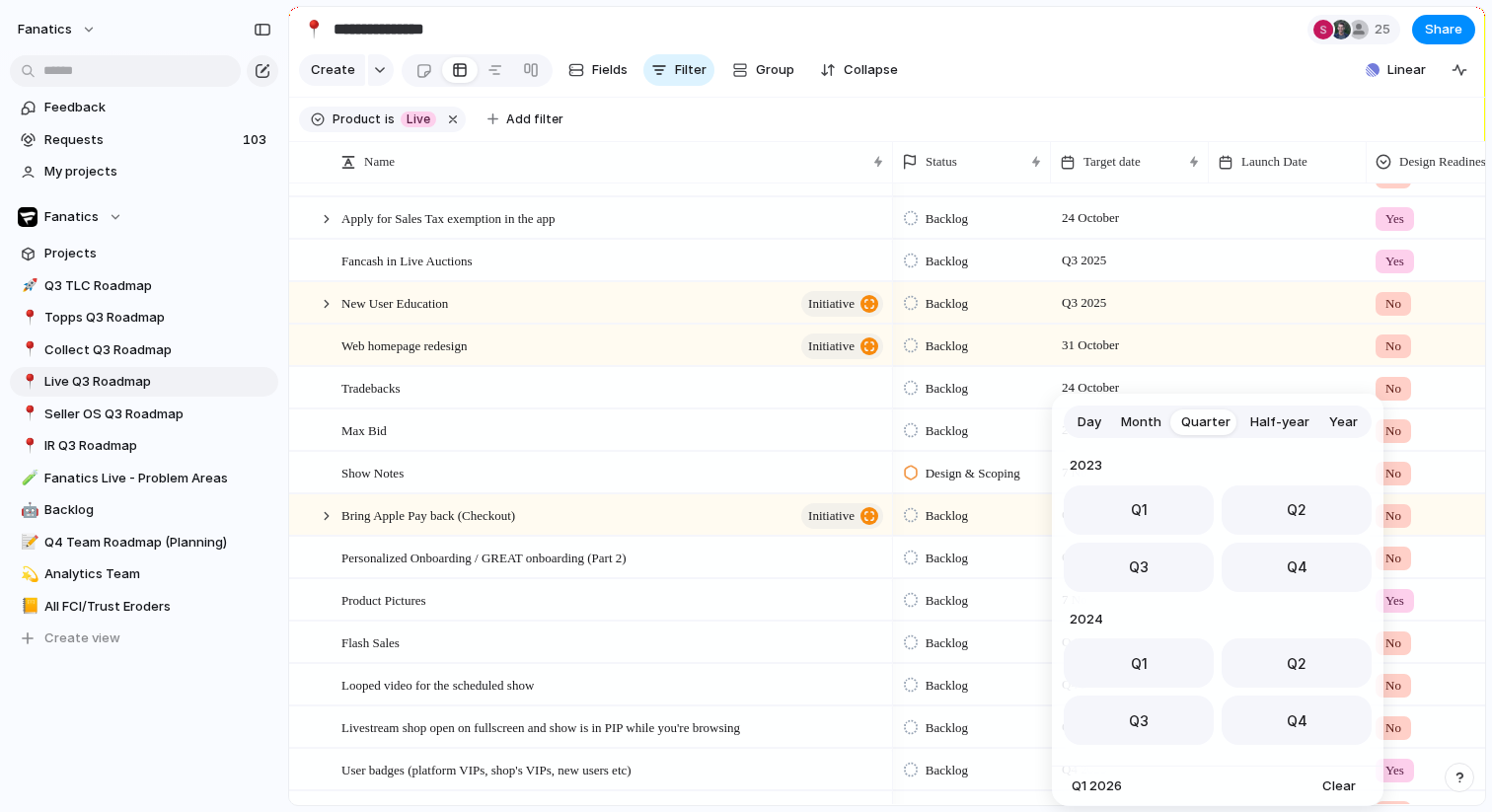 scroll, scrollTop: 313, scrollLeft: 0, axis: vertical 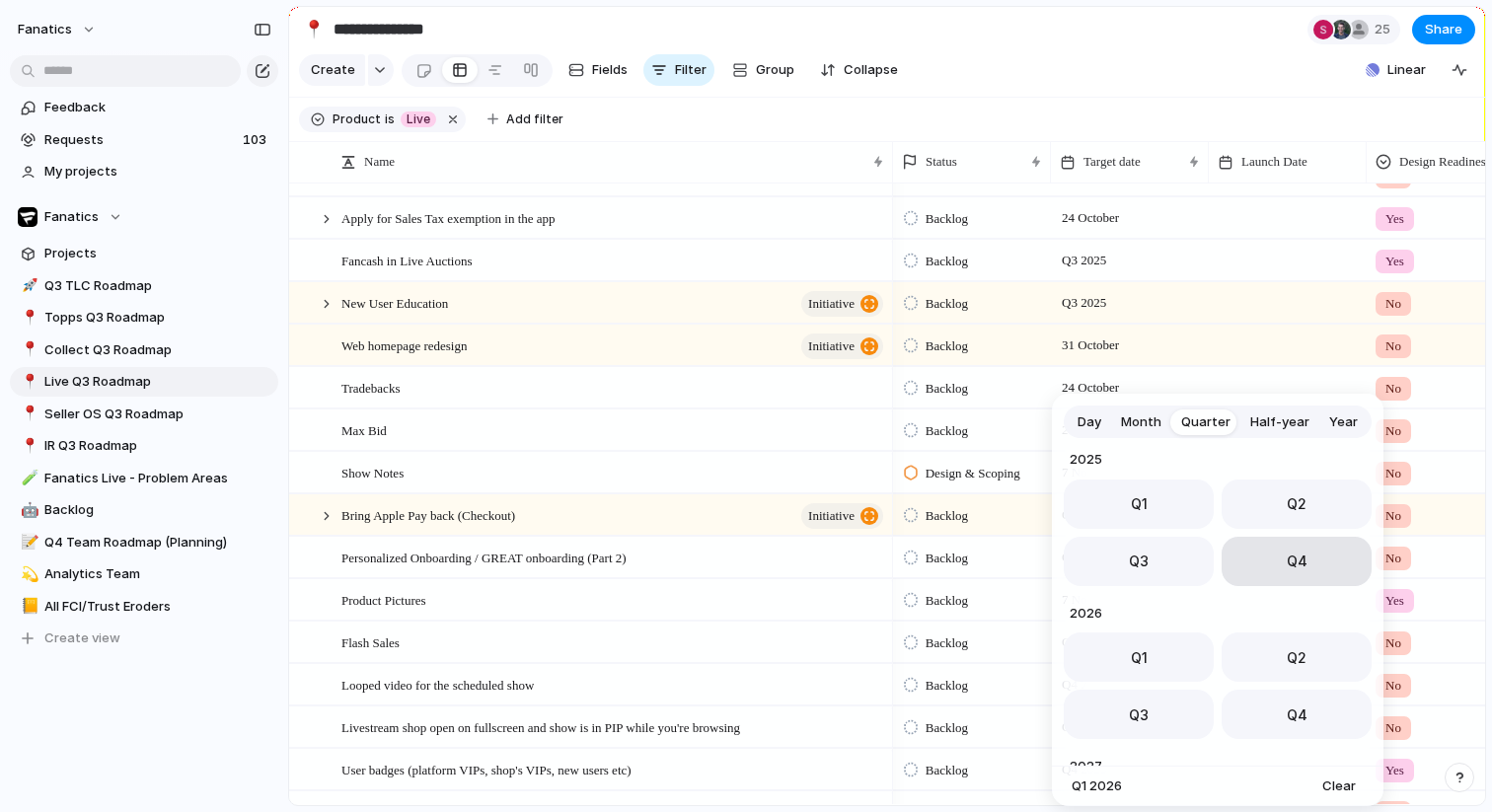 click on "Q4" at bounding box center (1297, 561) 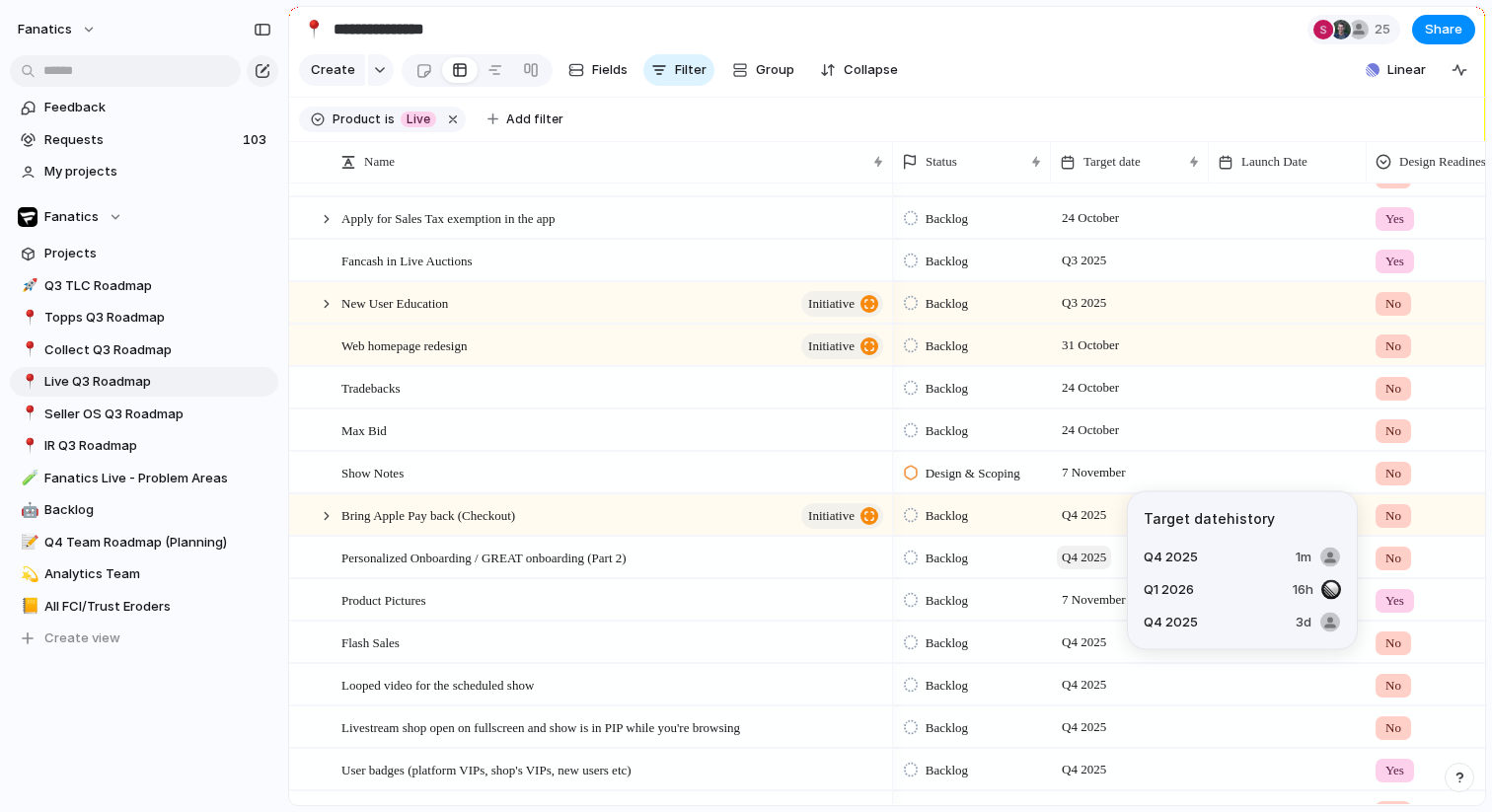 click on "Q4 2025" at bounding box center (1083, 557) 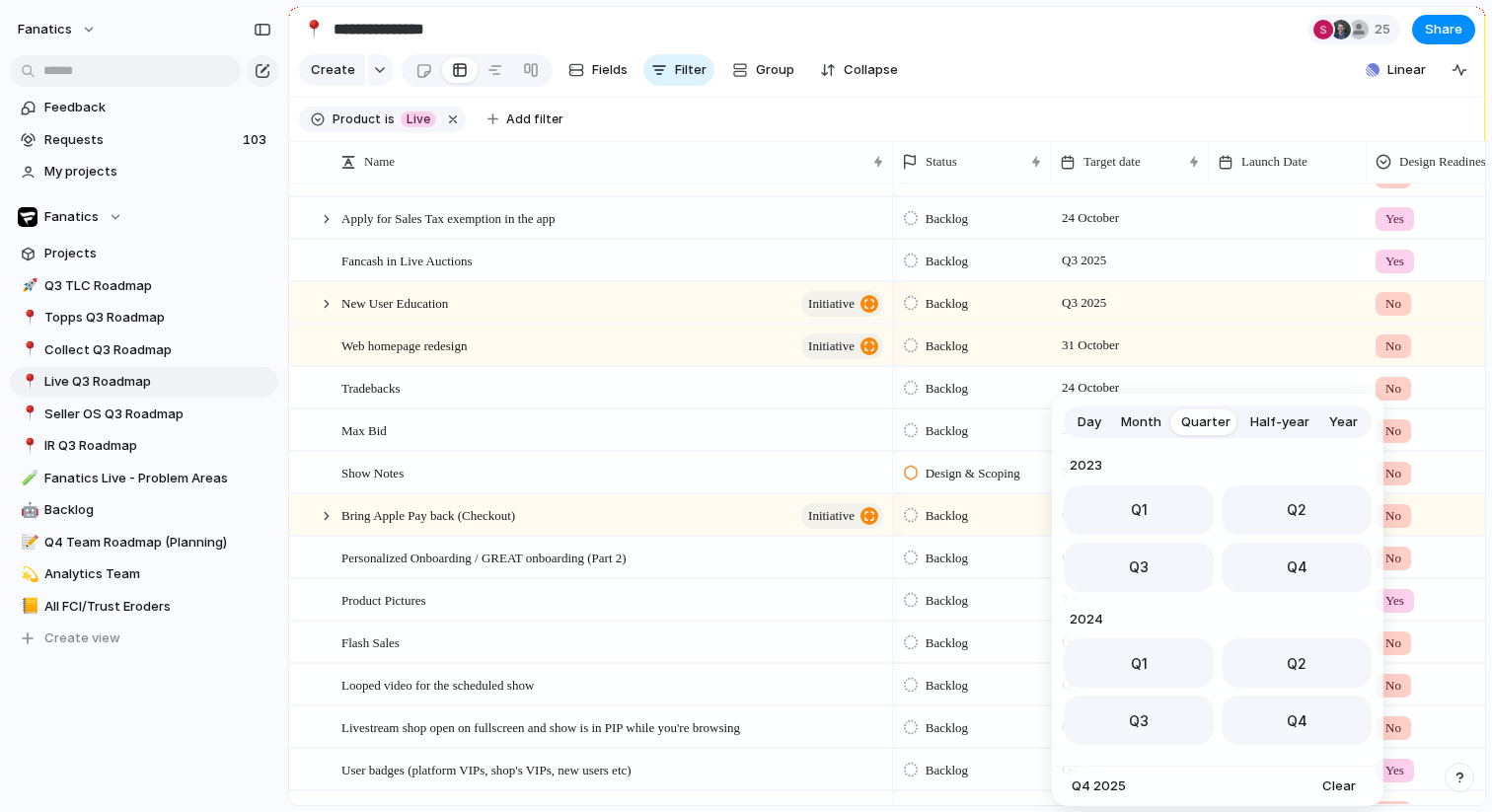 scroll, scrollTop: 313, scrollLeft: 0, axis: vertical 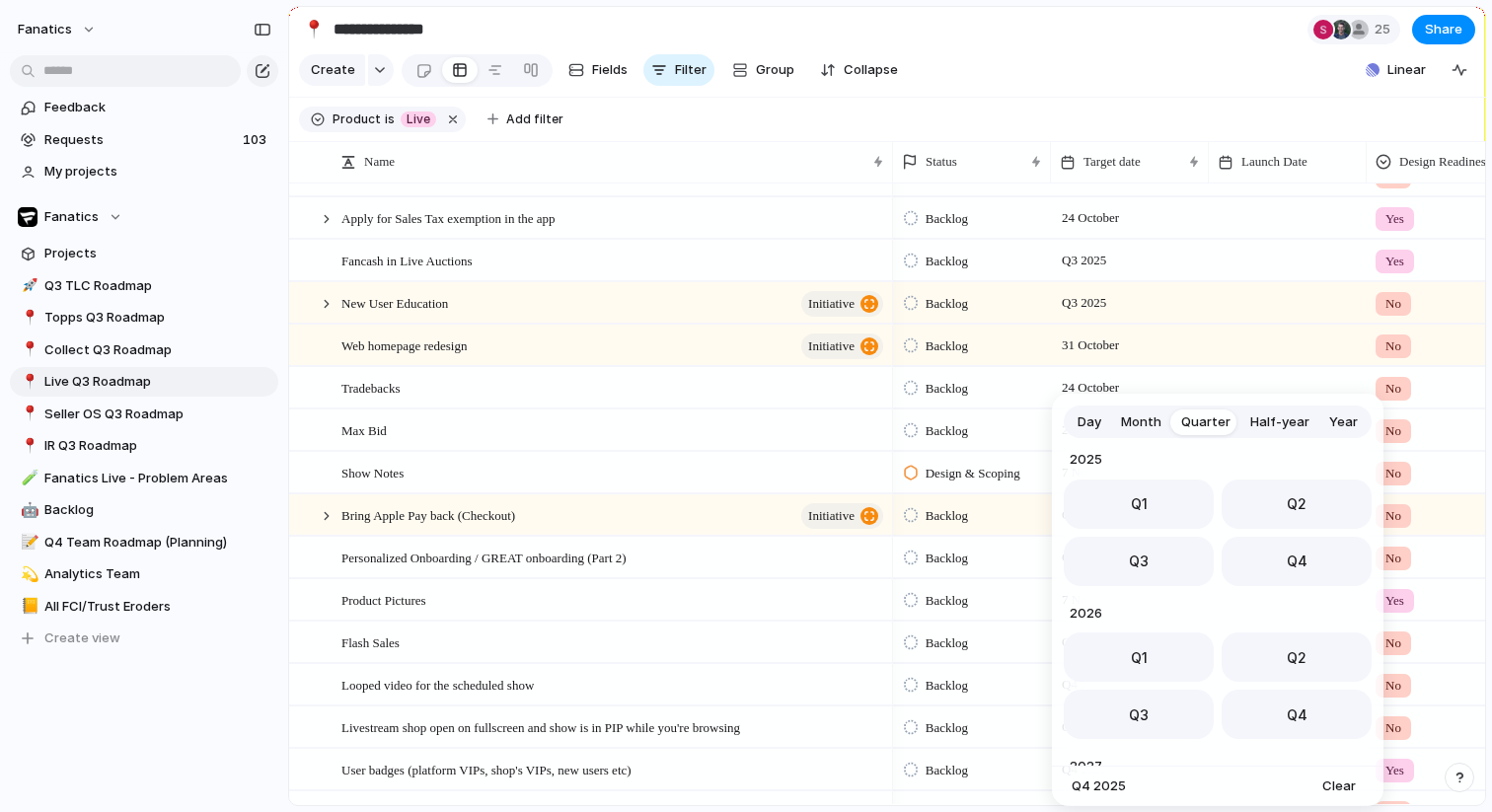 click on "Day Month Quarter Half-year Year 2023 Q1 Q2 Q3 Q4 2024 Q1 Q2 Q3 Q4 2025 Q1 Q2 Q3 Q4 2026 Q1 Q2 Q3 Q4 2027 Q1 Q2 Q3 Q4 2028 Q1 Q2 Q3 Q4 2029 Q1 Q2 Q3 Q4 2030 Q1 Q2 Q3 Q4 Q4 2025 Clear" at bounding box center (746, 406) 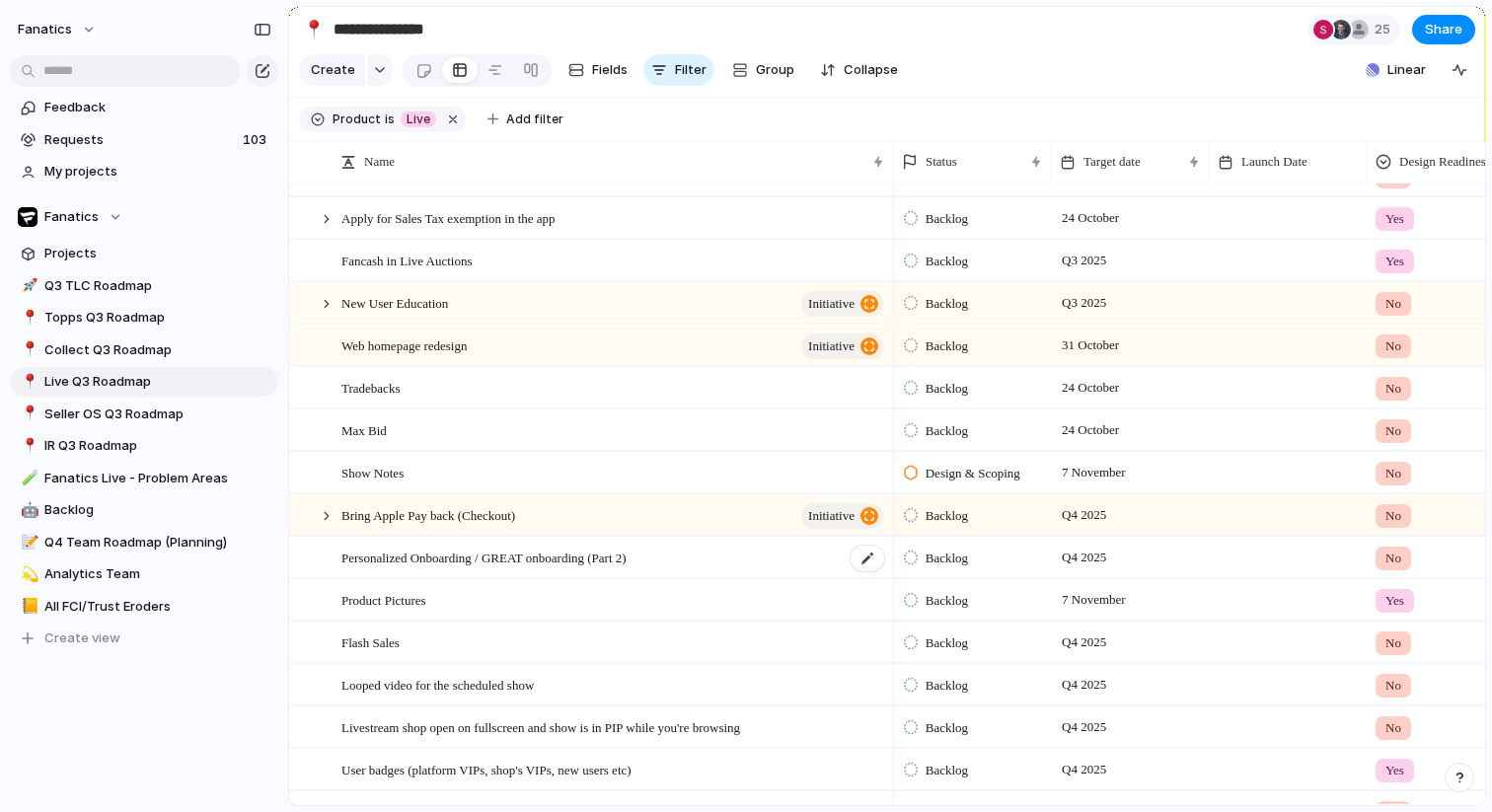 scroll, scrollTop: 781, scrollLeft: 0, axis: vertical 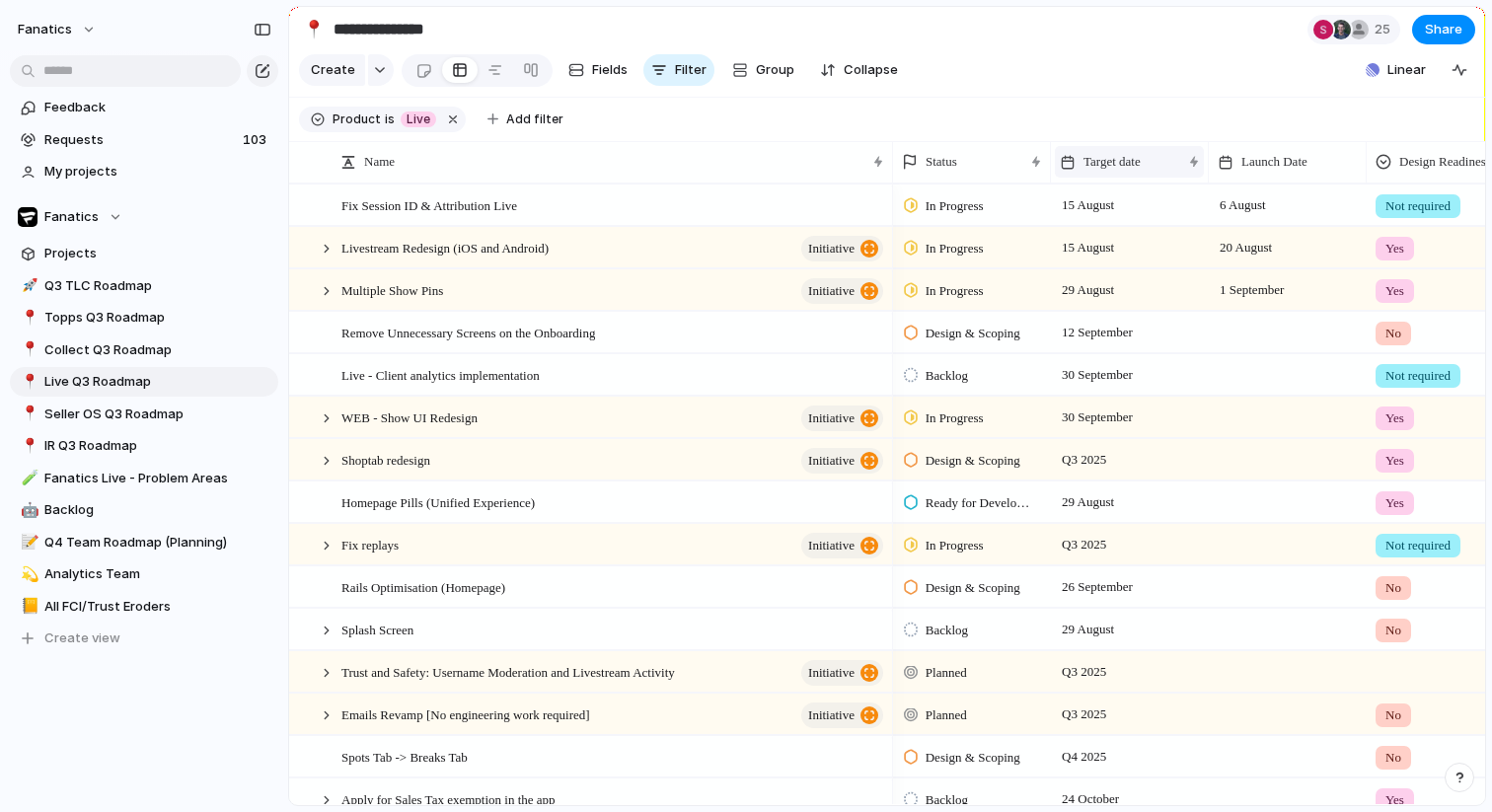 click on "Target date" at bounding box center (1112, 162) 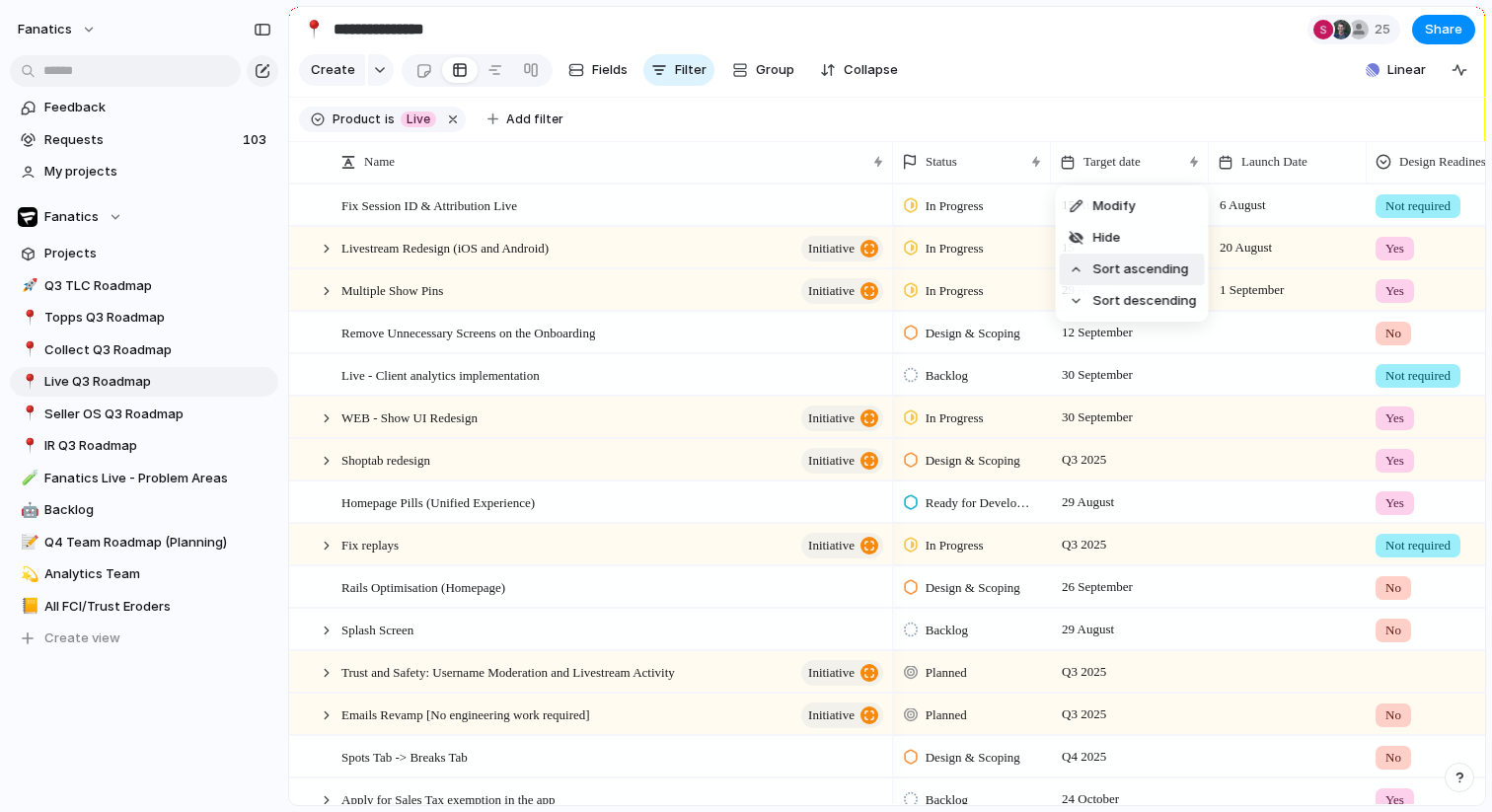 click on "Sort ascending" at bounding box center (1141, 269) 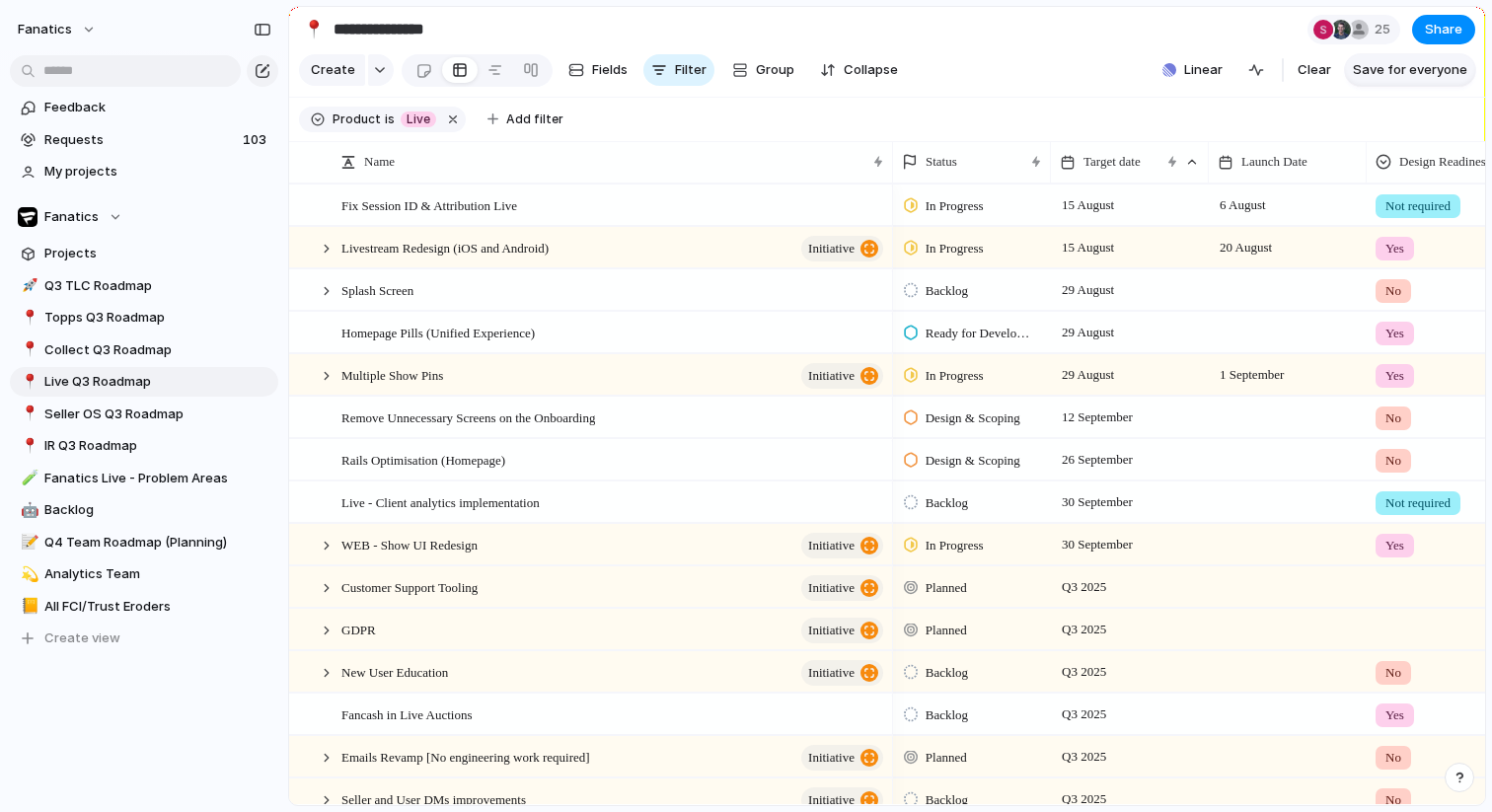 click on "Save for everyone" at bounding box center (1410, 70) 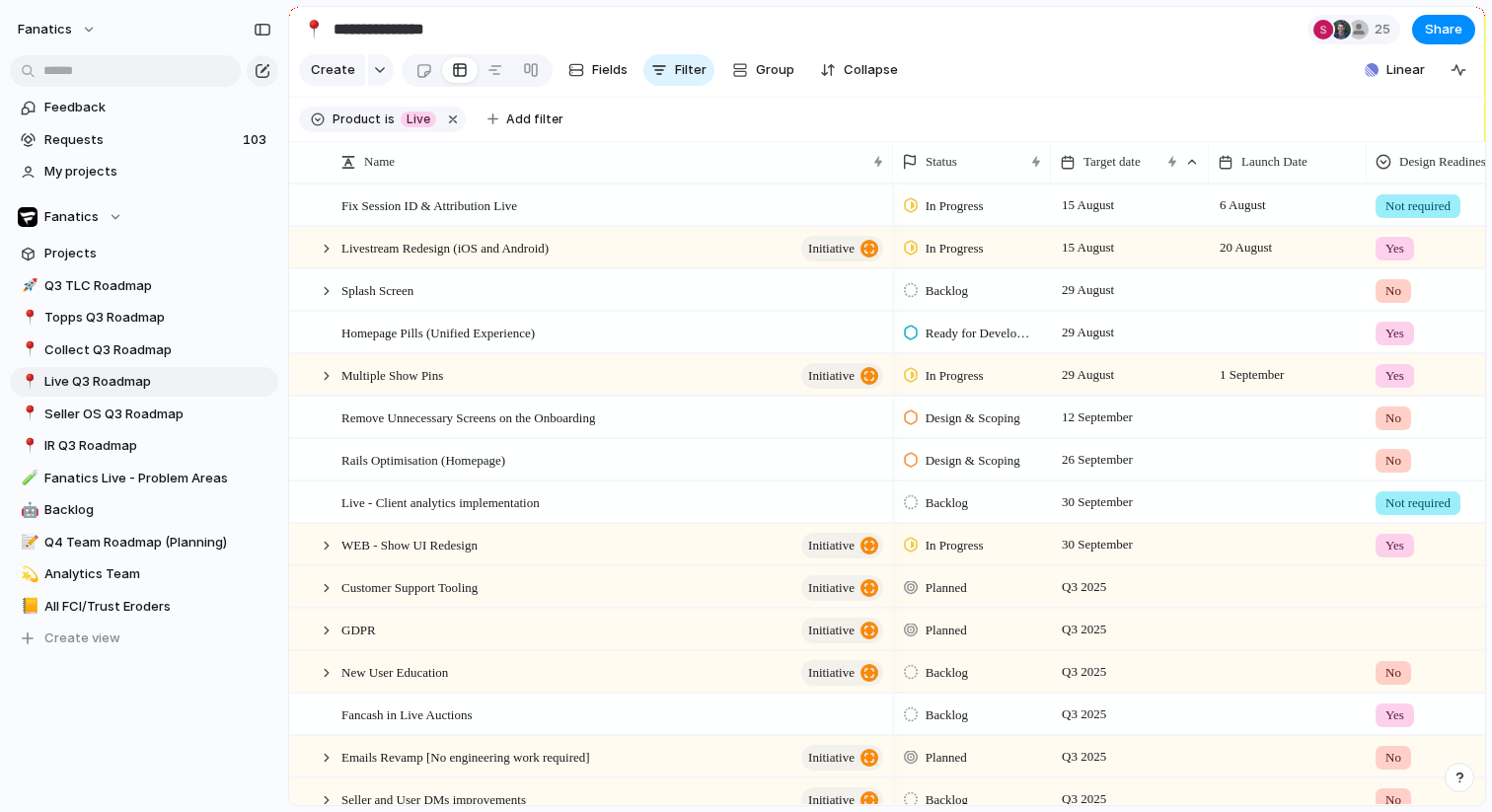 scroll, scrollTop: 61, scrollLeft: 0, axis: vertical 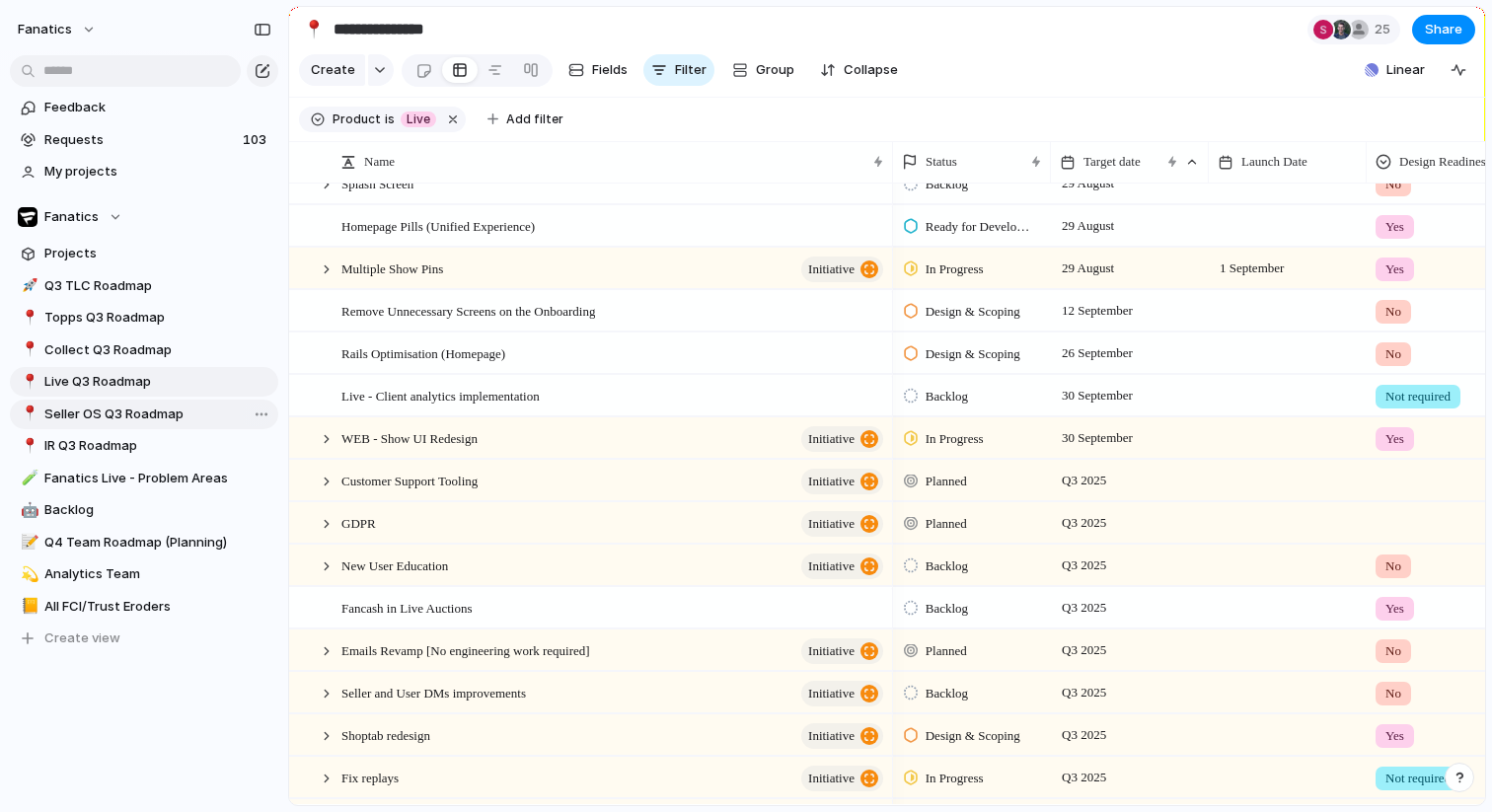 click on "Seller OS Q3 Roadmap" at bounding box center [158, 414] 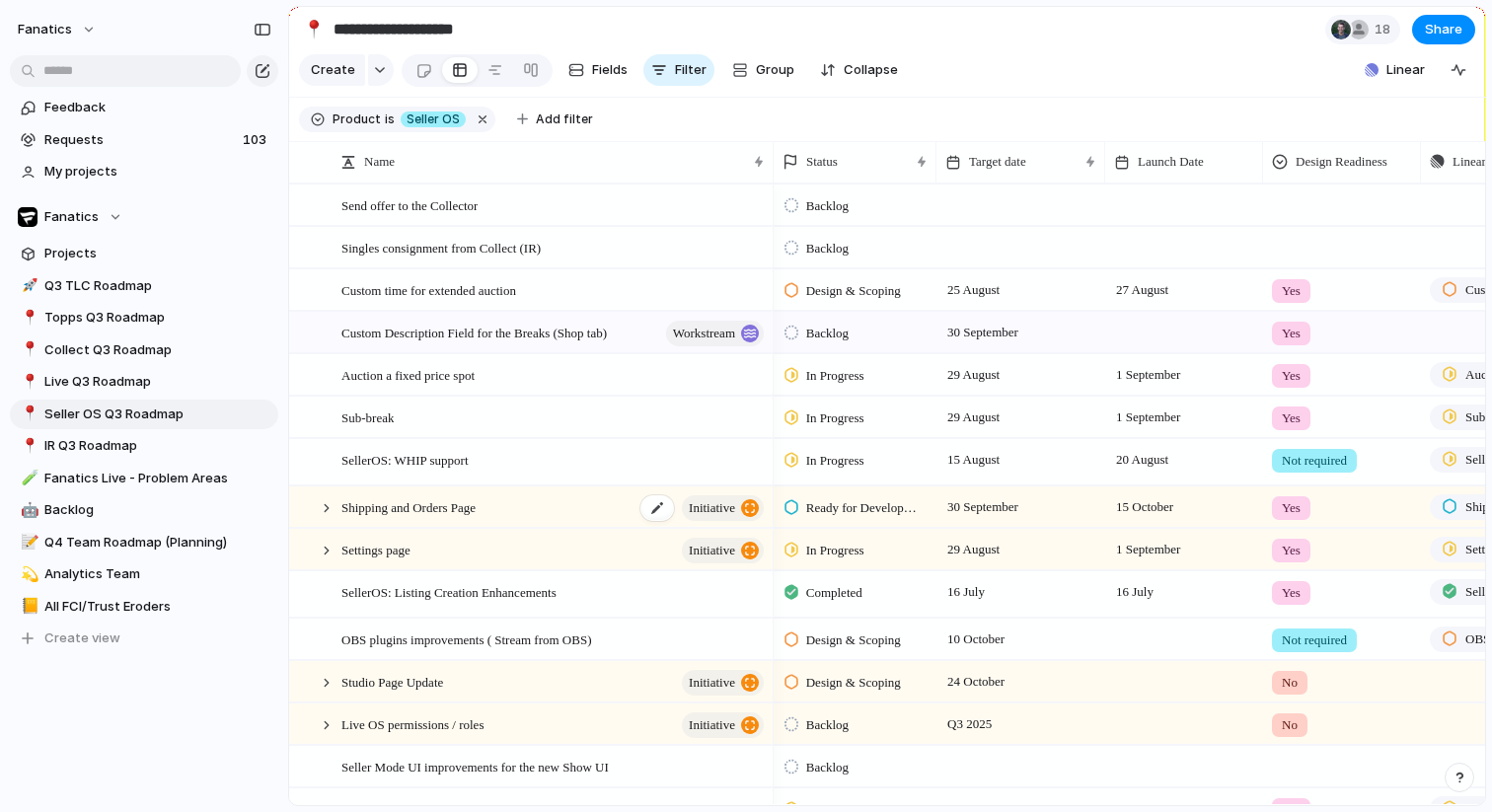 scroll, scrollTop: 383, scrollLeft: 0, axis: vertical 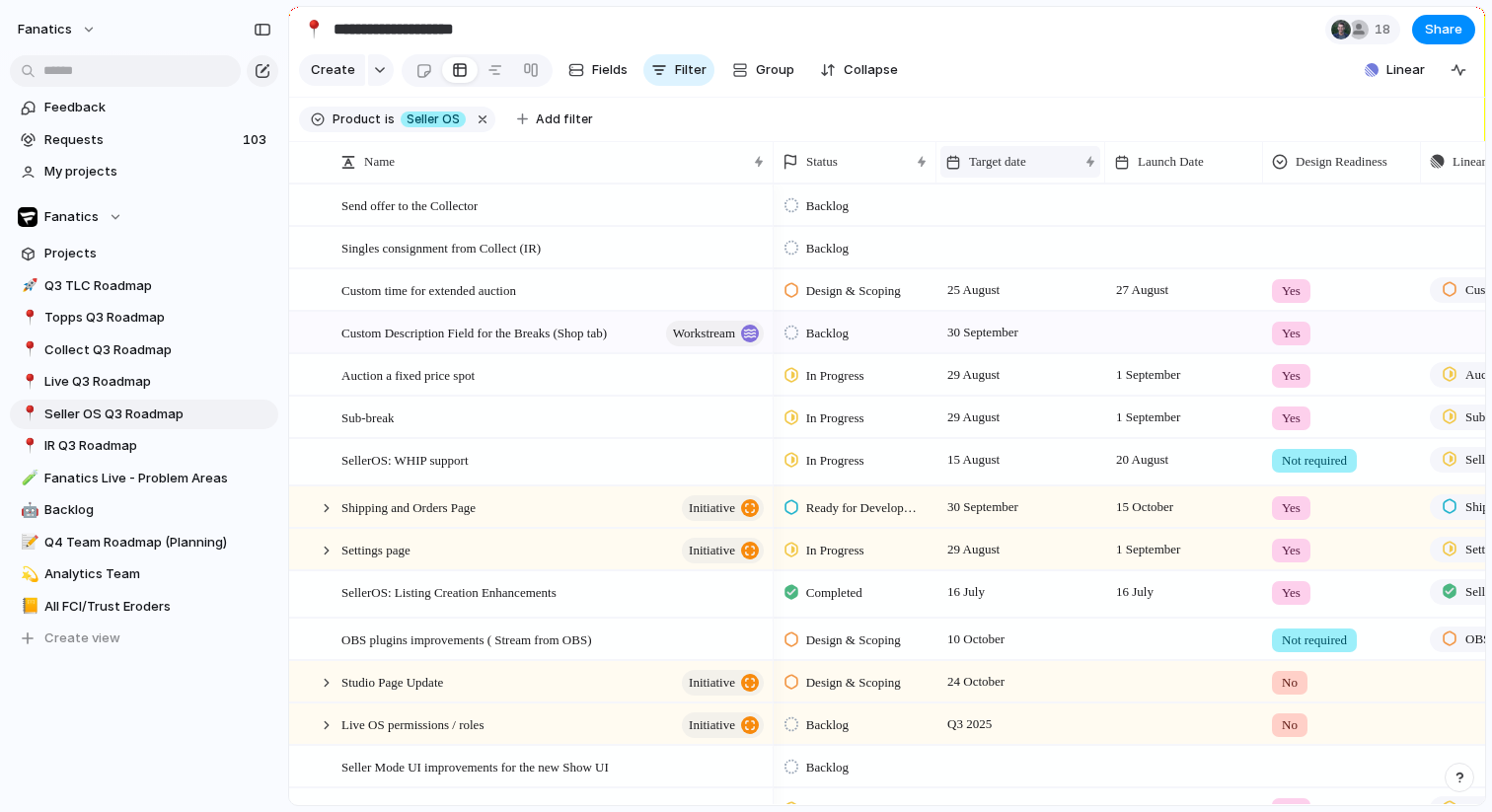 click on "Target date" at bounding box center [998, 162] 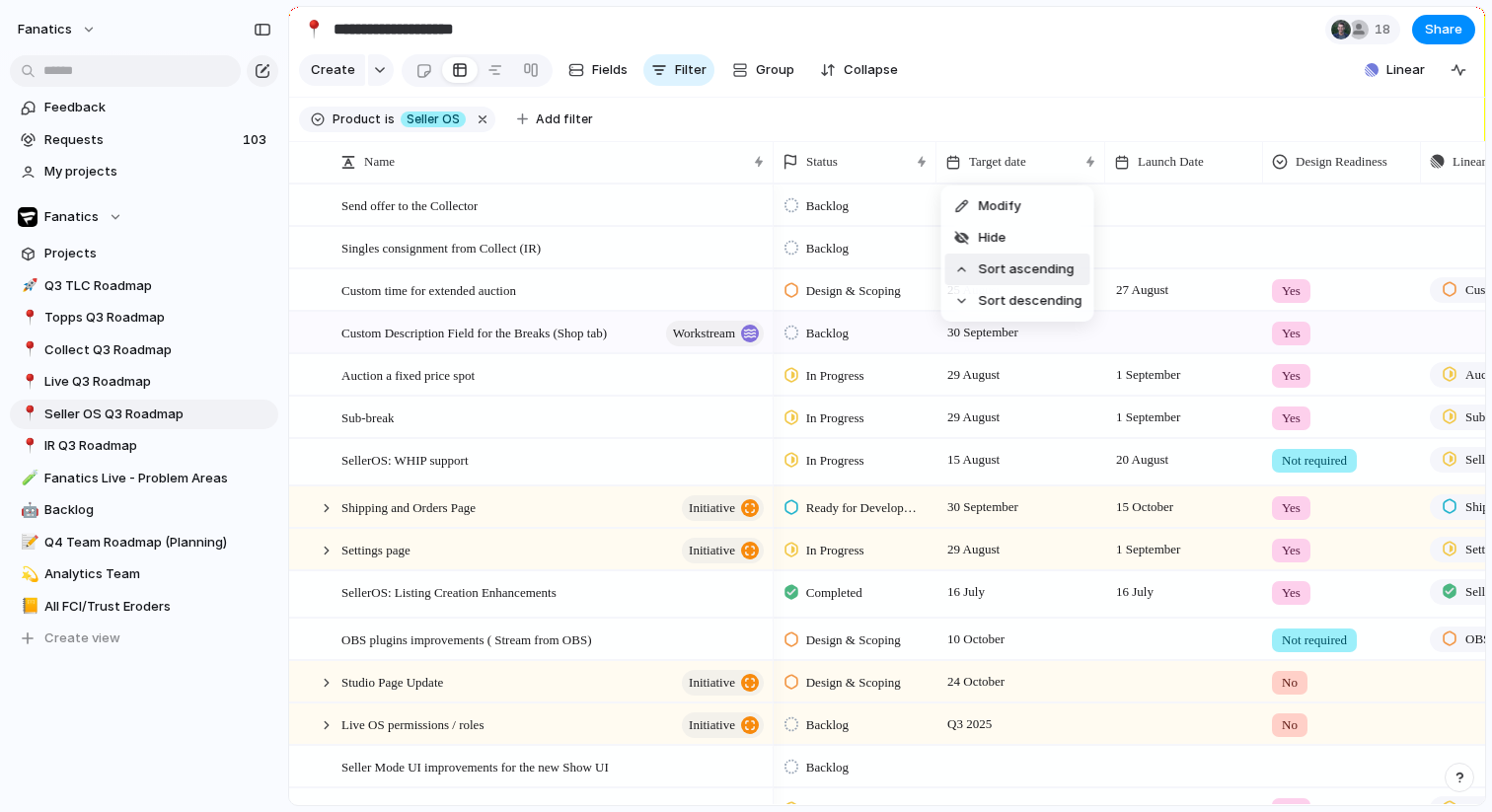 click on "Sort ascending" at bounding box center (1026, 269) 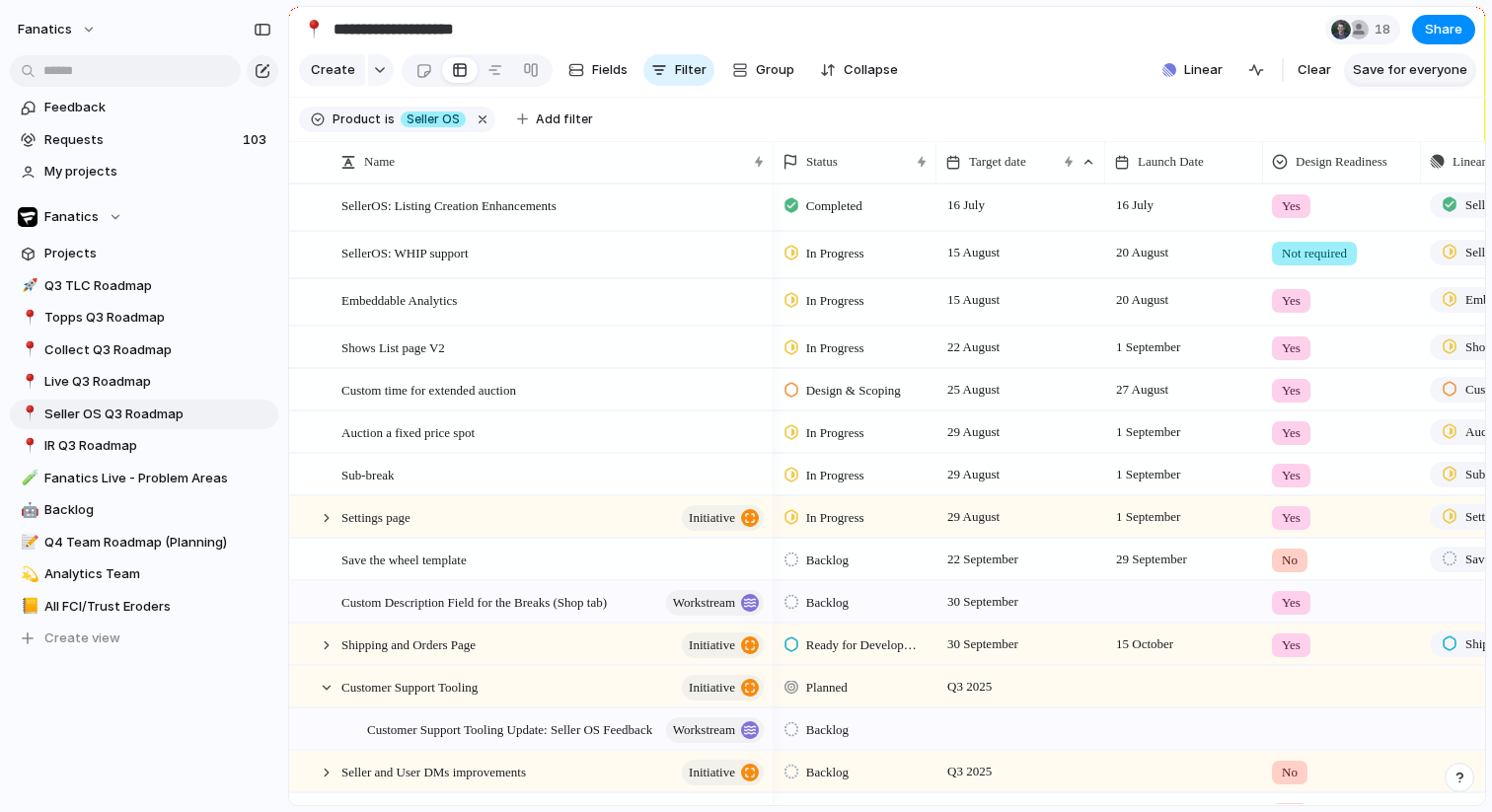 click on "Save for everyone" at bounding box center [1410, 70] 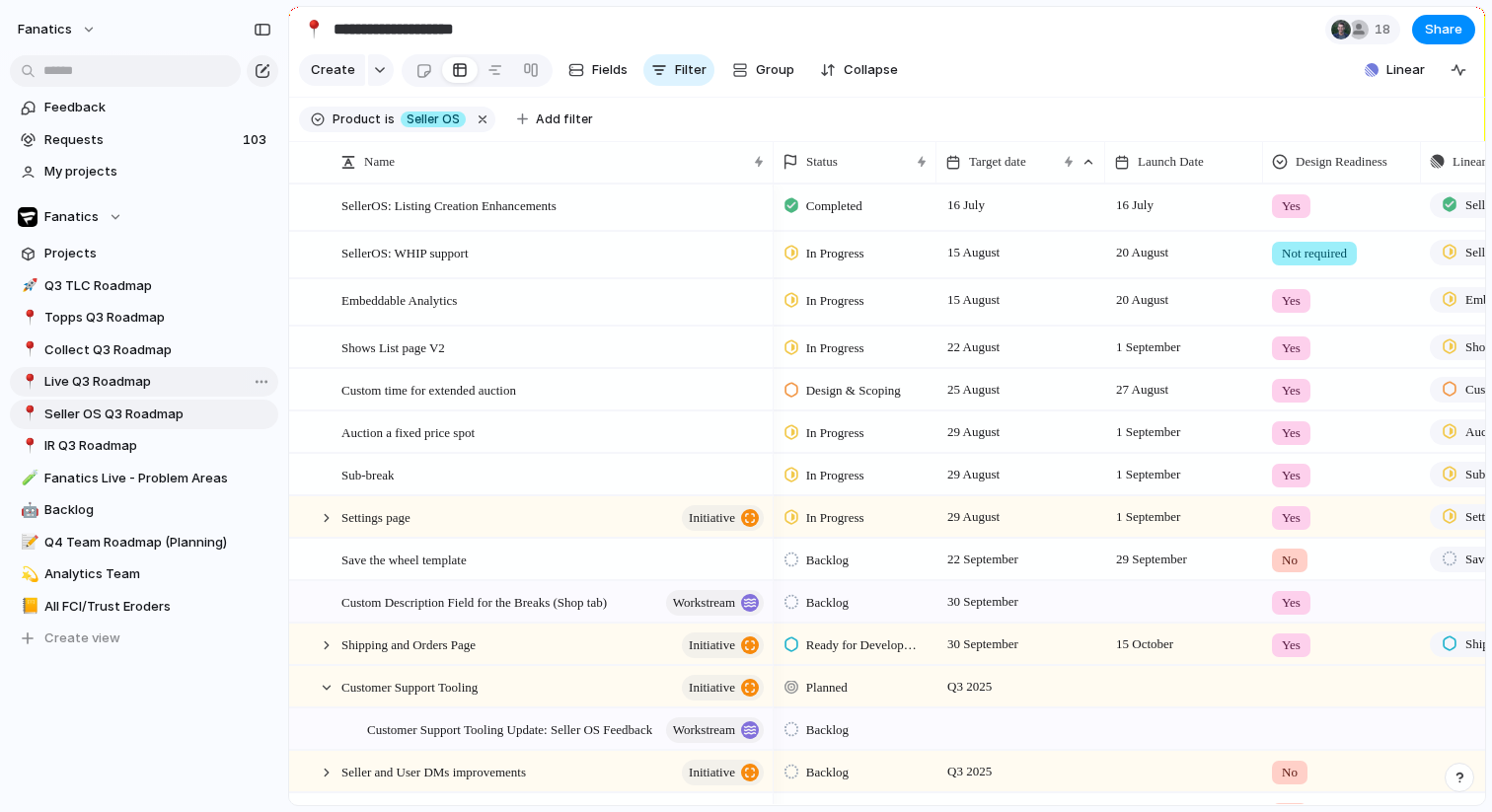 click on "Live Q3 Roadmap" at bounding box center (158, 382) 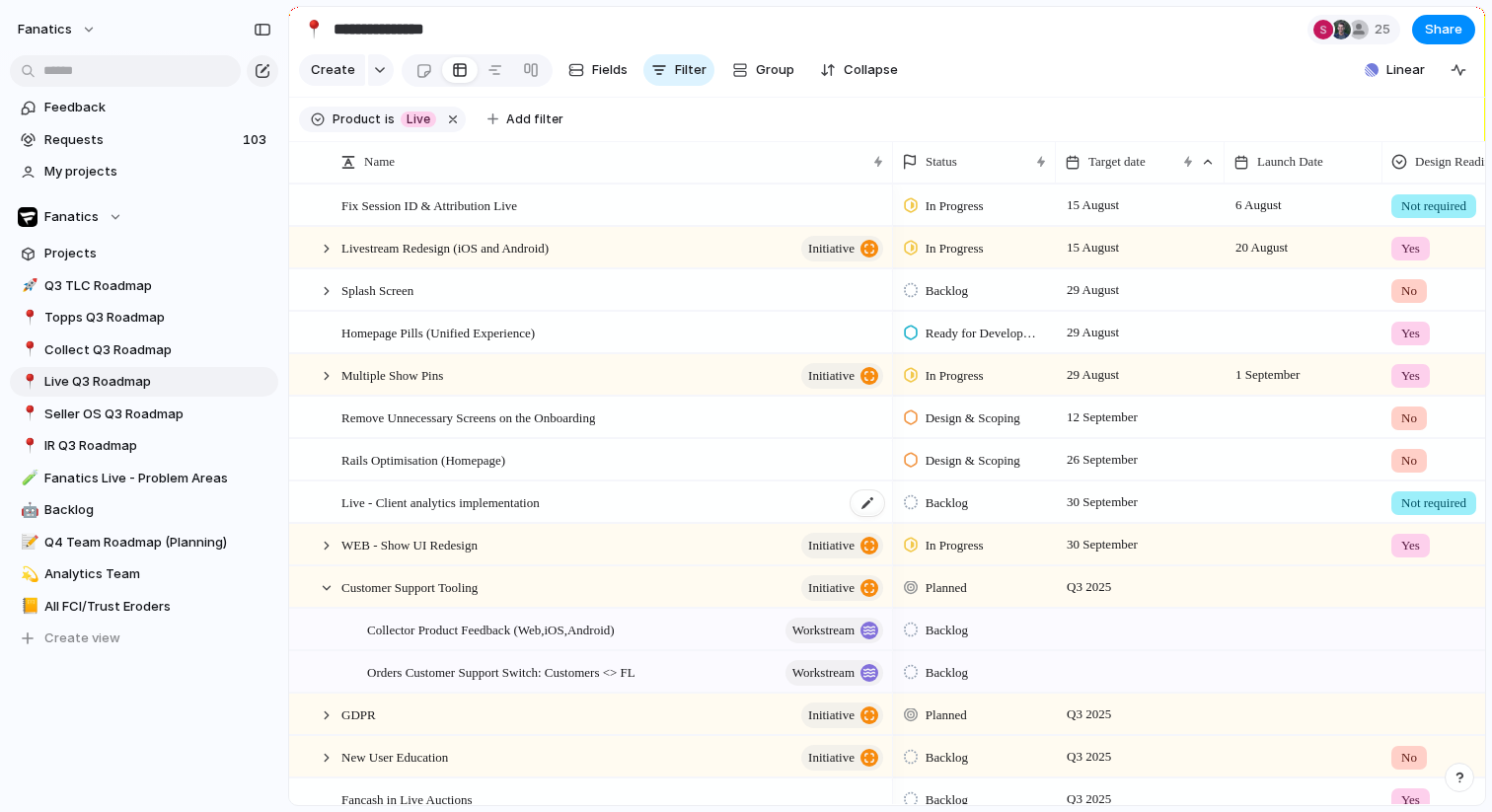 scroll, scrollTop: 53, scrollLeft: 0, axis: vertical 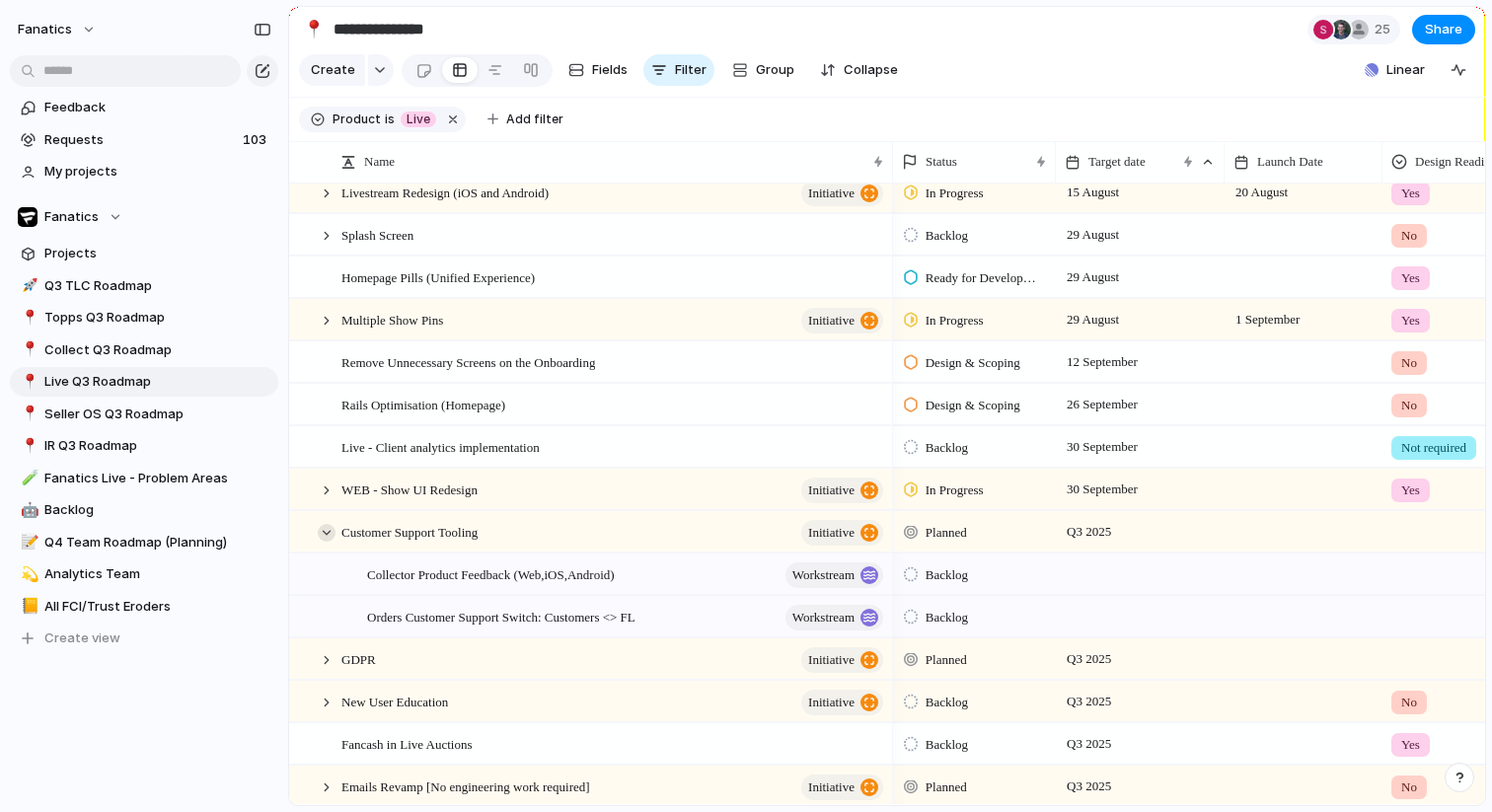 click at bounding box center (327, 533) 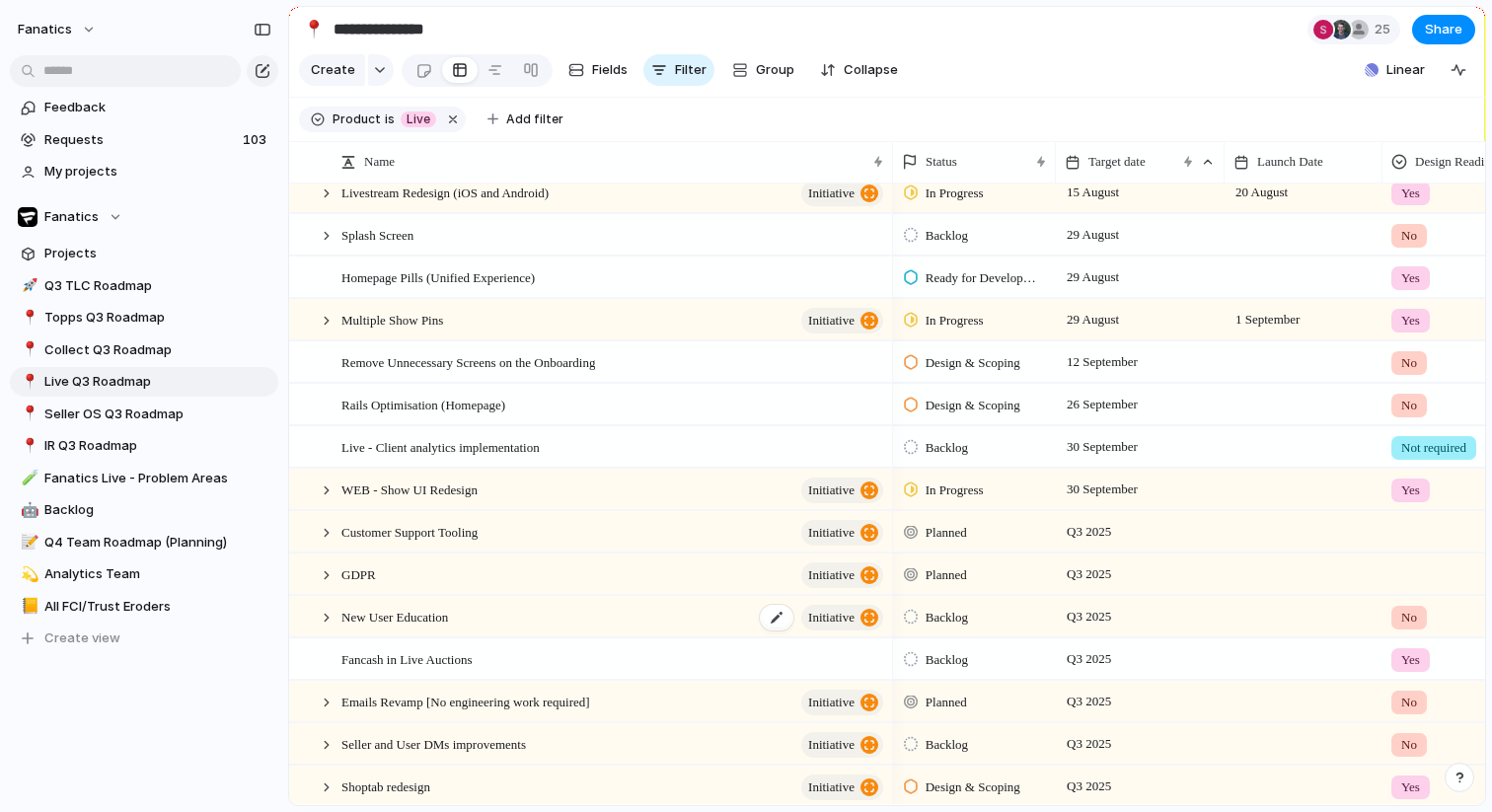 scroll, scrollTop: 95, scrollLeft: 0, axis: vertical 